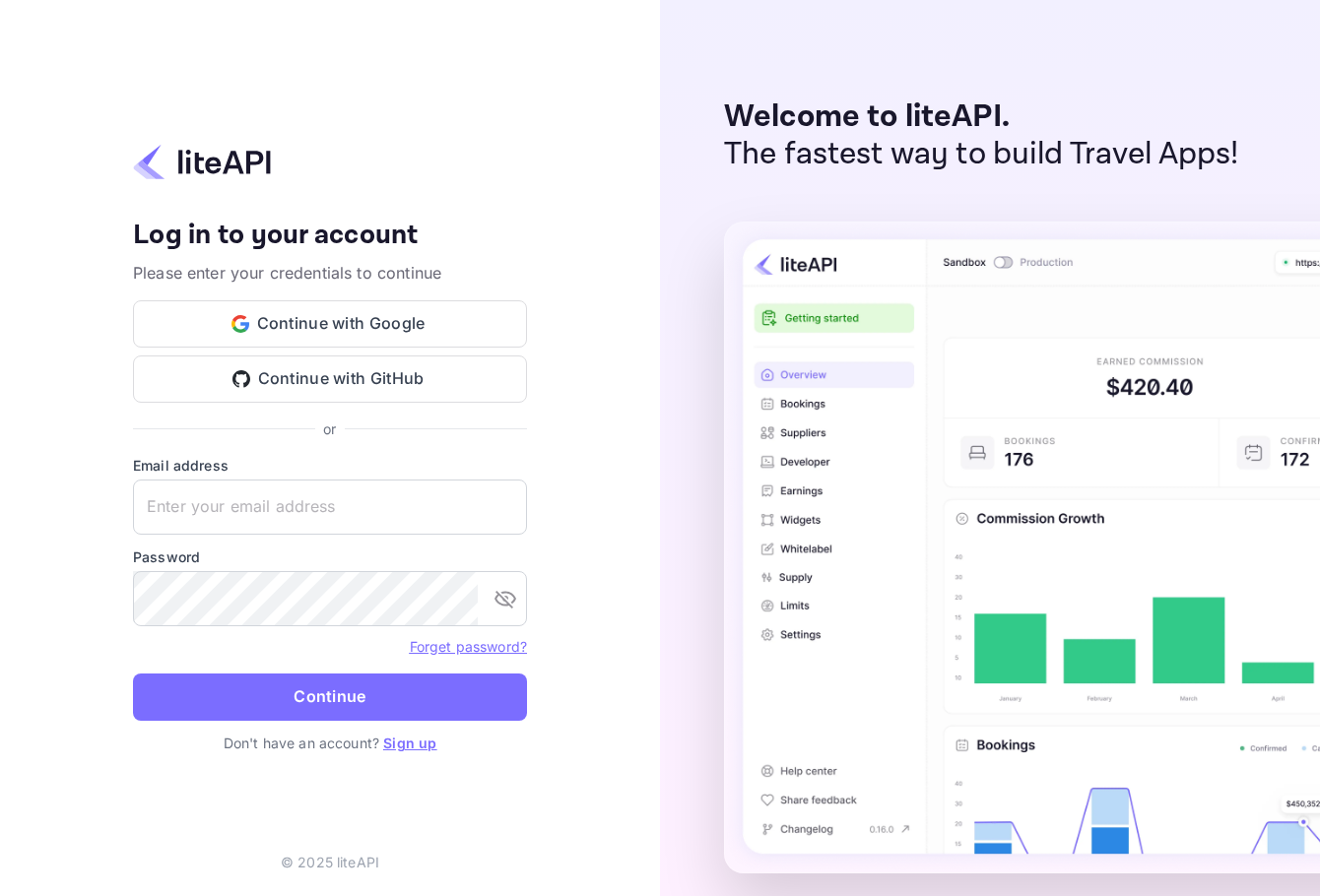 scroll, scrollTop: 0, scrollLeft: 0, axis: both 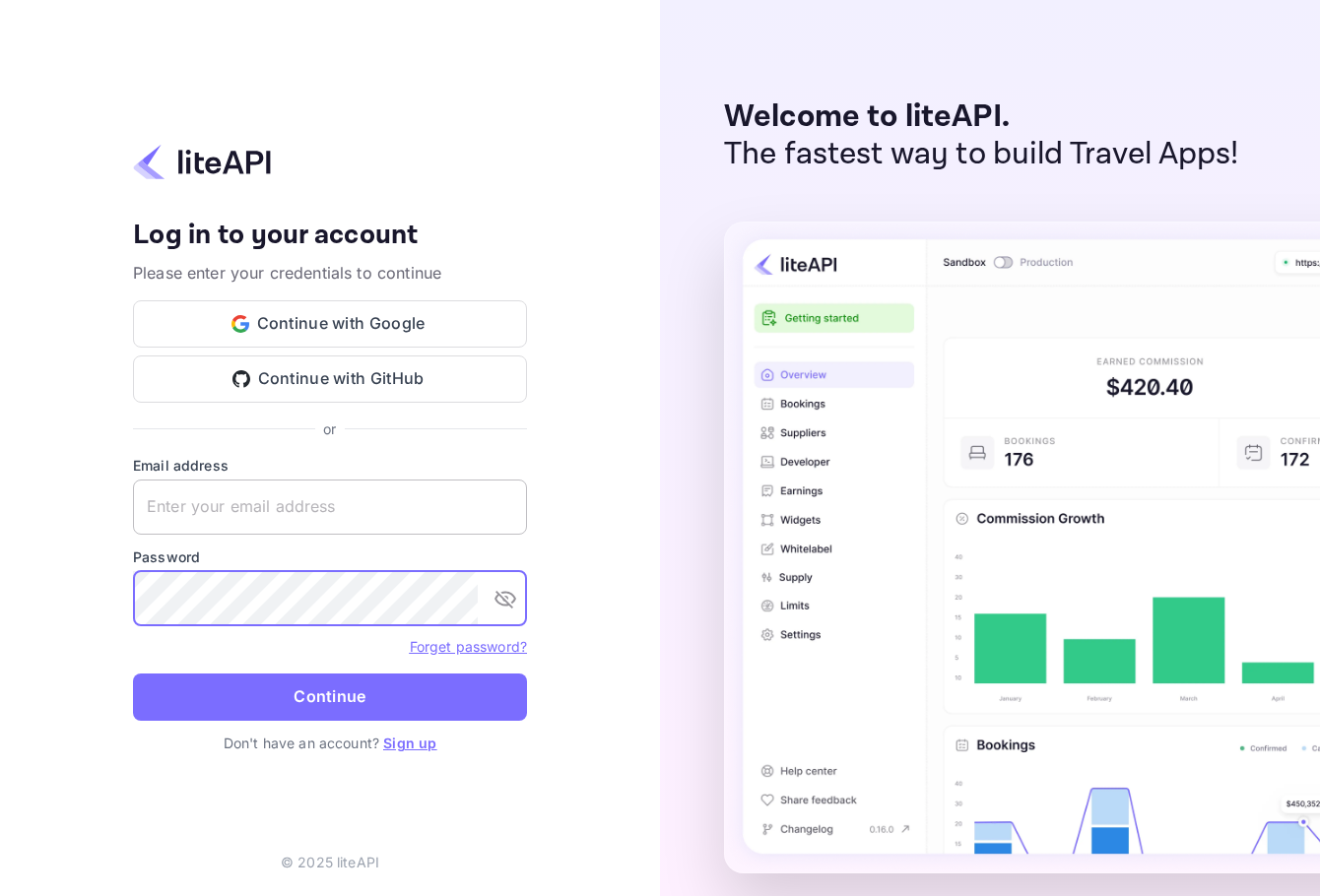 click at bounding box center [330, 507] 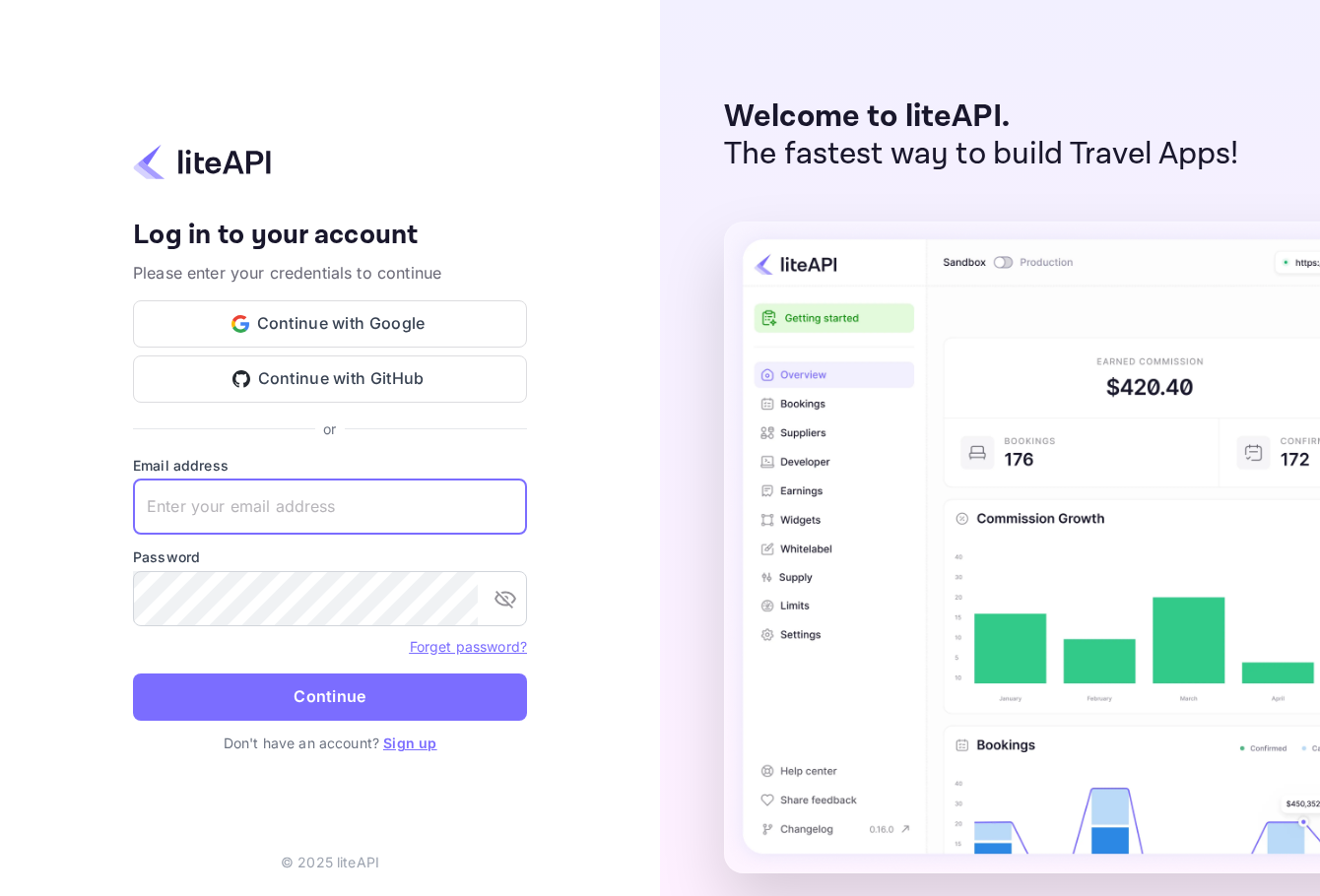 paste on "services@withjoy.com" 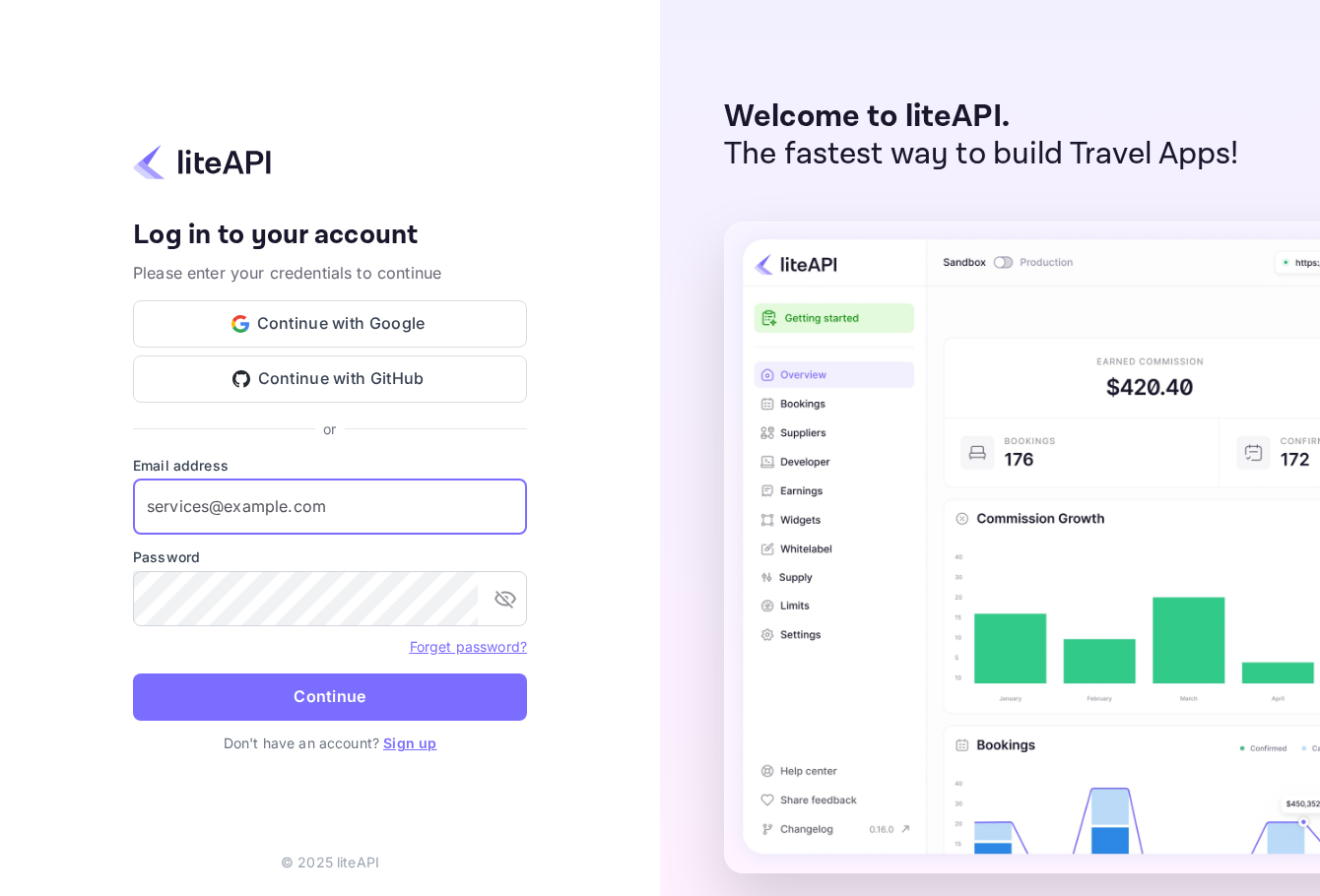 type on "services@withjoy.com" 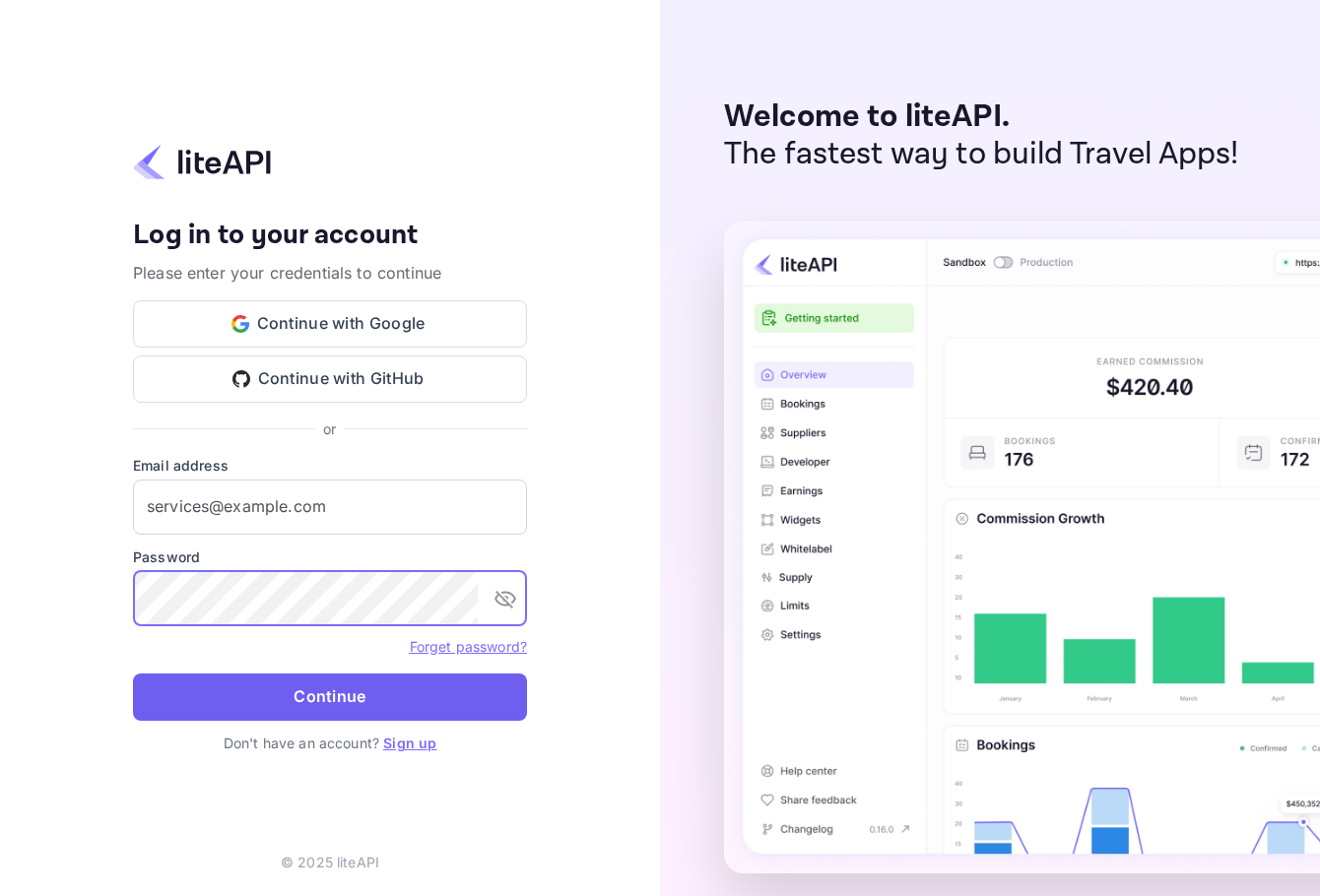 click on "Continue" at bounding box center [330, 697] 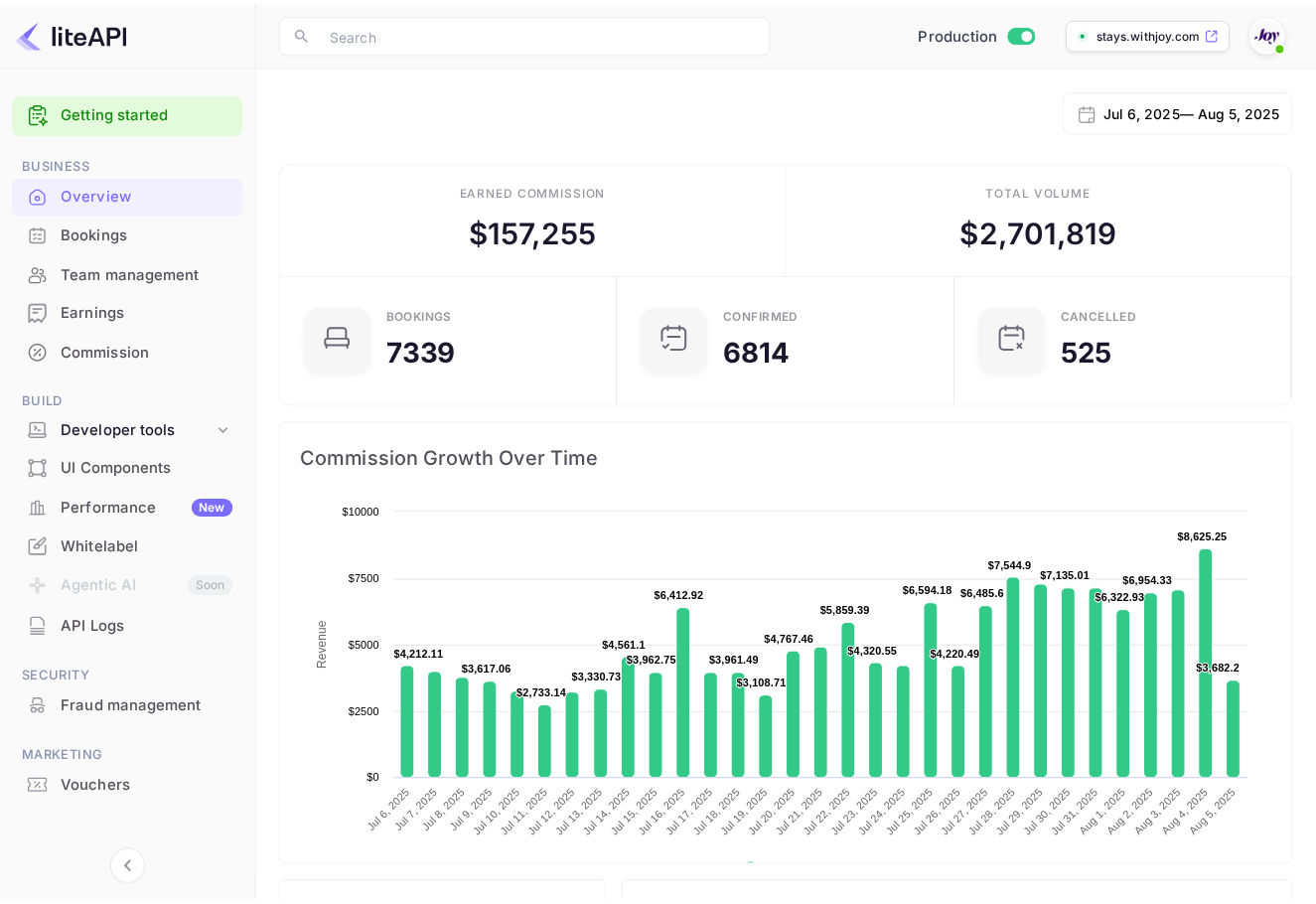 scroll, scrollTop: 0, scrollLeft: 0, axis: both 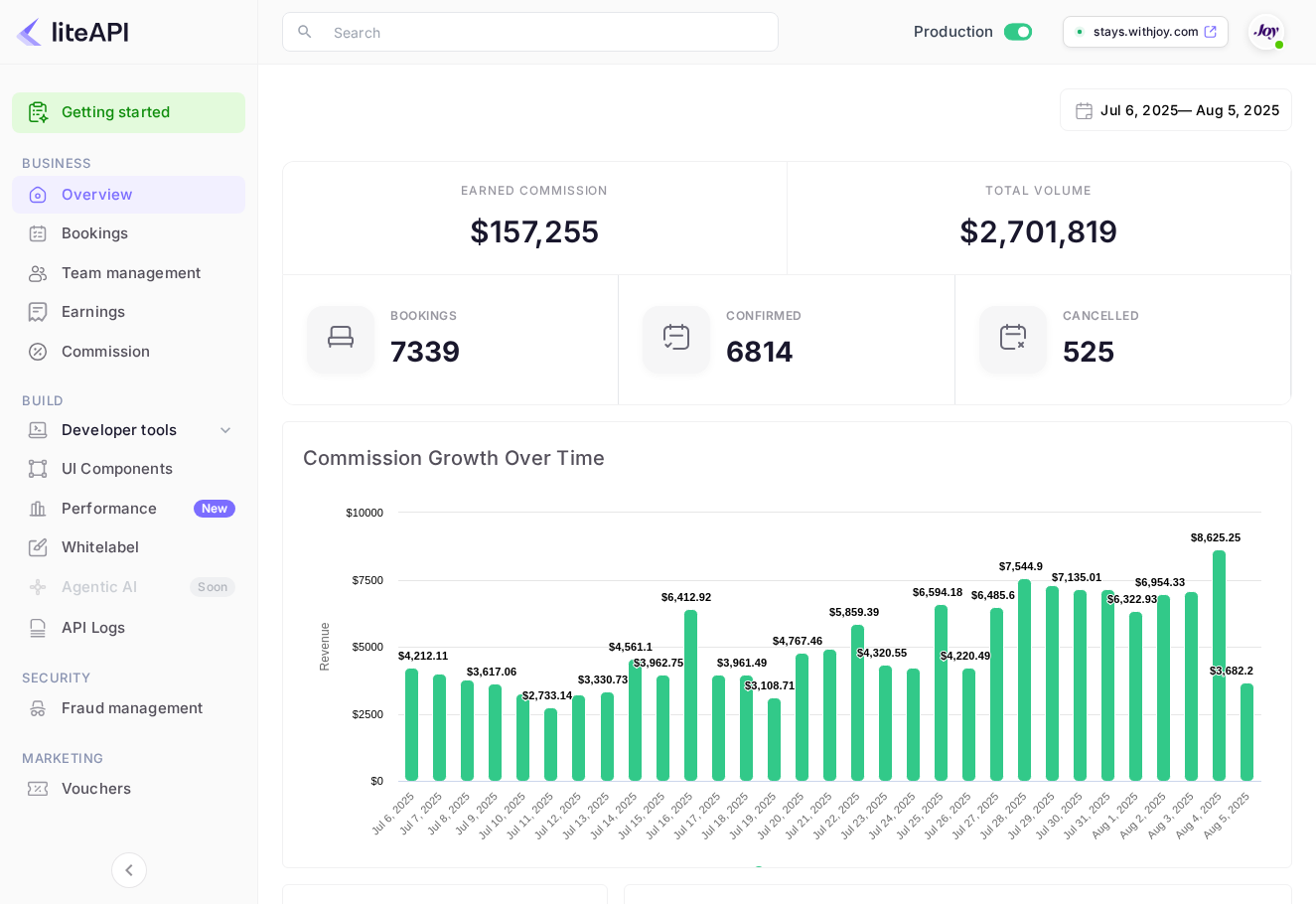 click on "Bookings" at bounding box center [148, 233] 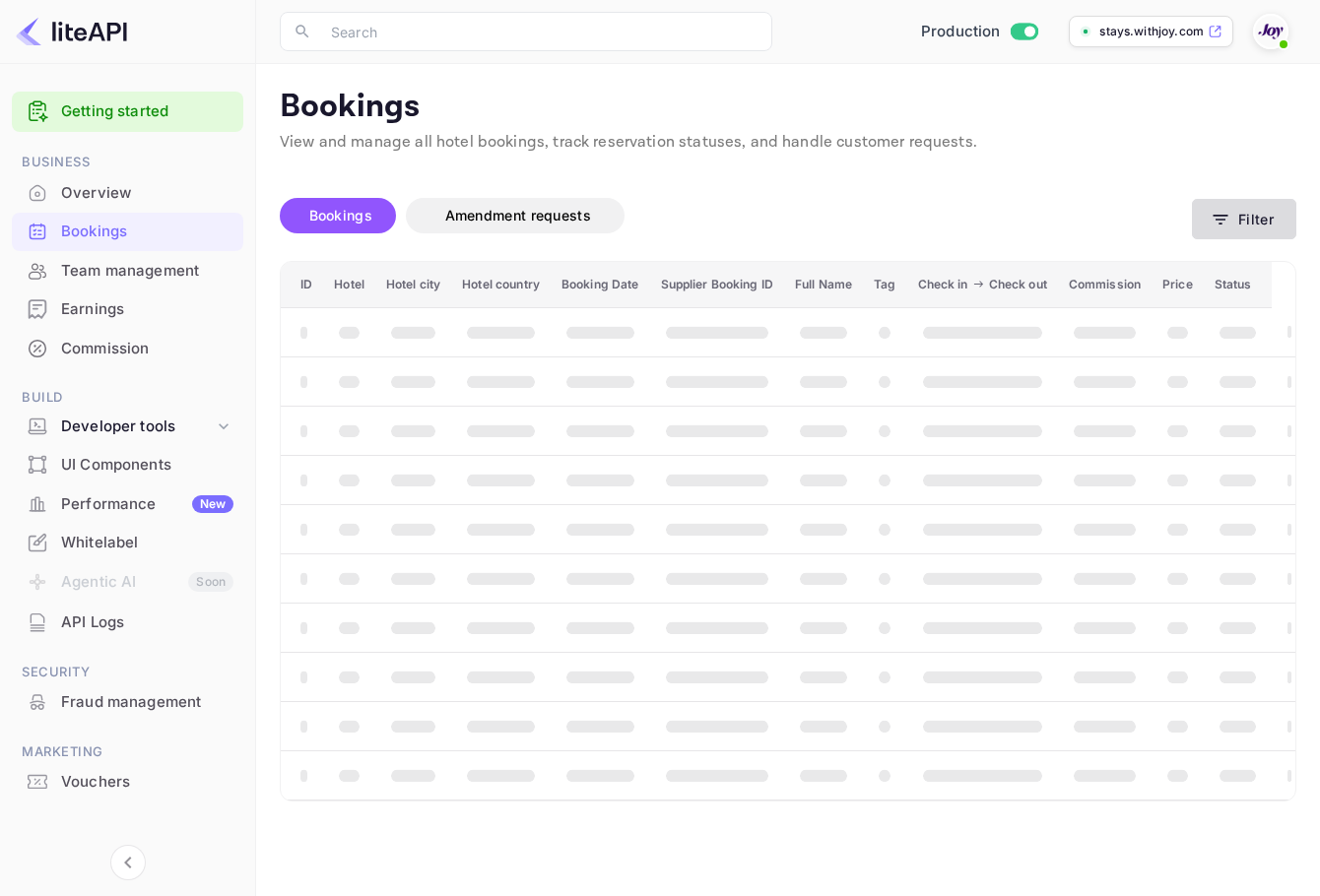 click on "Filter" at bounding box center (1244, 219) 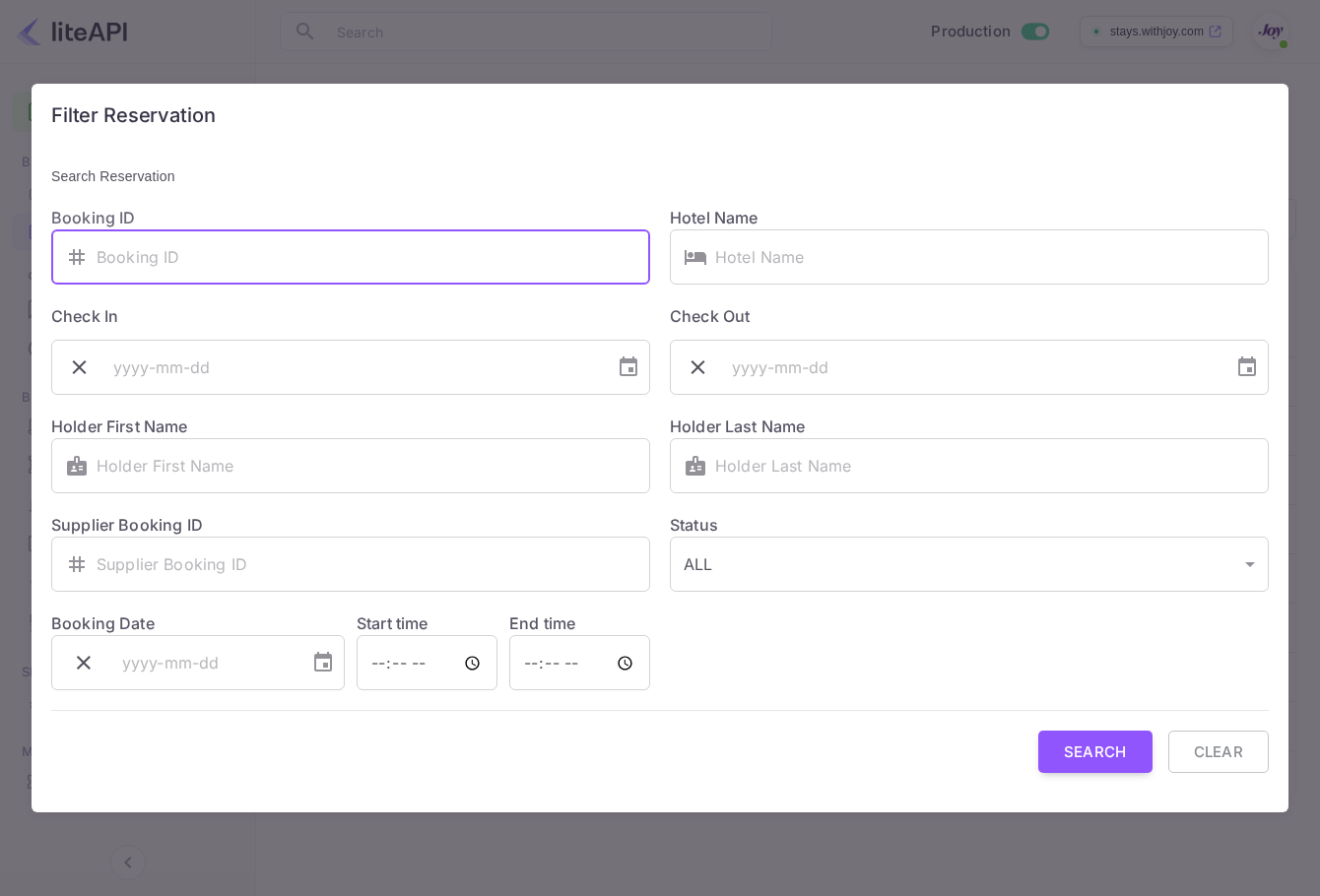 click at bounding box center [373, 257] 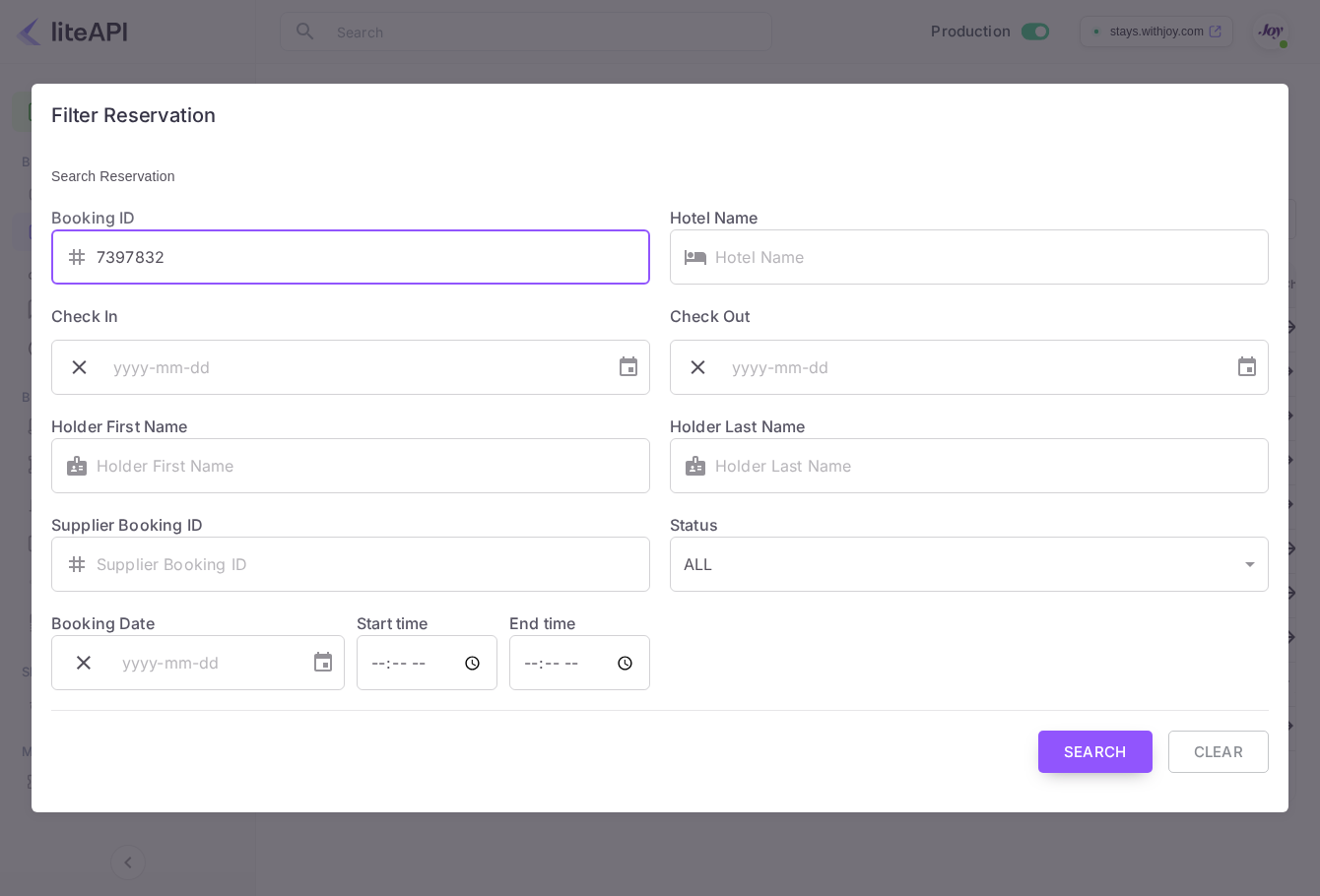 type on "7397832" 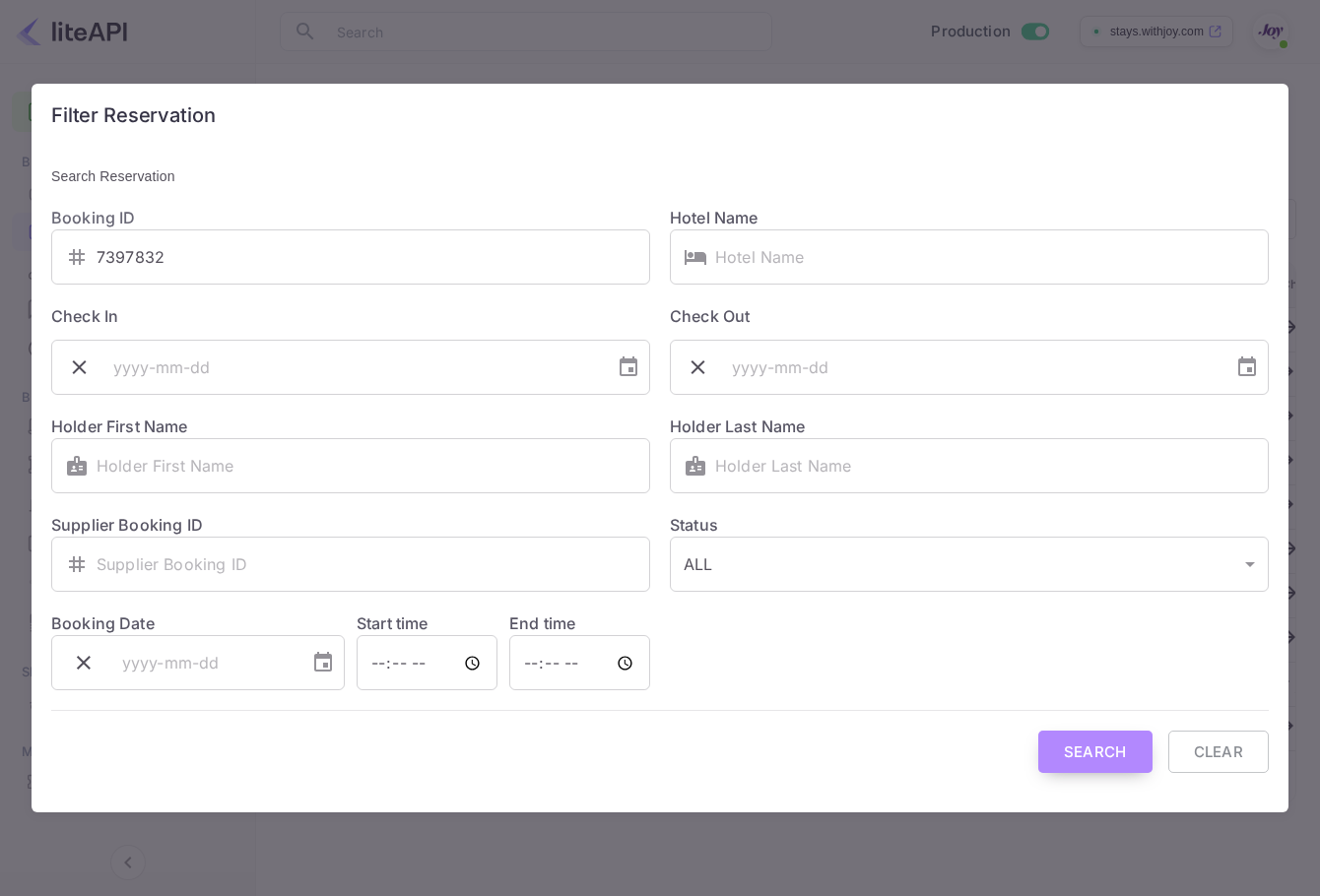 click on "Search" at bounding box center [1095, 751] 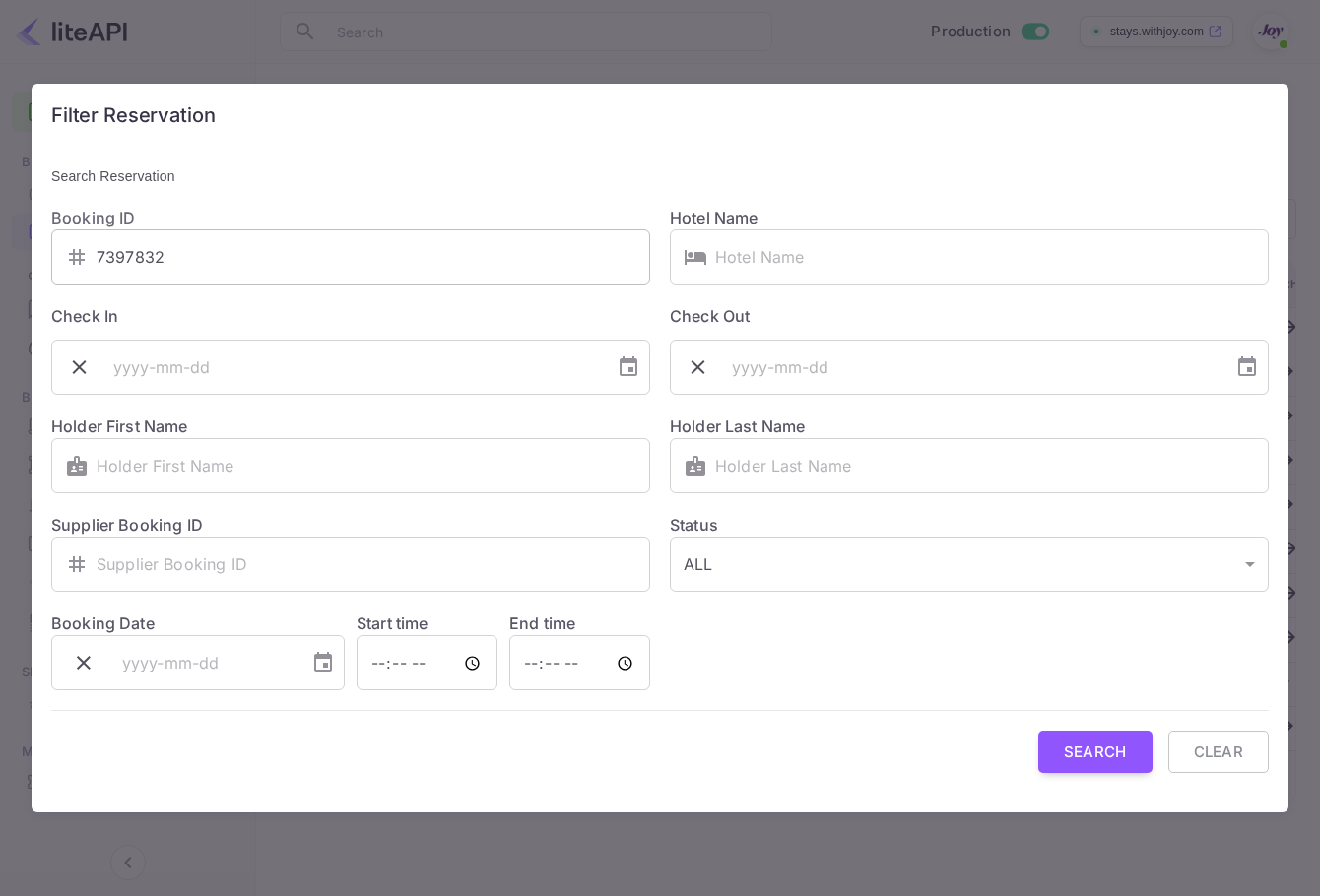 click on "7397832" at bounding box center (373, 257) 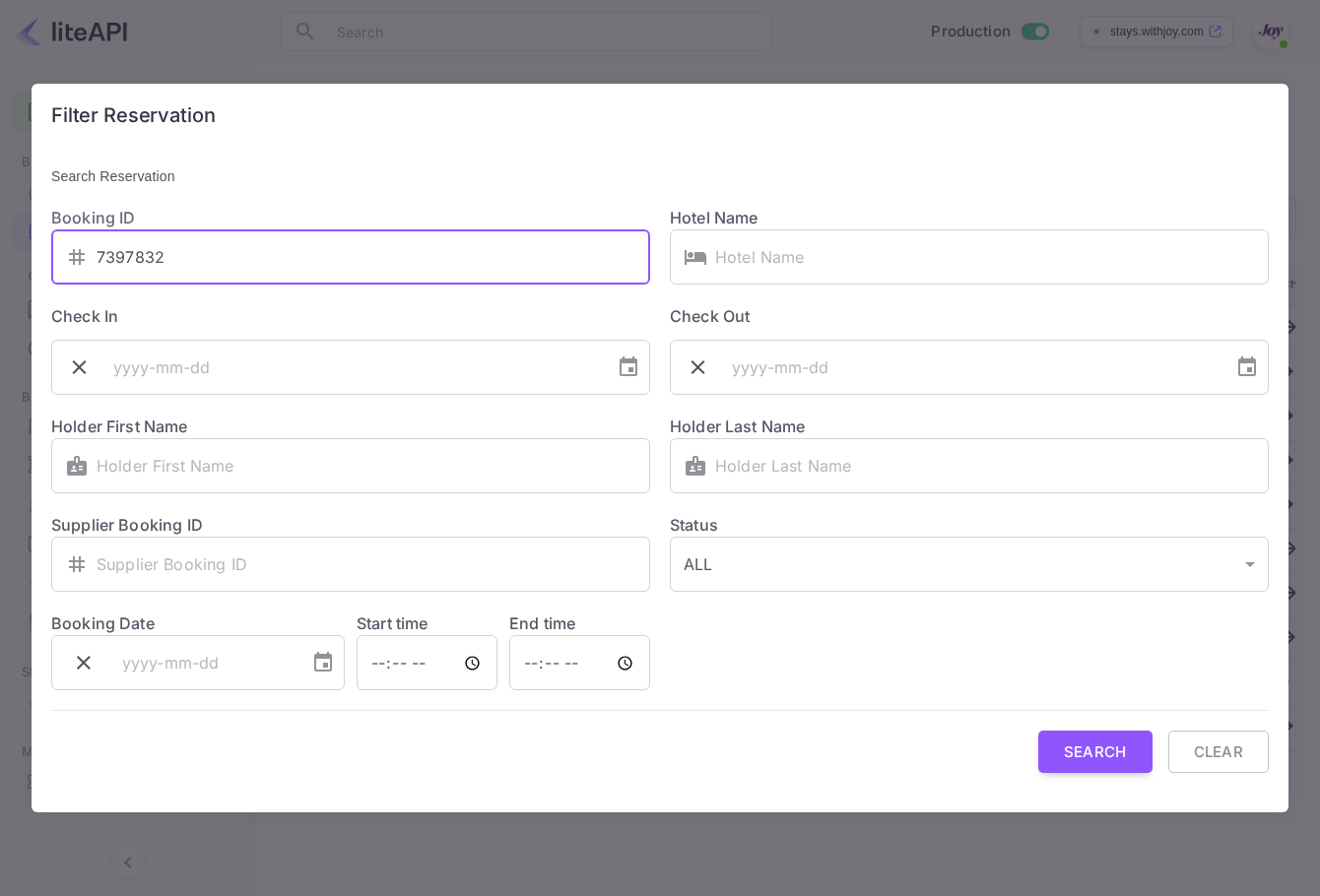 click on "7397832" at bounding box center (373, 257) 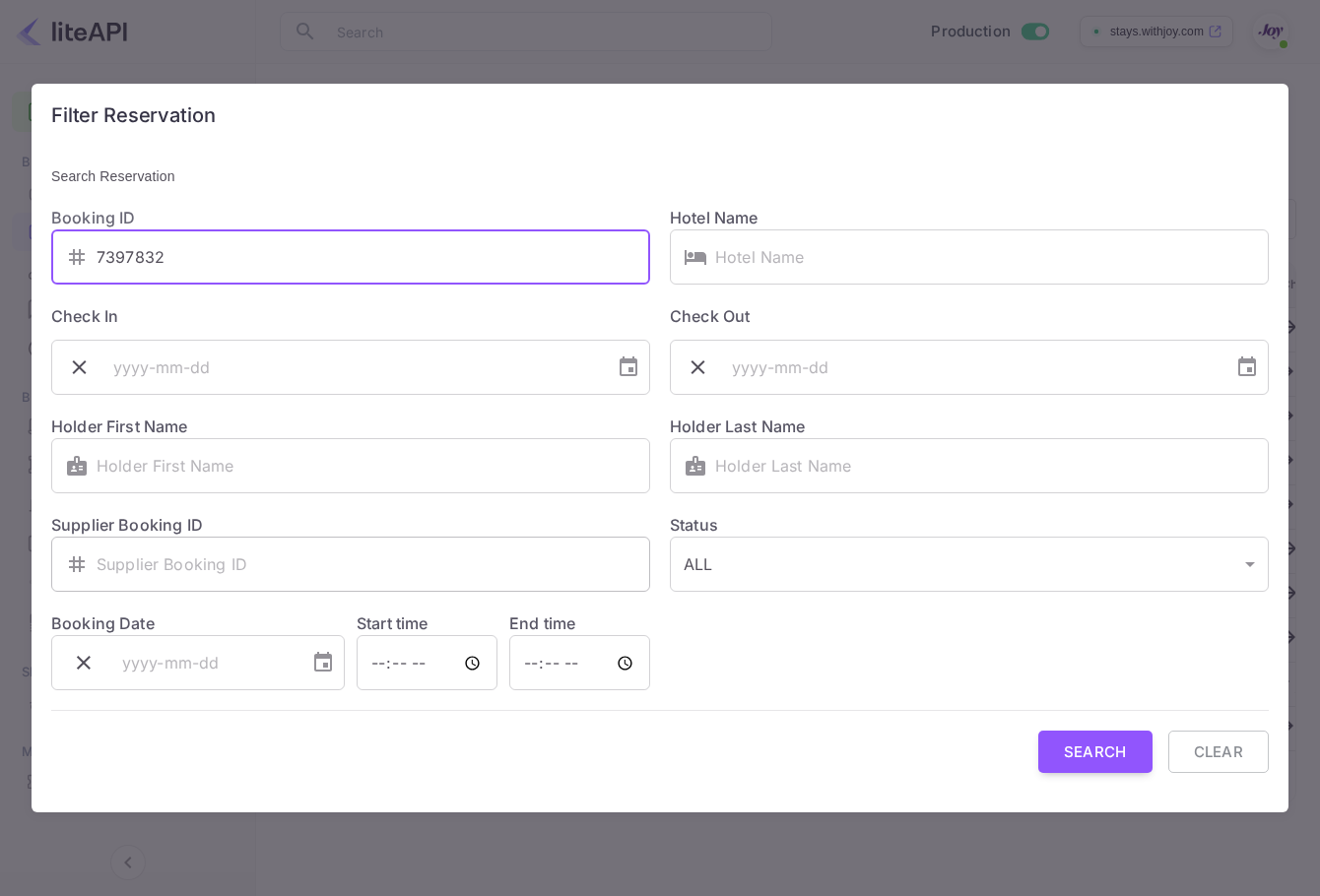 click at bounding box center [373, 564] 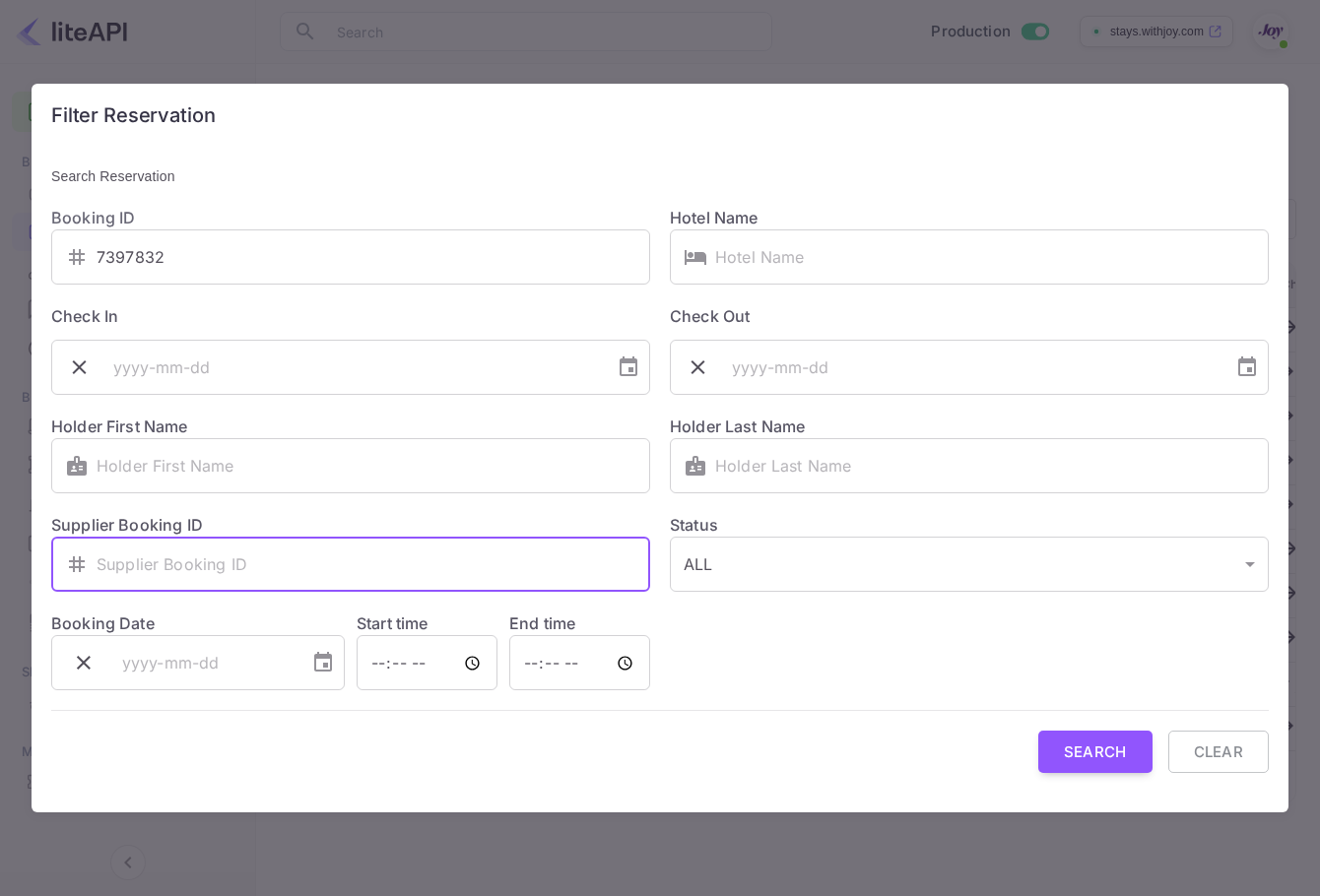 paste on "7397832" 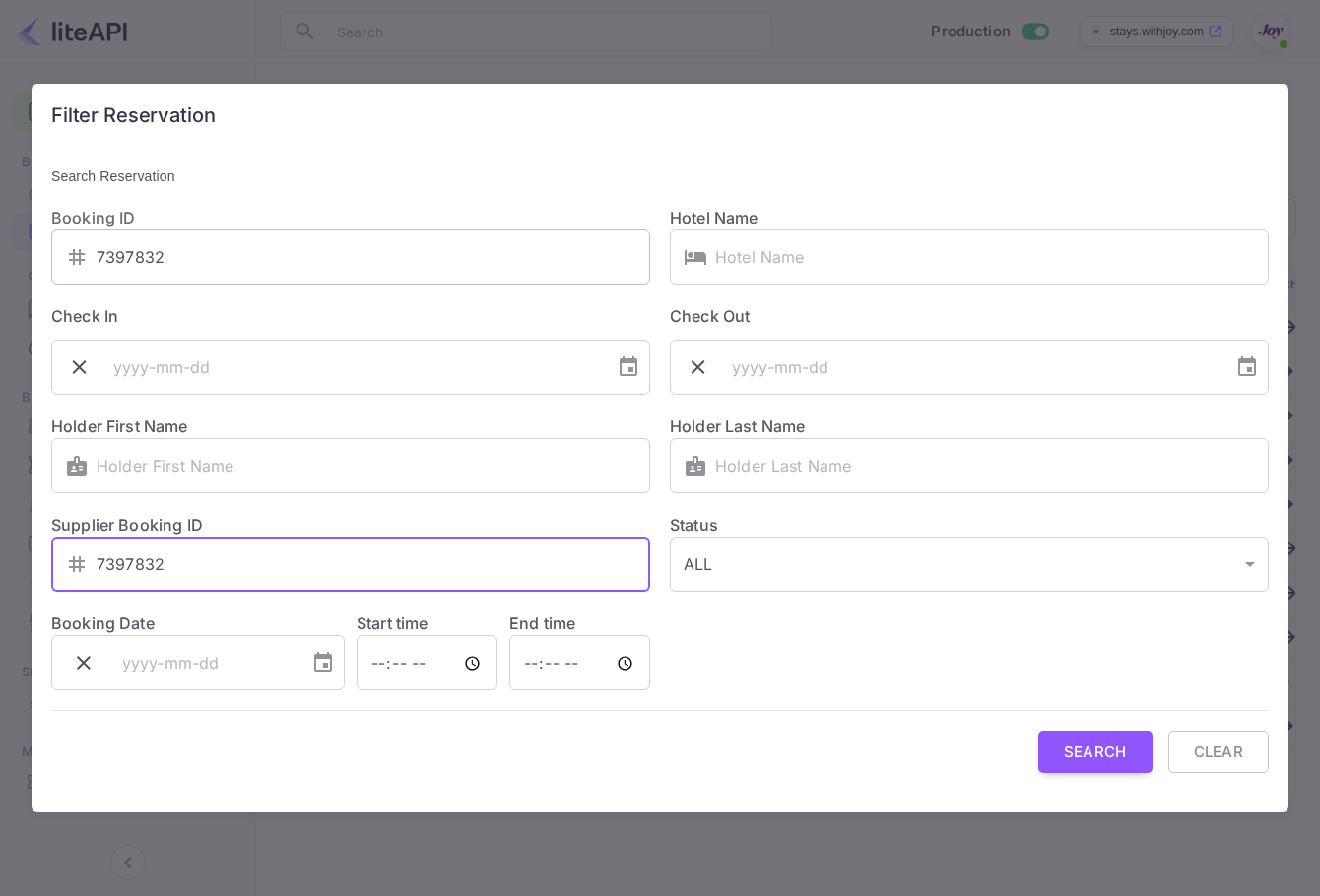 type on "7397832" 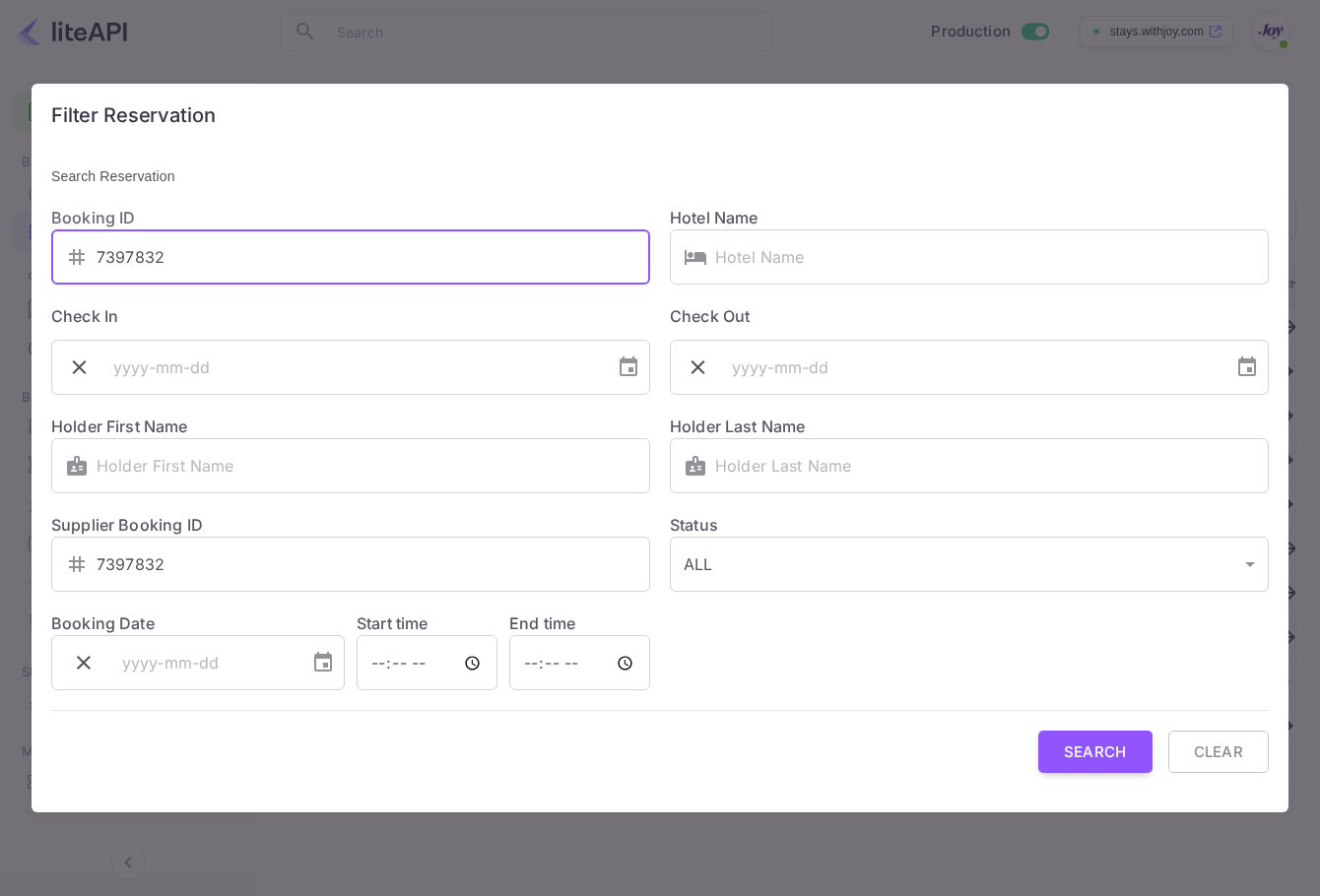 drag, startPoint x: 185, startPoint y: 241, endPoint x: 1, endPoint y: 247, distance: 184.0978 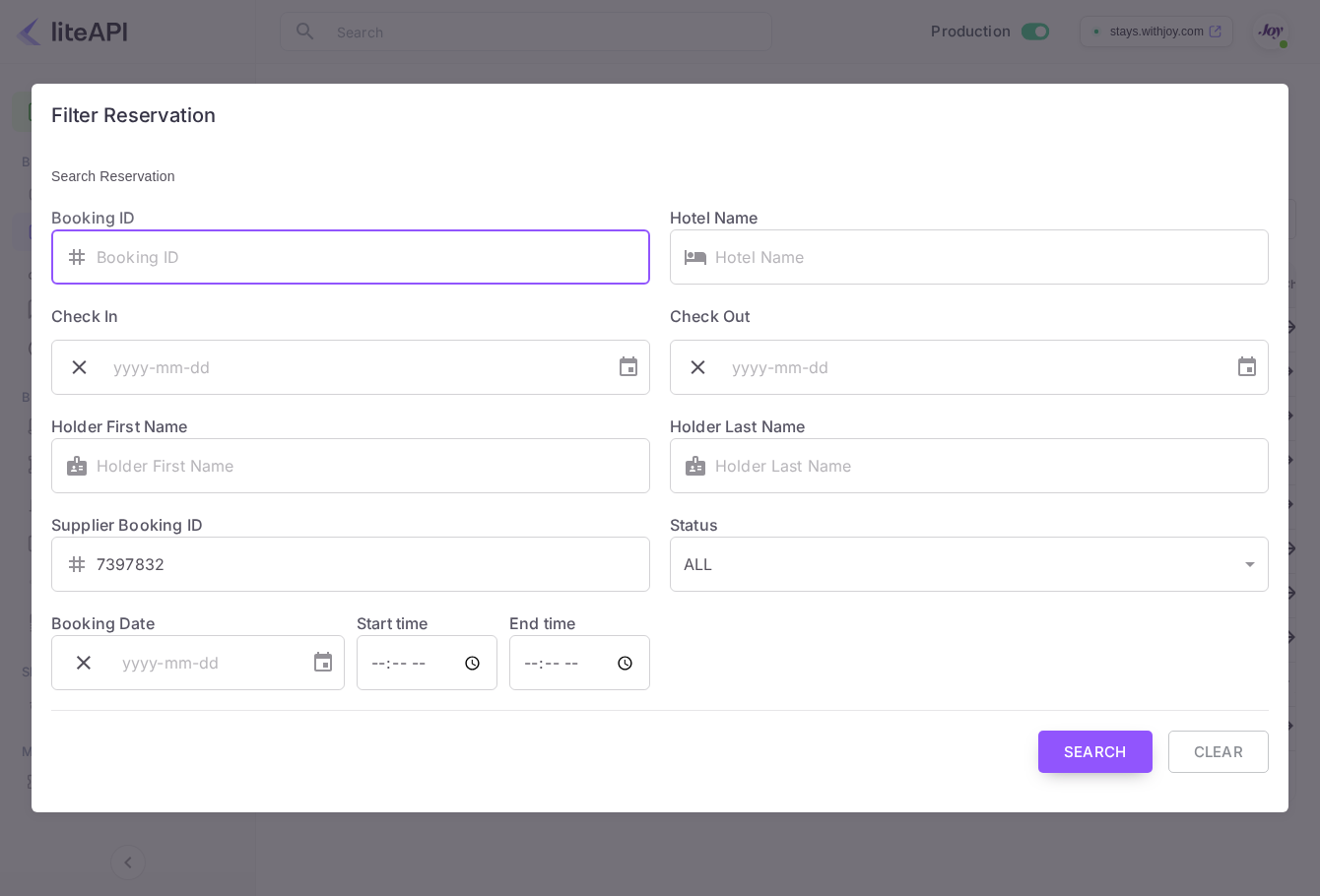 type 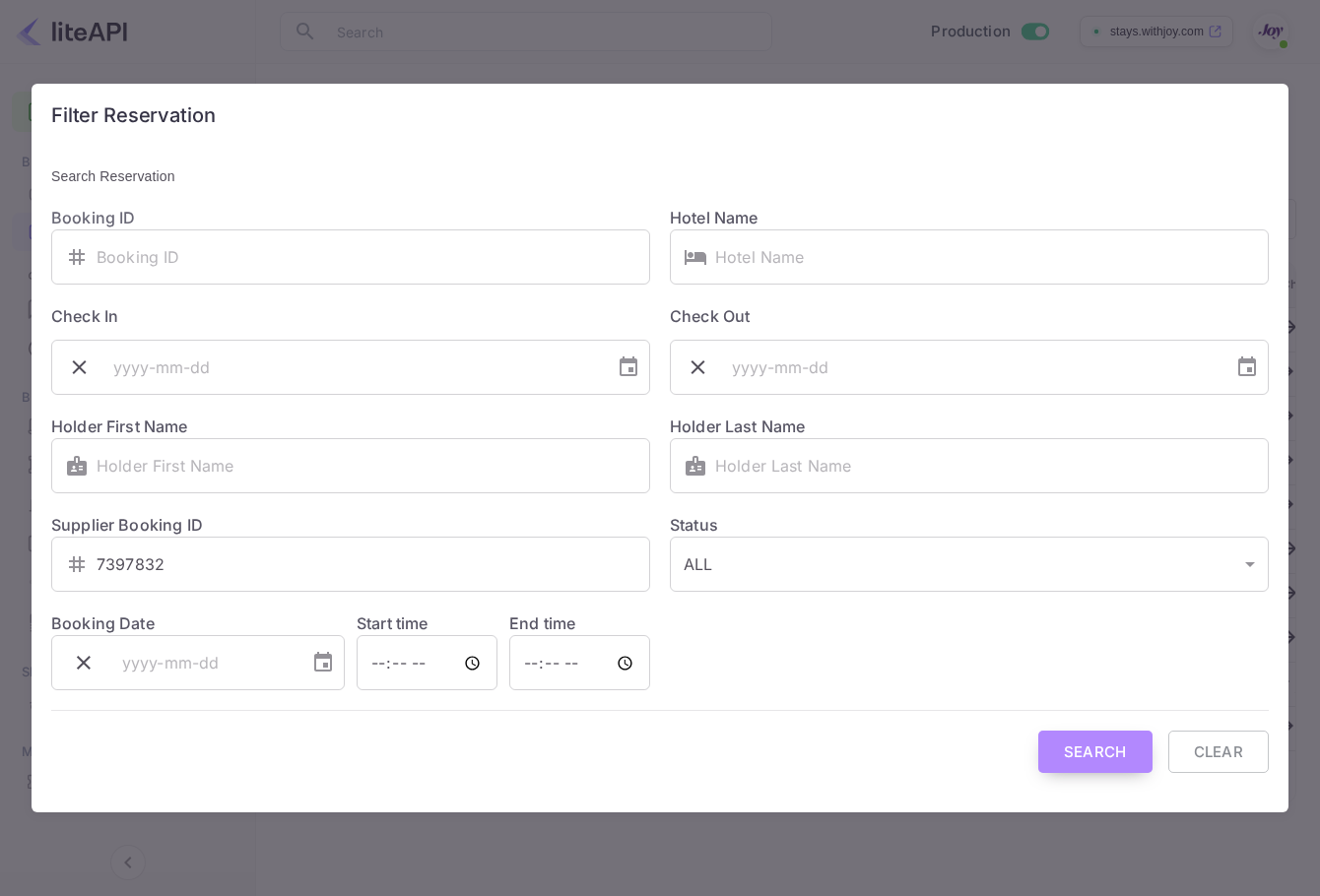 click on "Search" at bounding box center (1095, 751) 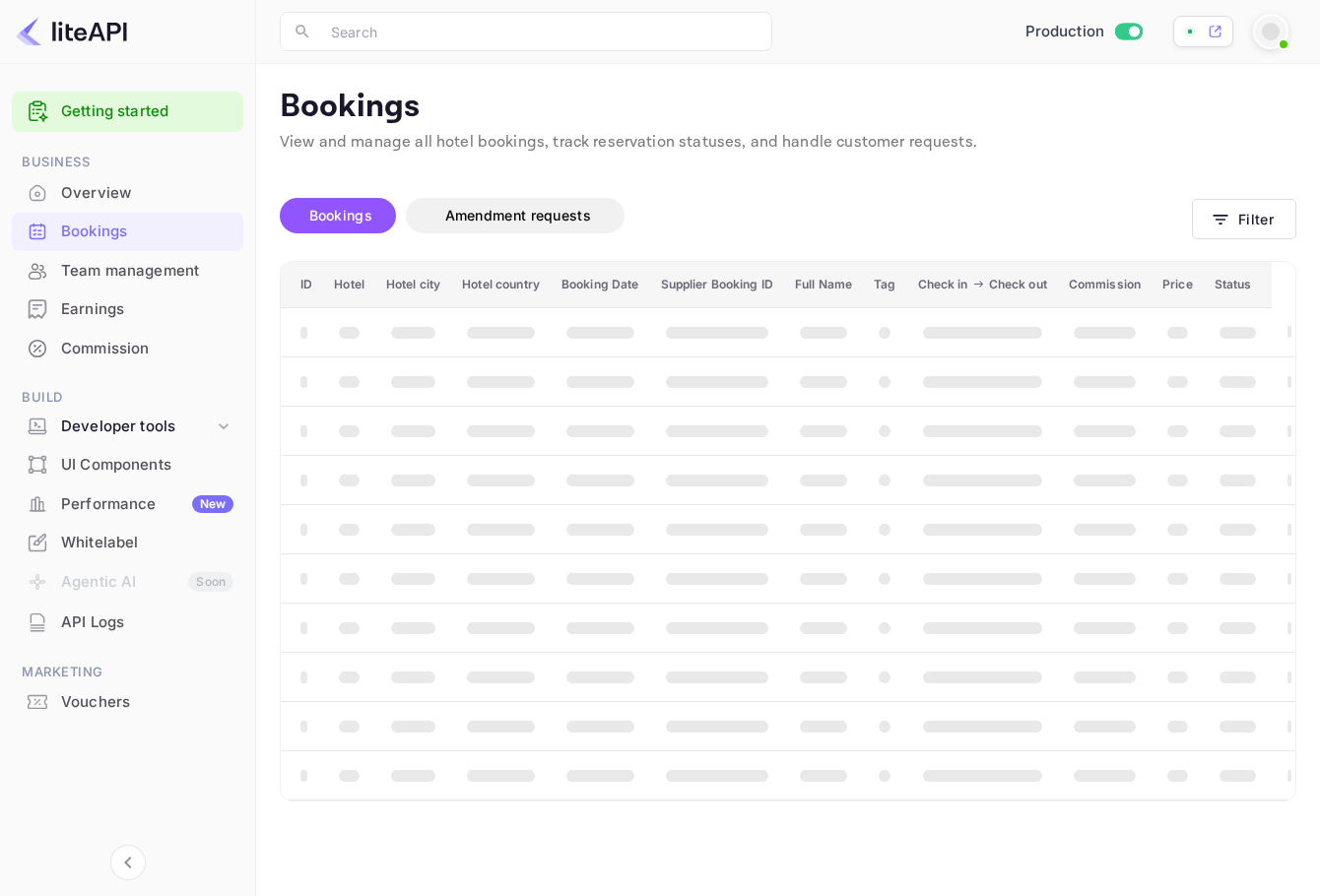 scroll, scrollTop: 0, scrollLeft: 0, axis: both 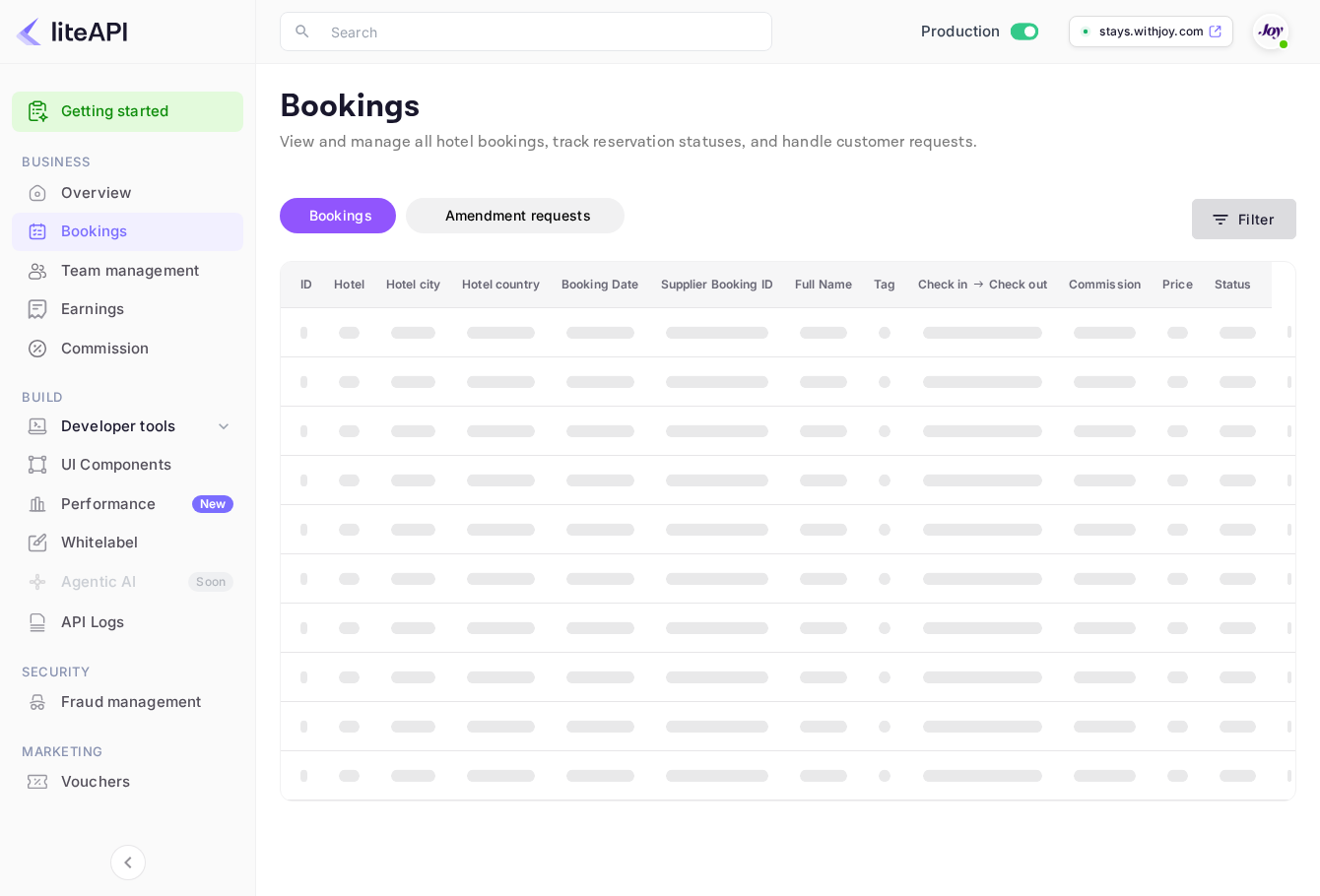 click on "Bookings Amendment requests" at bounding box center (736, 216) 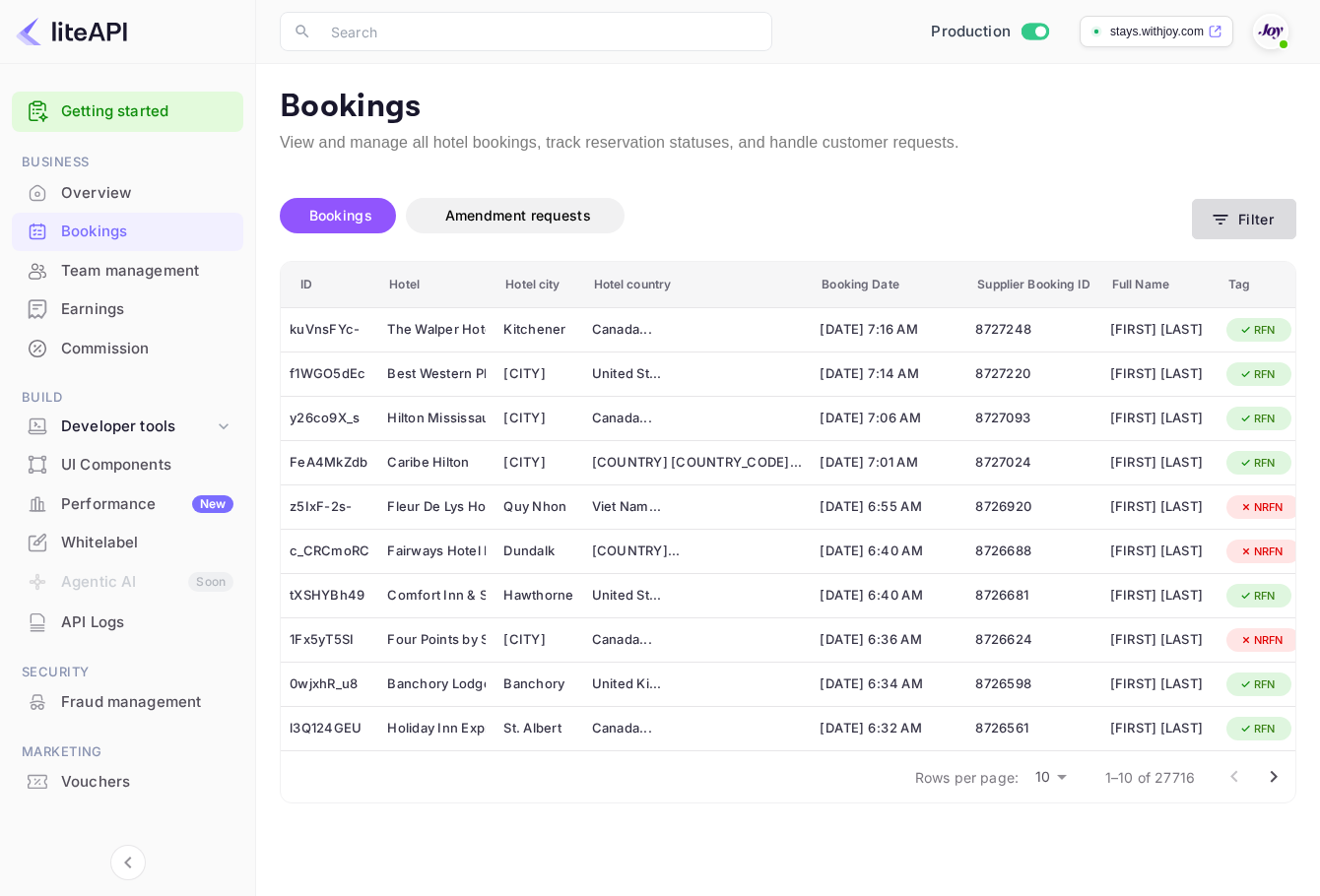 click 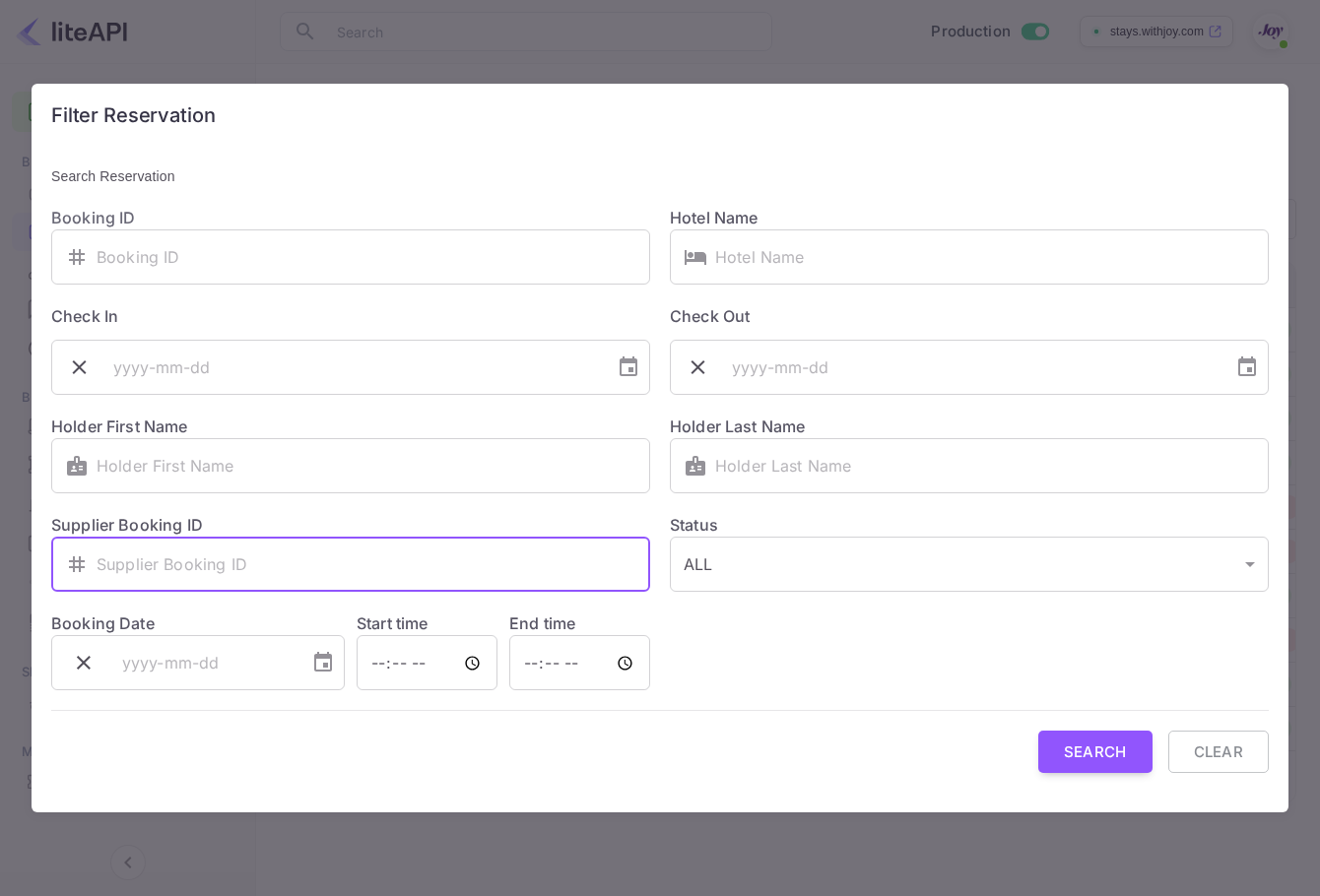 click at bounding box center [373, 564] 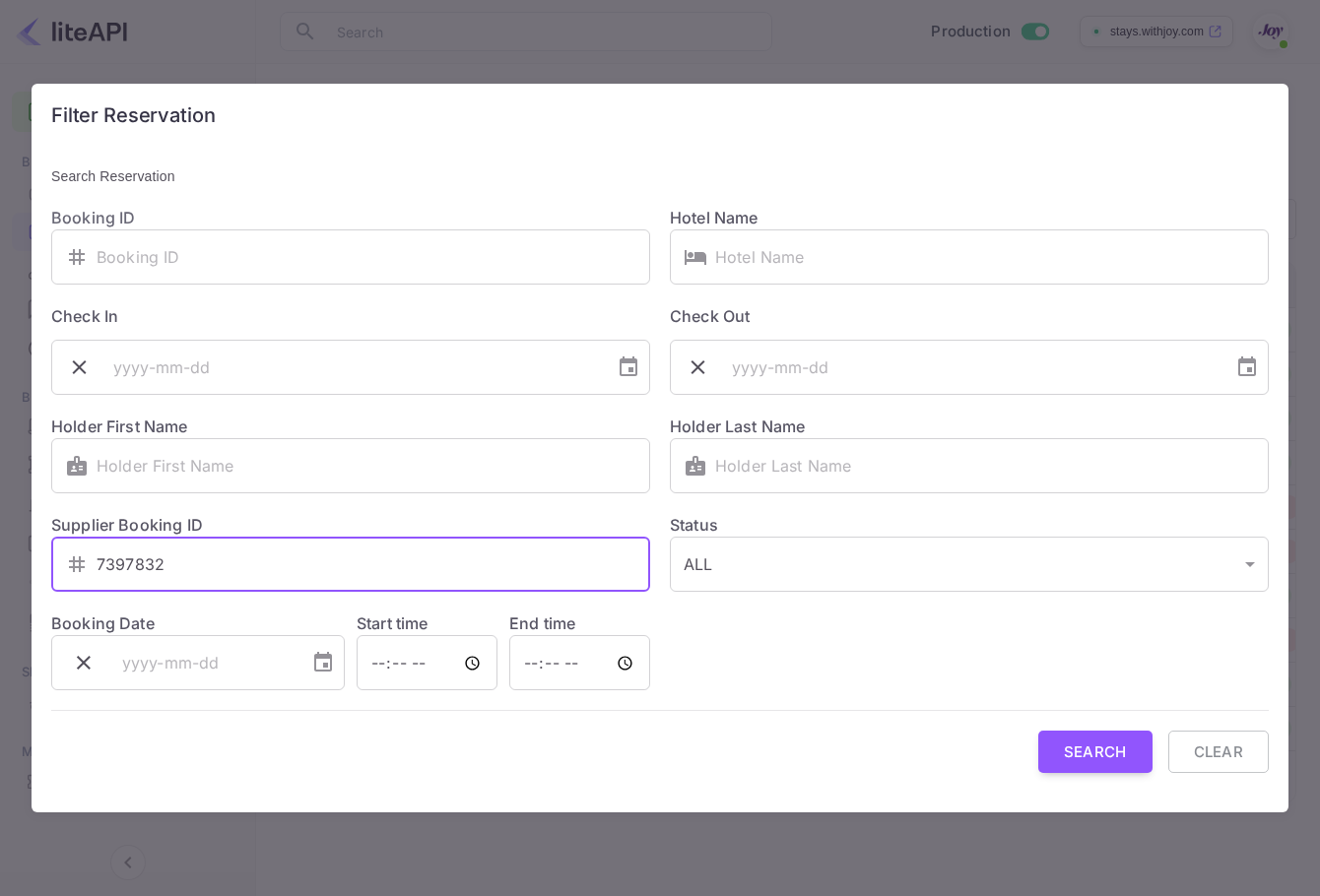 drag, startPoint x: 106, startPoint y: 562, endPoint x: 95, endPoint y: 564, distance: 11.18034 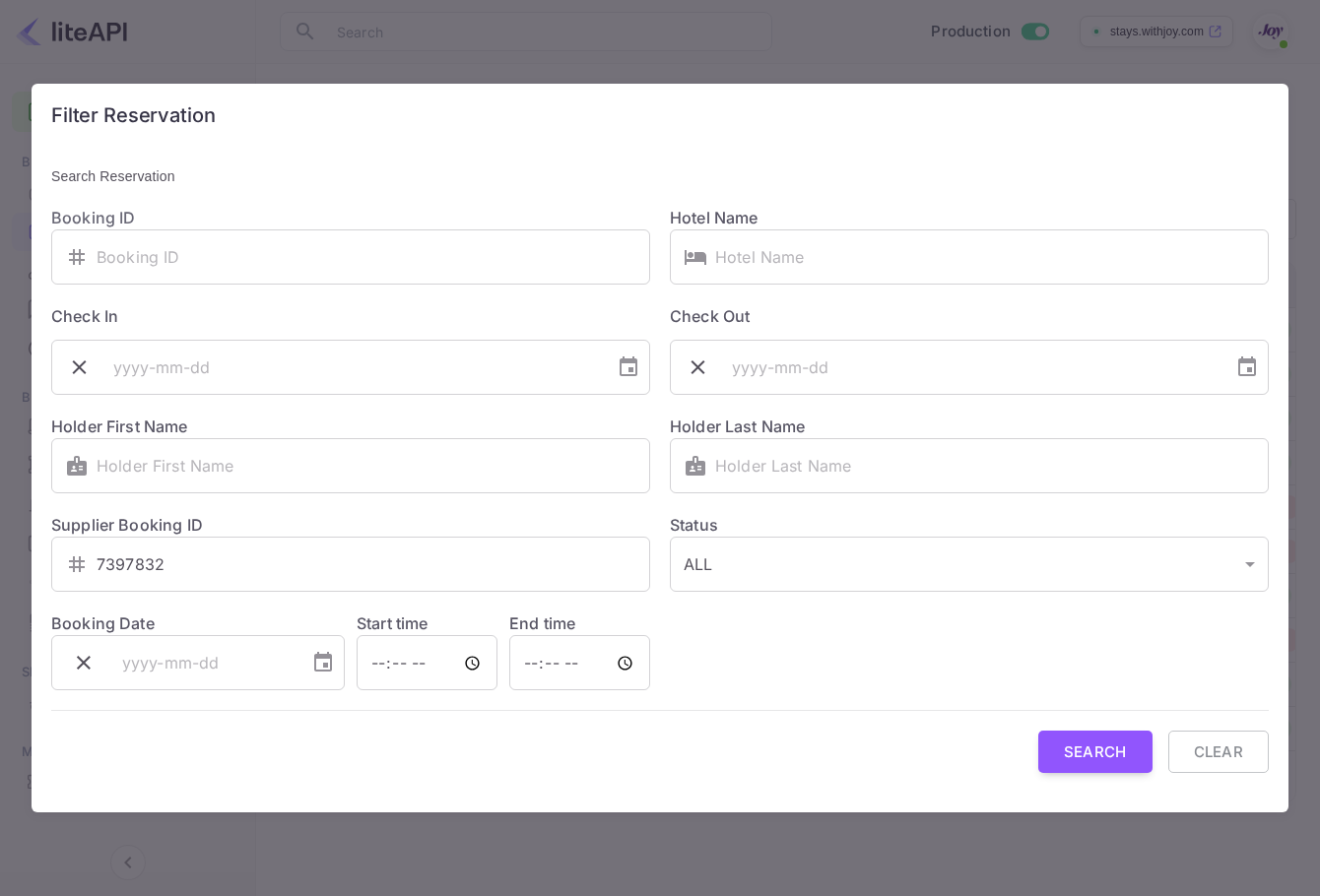 drag, startPoint x: 1020, startPoint y: 779, endPoint x: 1005, endPoint y: 742, distance: 39.92493 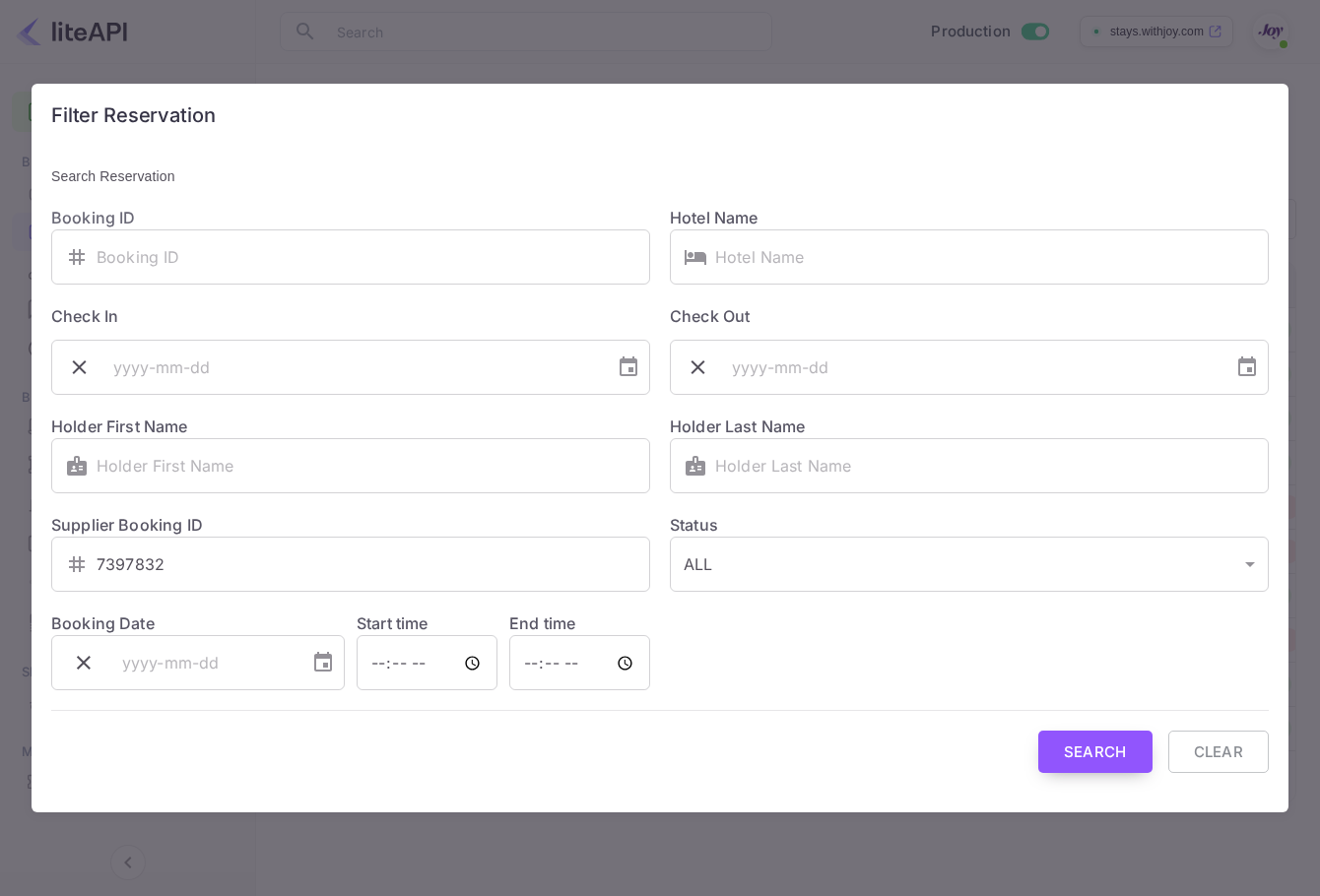 click on "Search" at bounding box center (1095, 751) 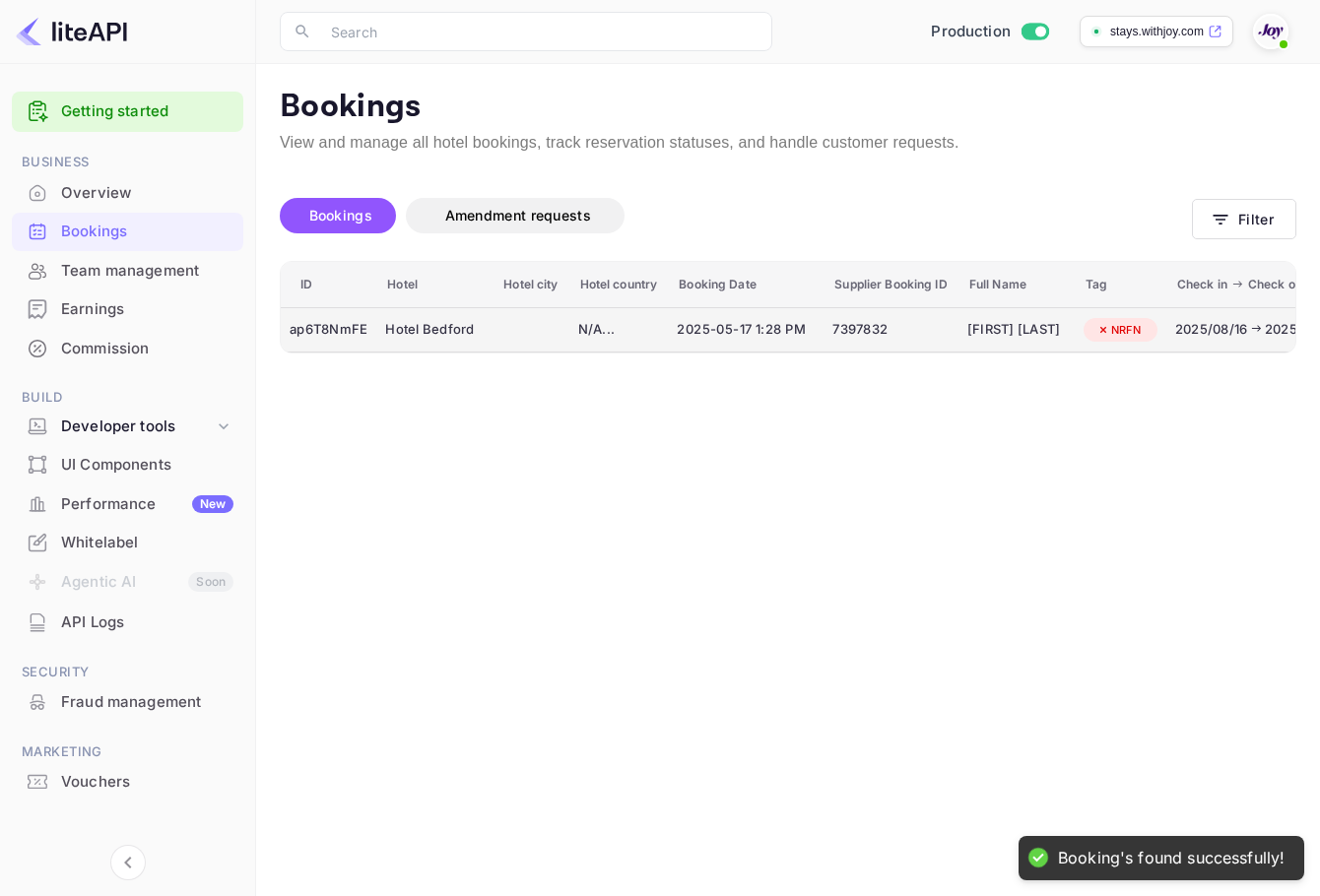 click on "Lizzy Berzind" at bounding box center (1017, 330) 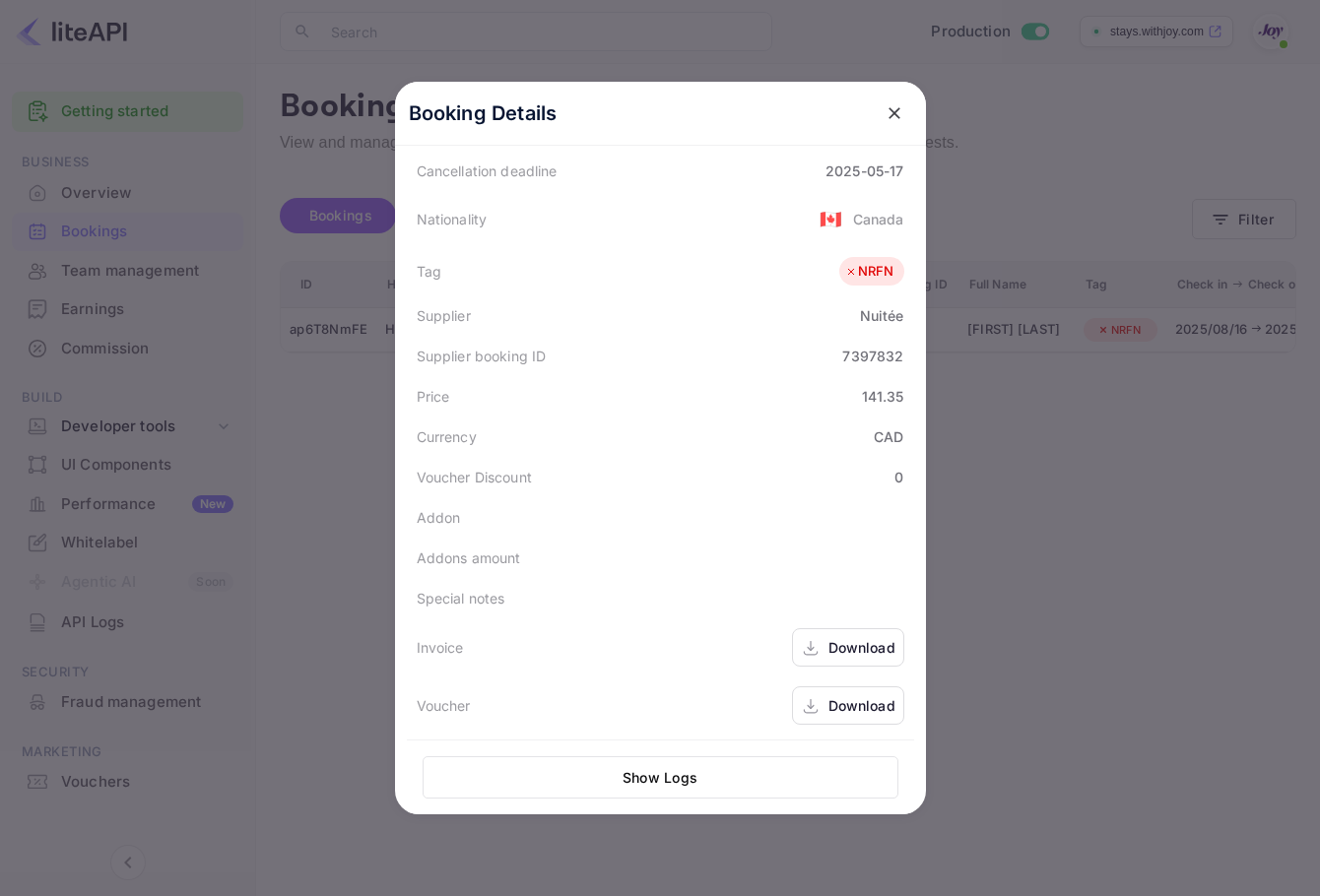 scroll, scrollTop: 440, scrollLeft: 0, axis: vertical 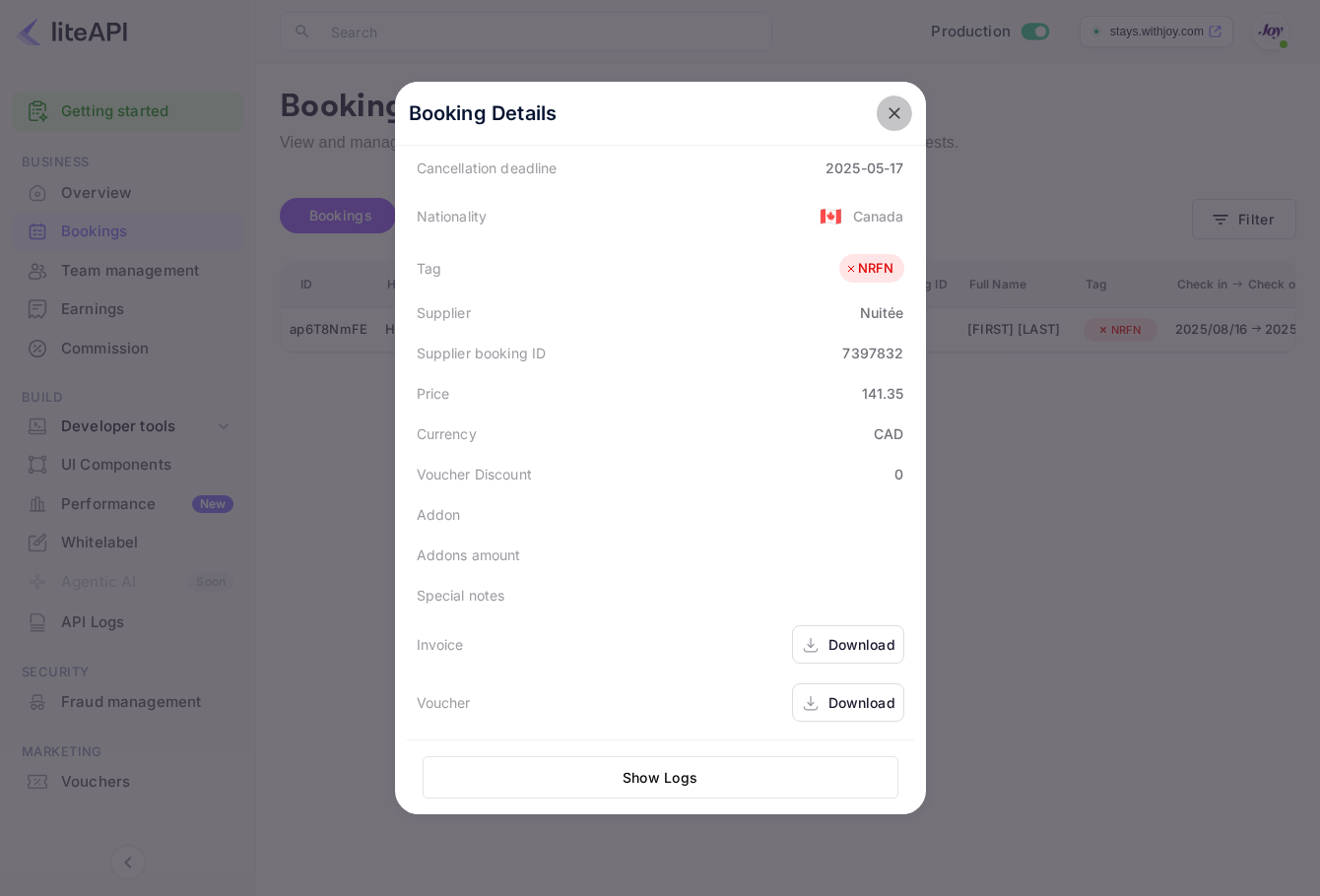 click 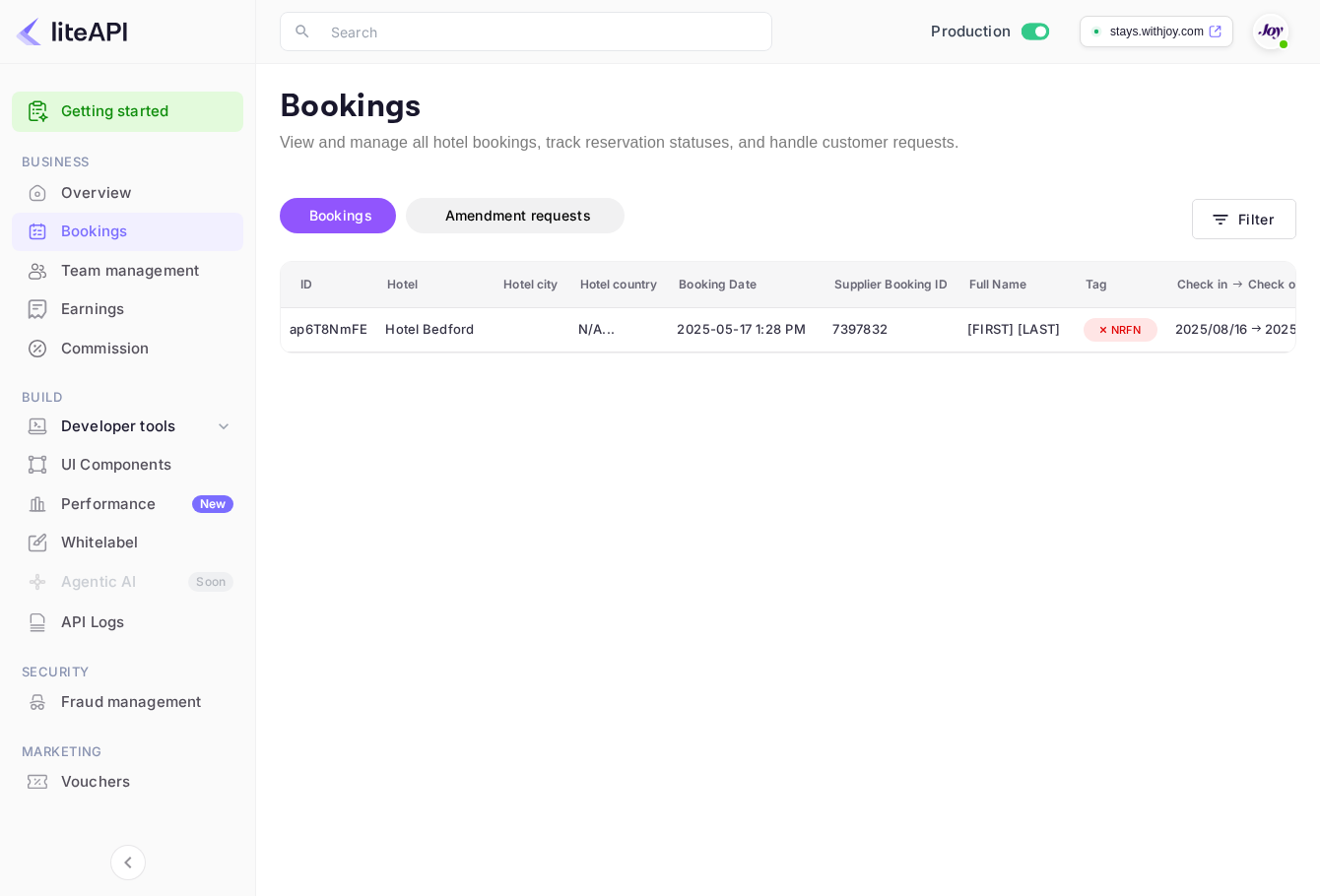 click on "Bookings Amendment requests Filter" at bounding box center (788, 220) 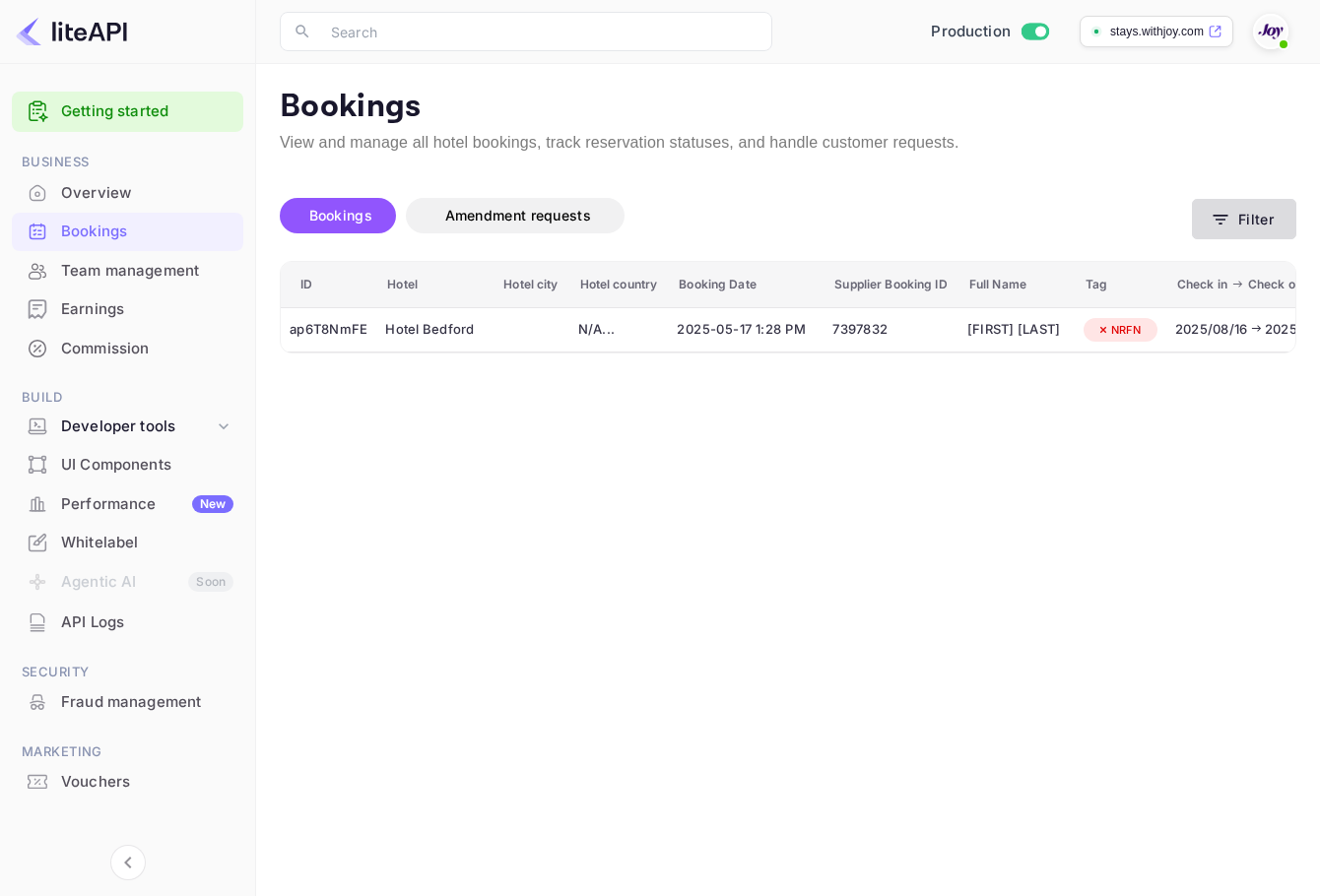 click on "Filter" at bounding box center [1244, 219] 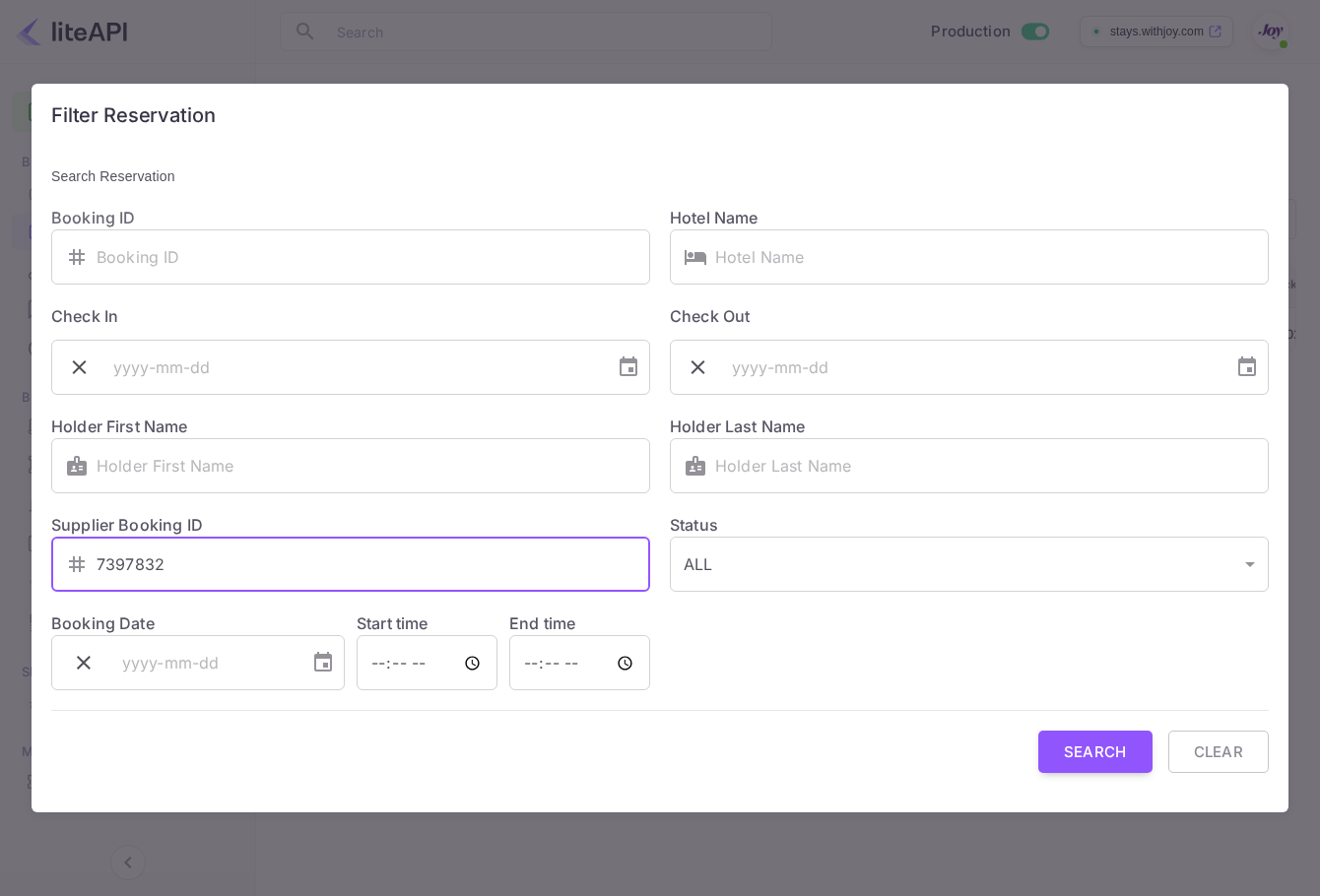 drag, startPoint x: 199, startPoint y: 569, endPoint x: 10, endPoint y: 559, distance: 189.26437 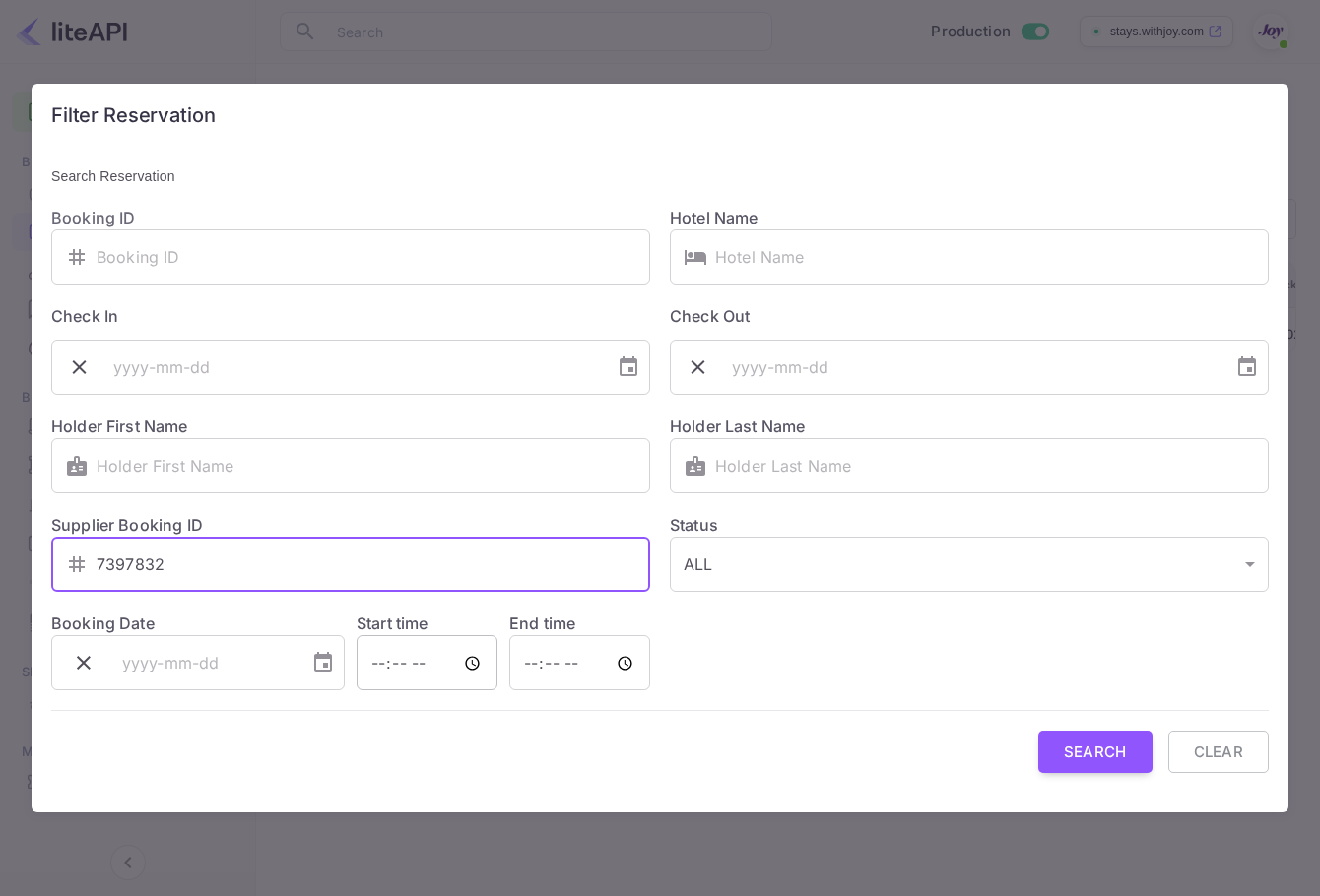 paste on "8654913" 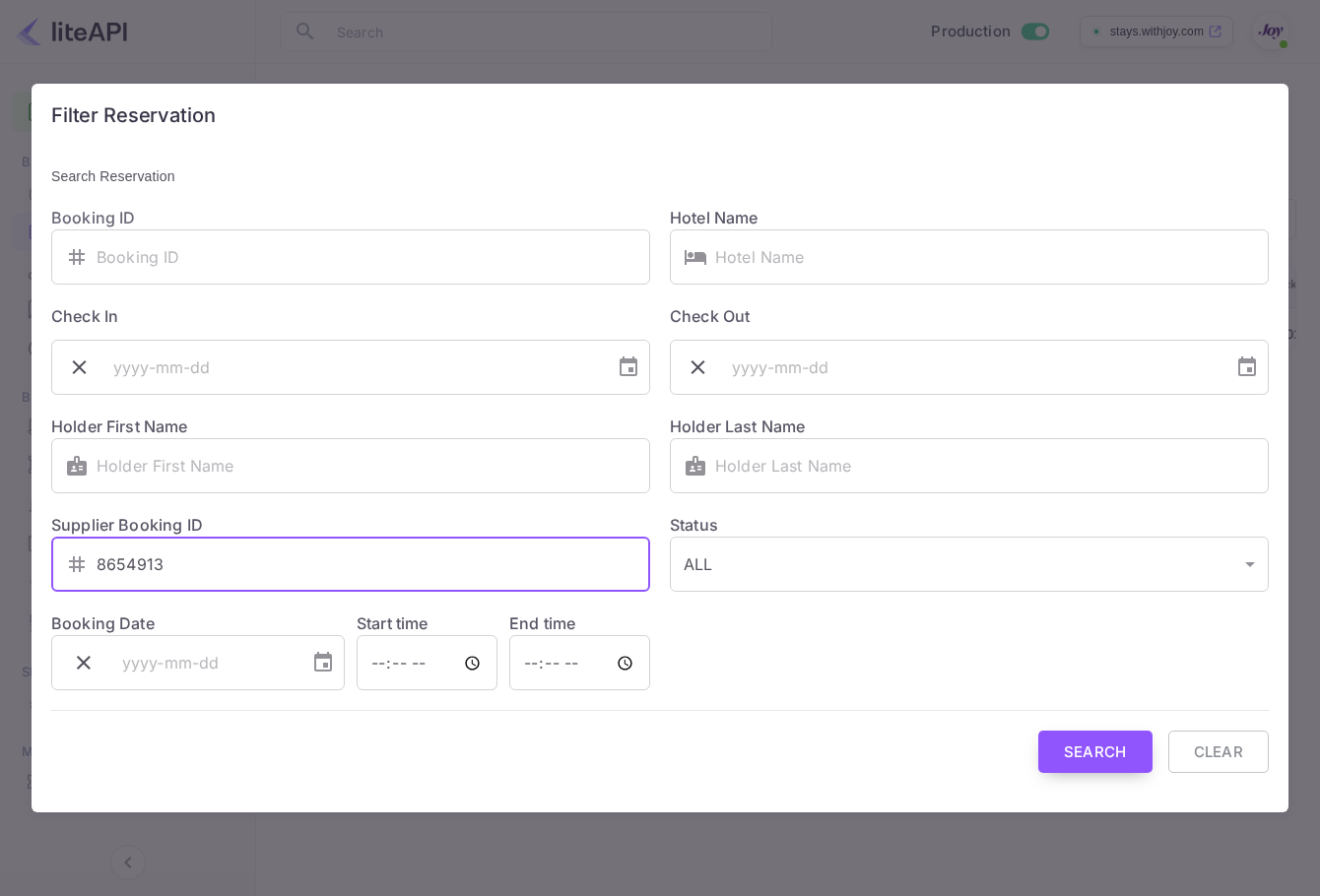 type on "8654913" 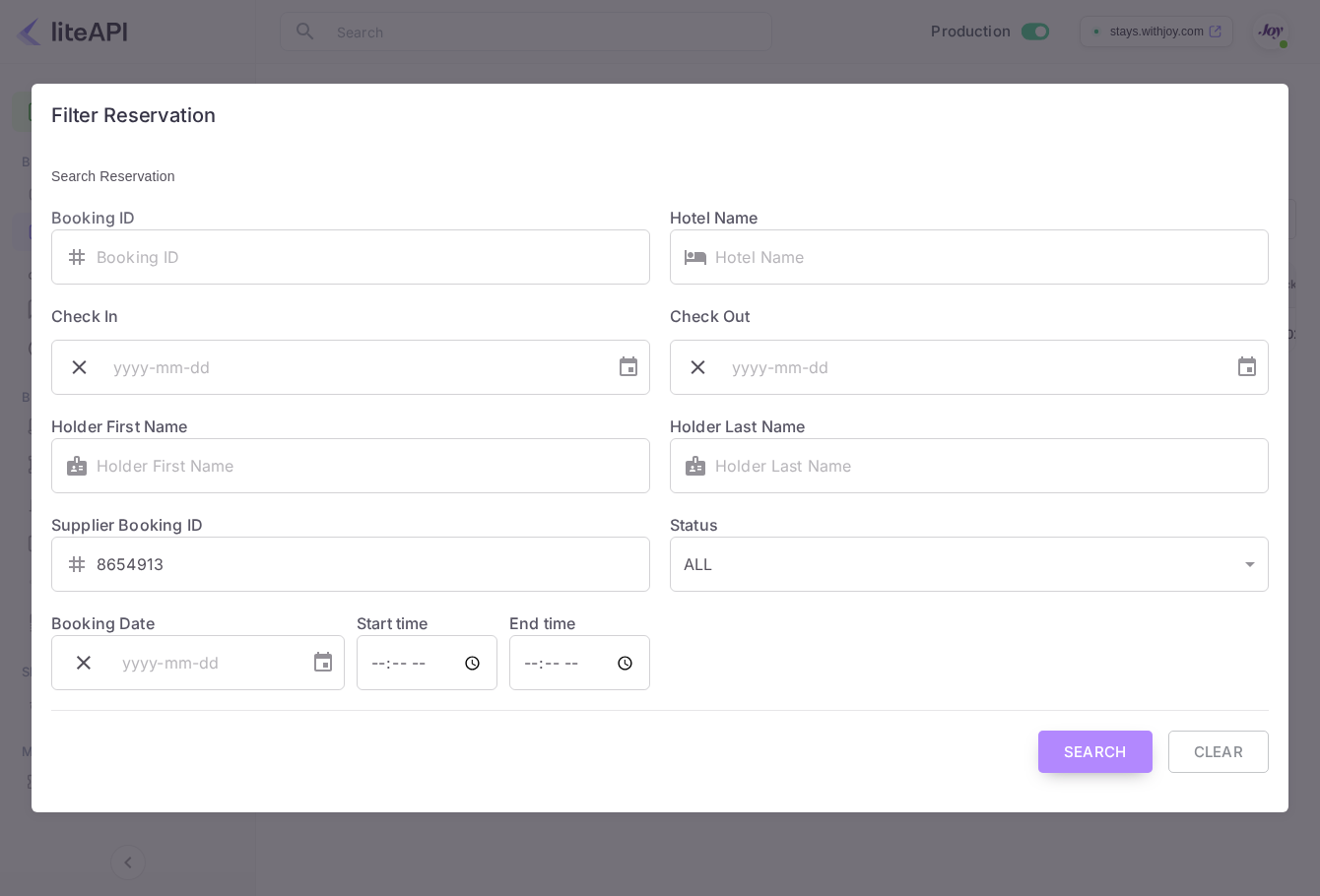 click on "Search" at bounding box center [1095, 751] 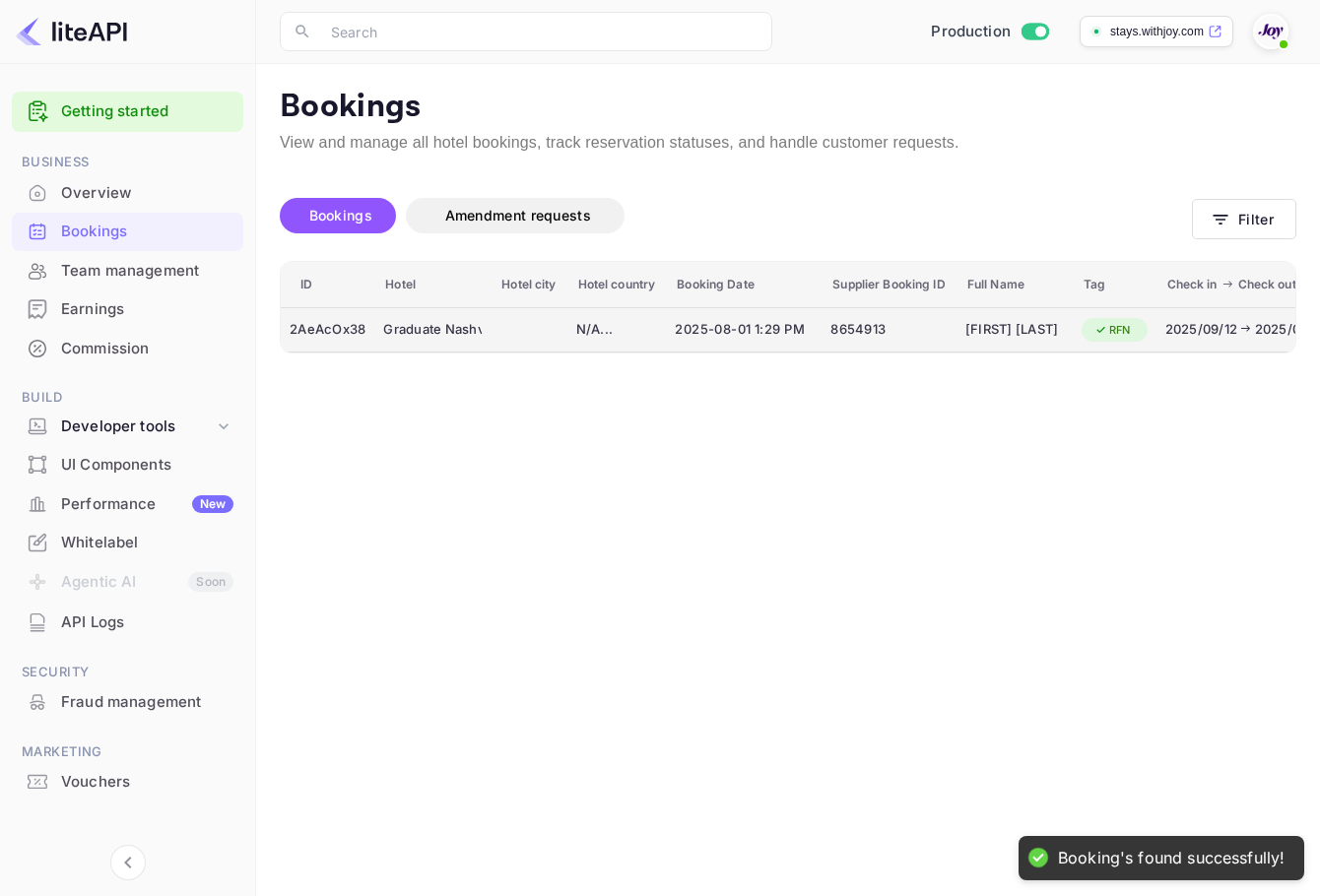 click at bounding box center [528, 330] 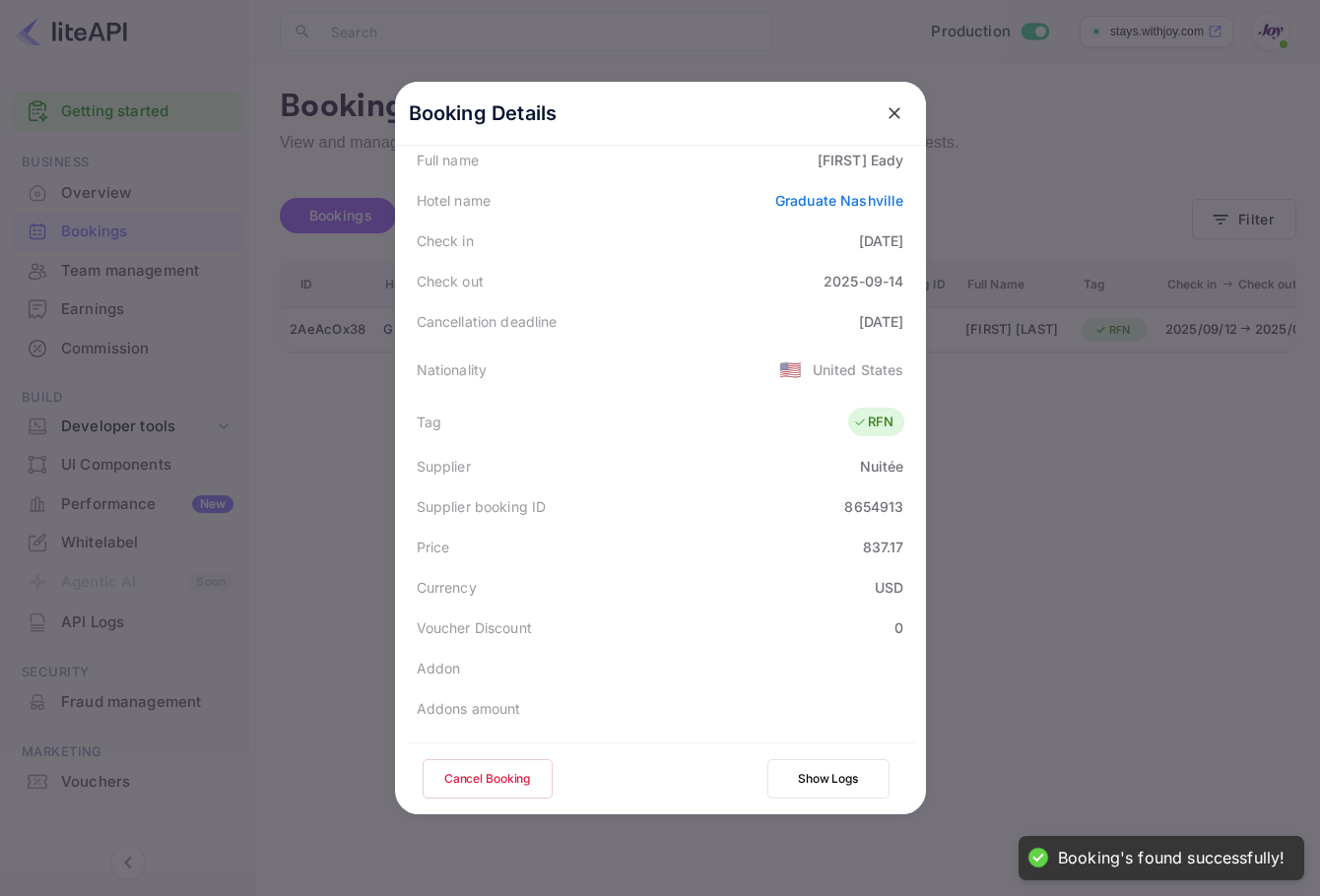 scroll, scrollTop: 437, scrollLeft: 0, axis: vertical 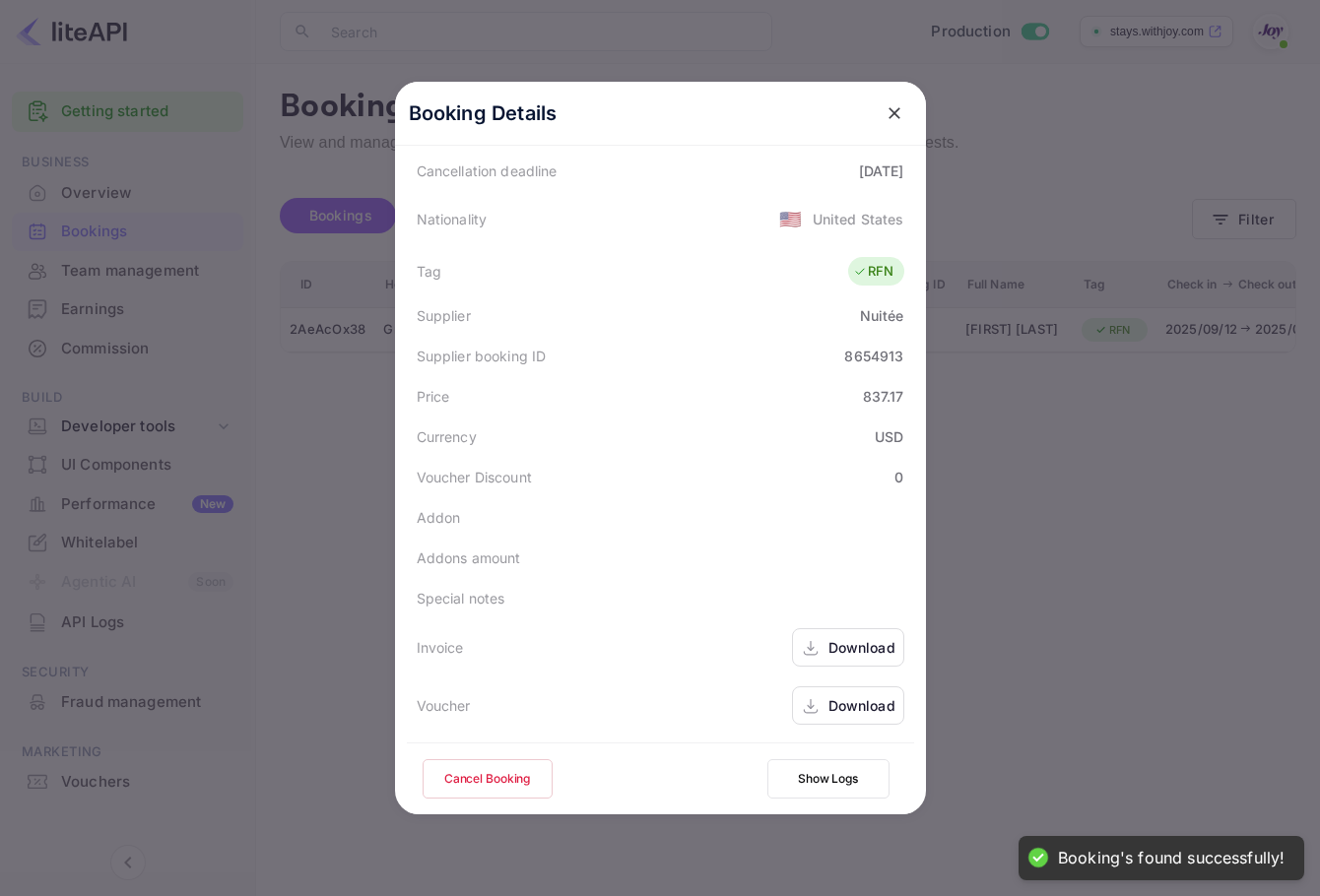 click on "Download" at bounding box center [862, 705] 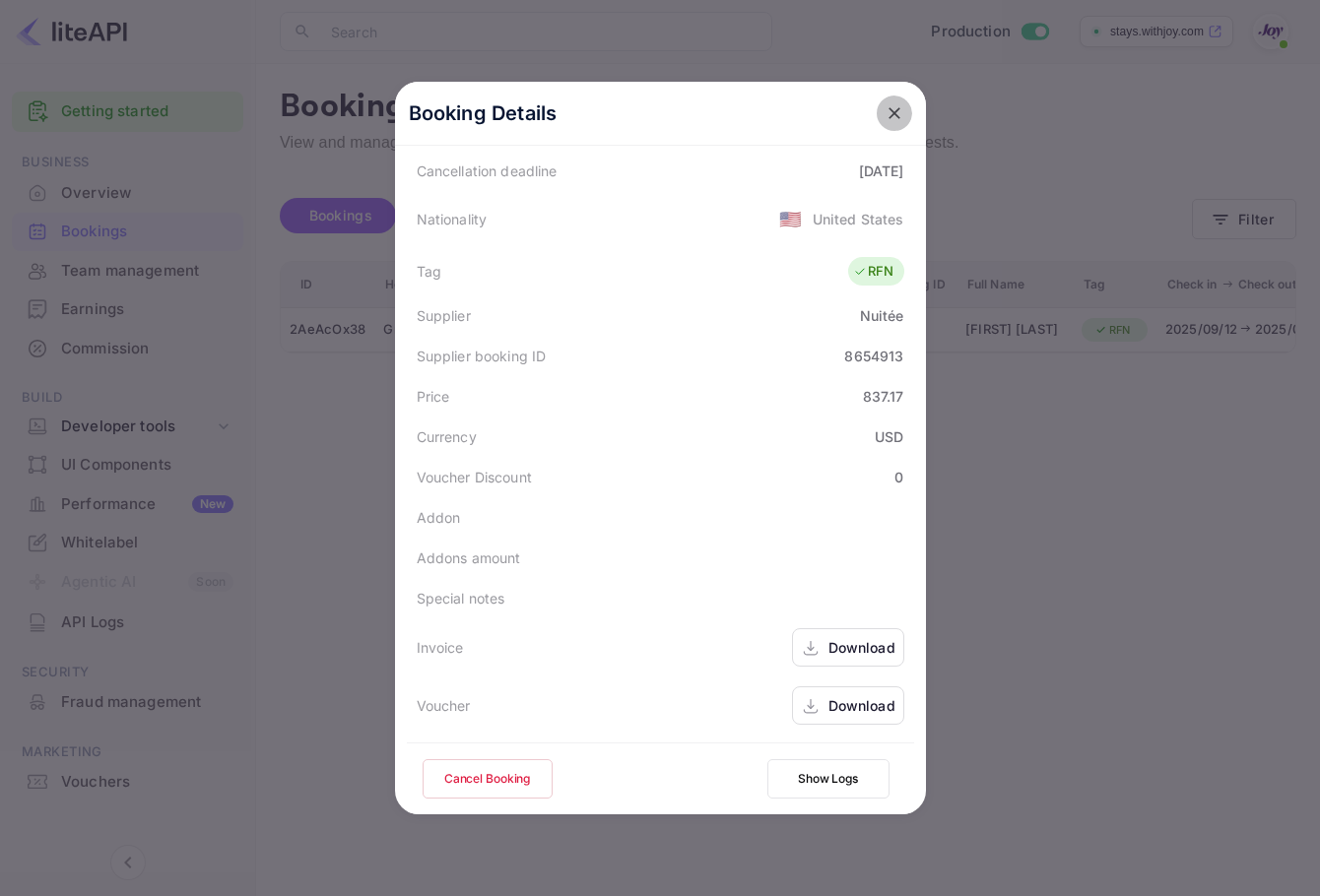 drag, startPoint x: 888, startPoint y: 107, endPoint x: 901, endPoint y: 115, distance: 15.264338 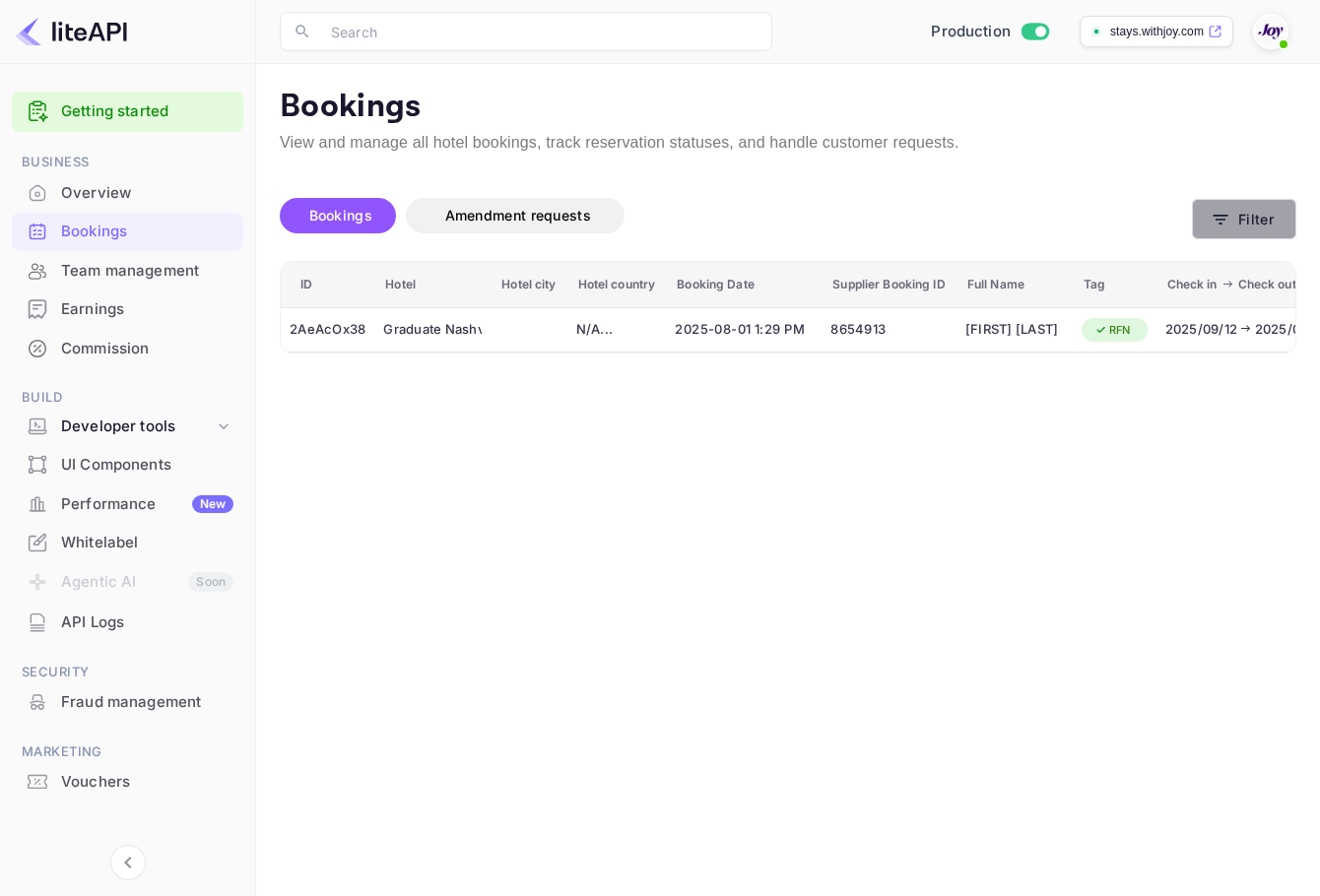 click on "Filter" at bounding box center (1244, 219) 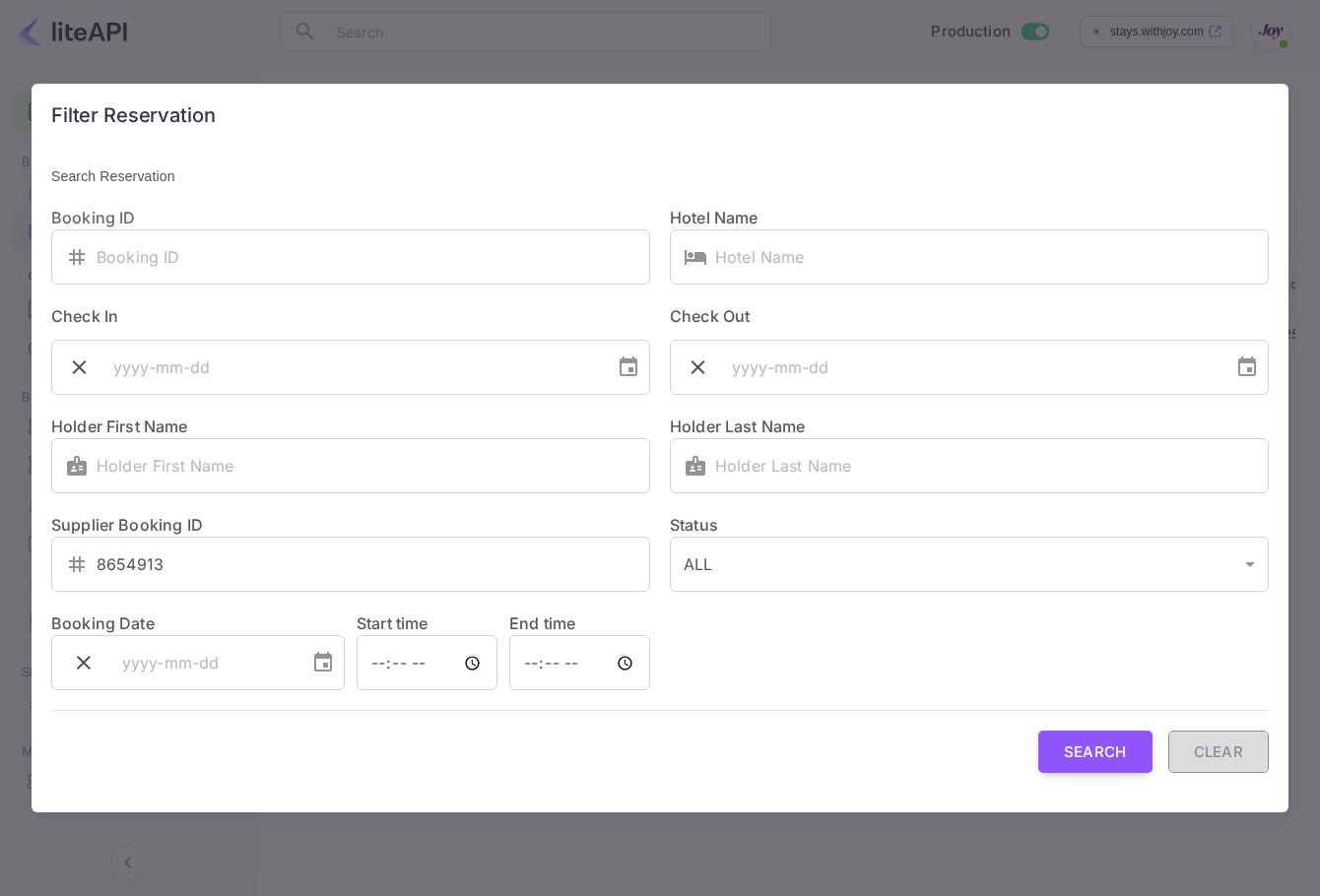 click on "Clear" at bounding box center [1219, 751] 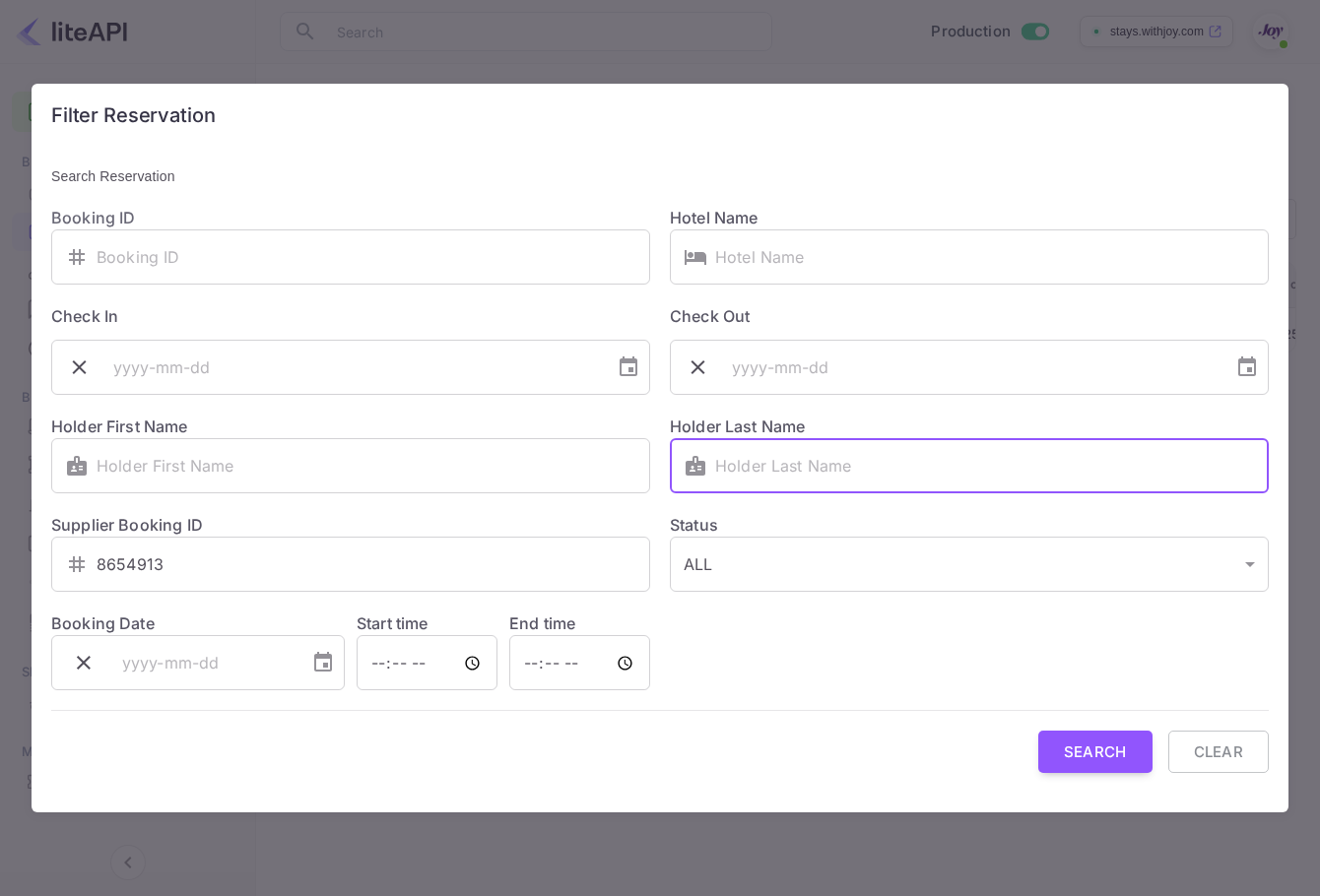 click at bounding box center (992, 466) 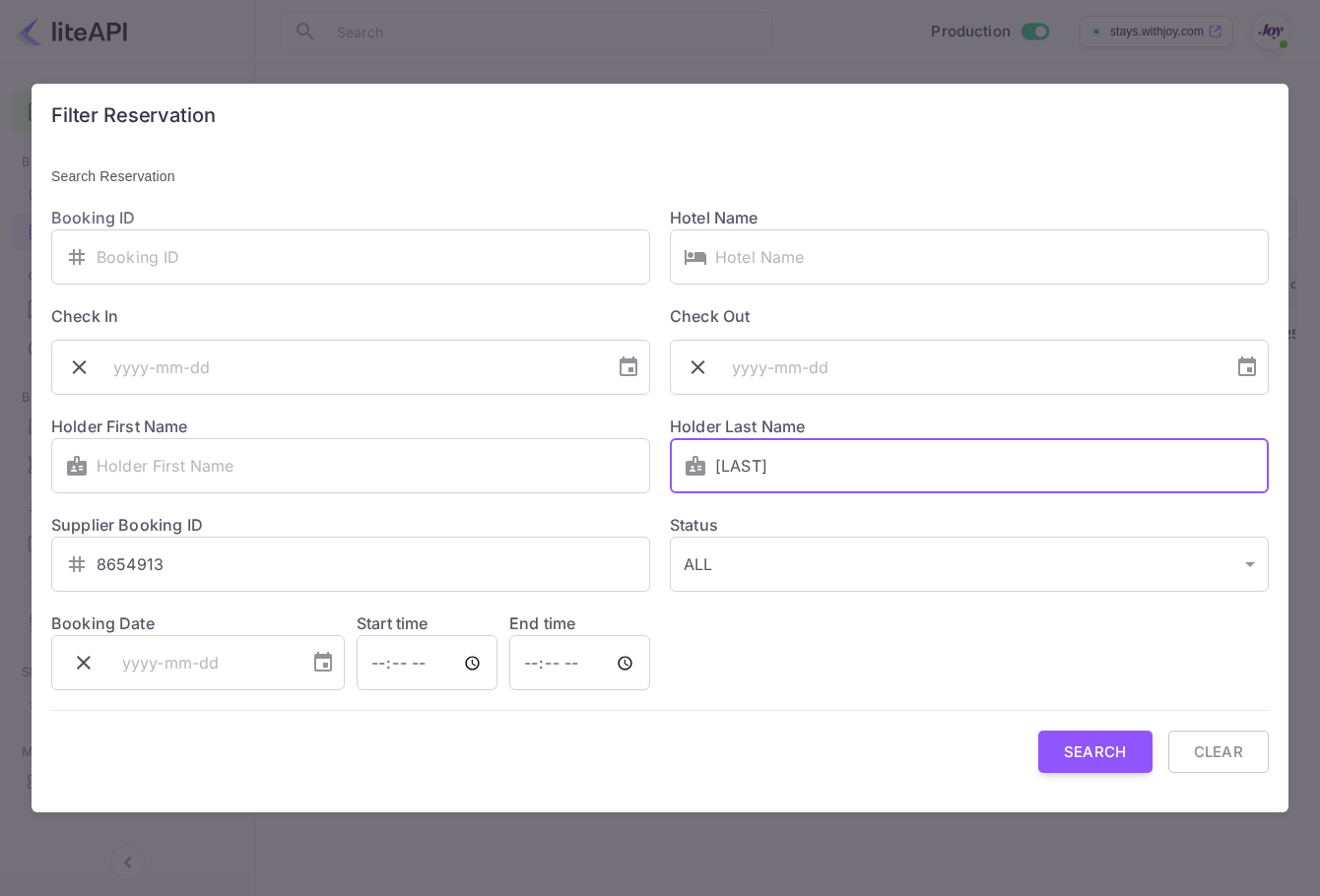 drag, startPoint x: 721, startPoint y: 471, endPoint x: 704, endPoint y: 468, distance: 17.262677 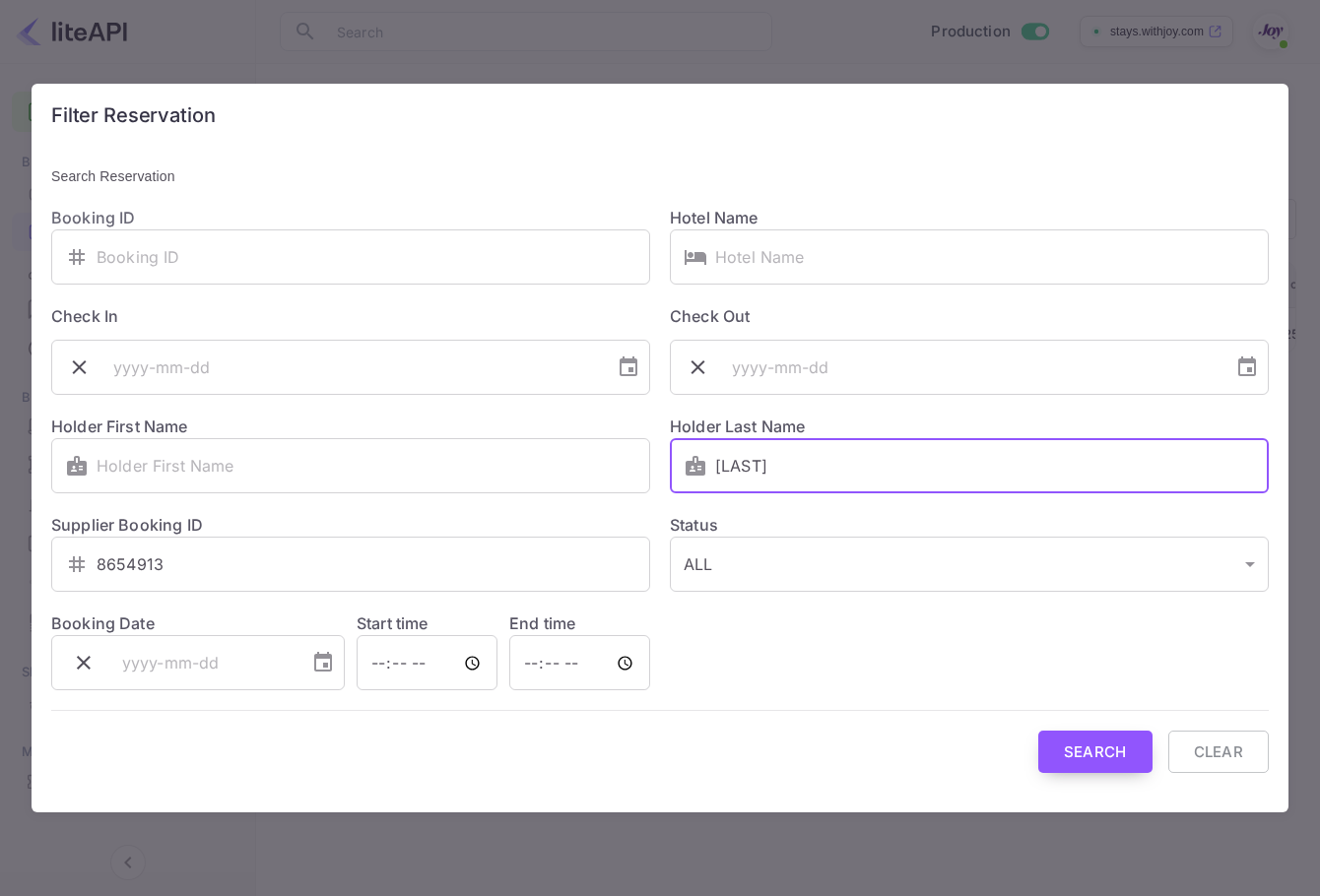 type on "Myers" 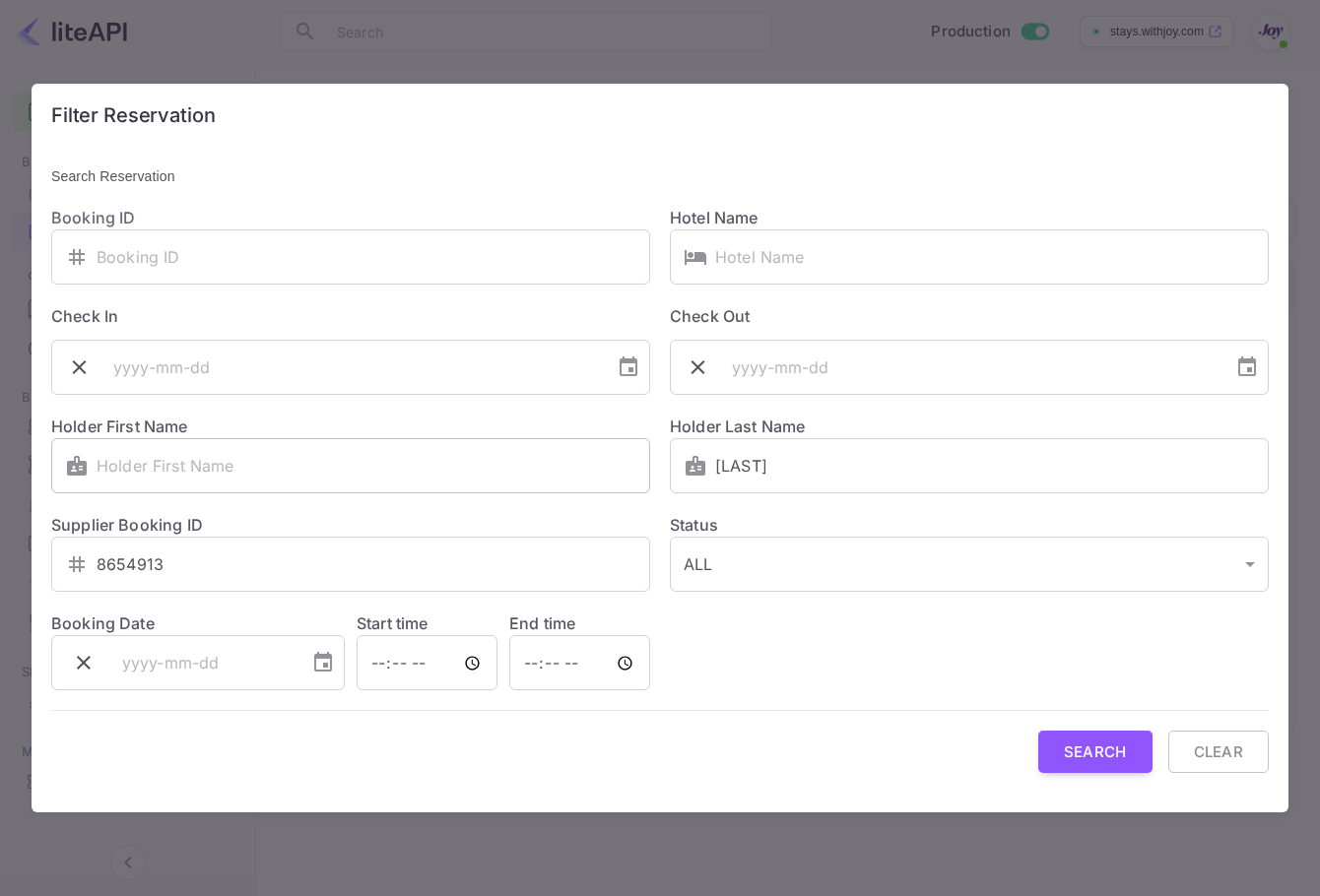 click at bounding box center (373, 466) 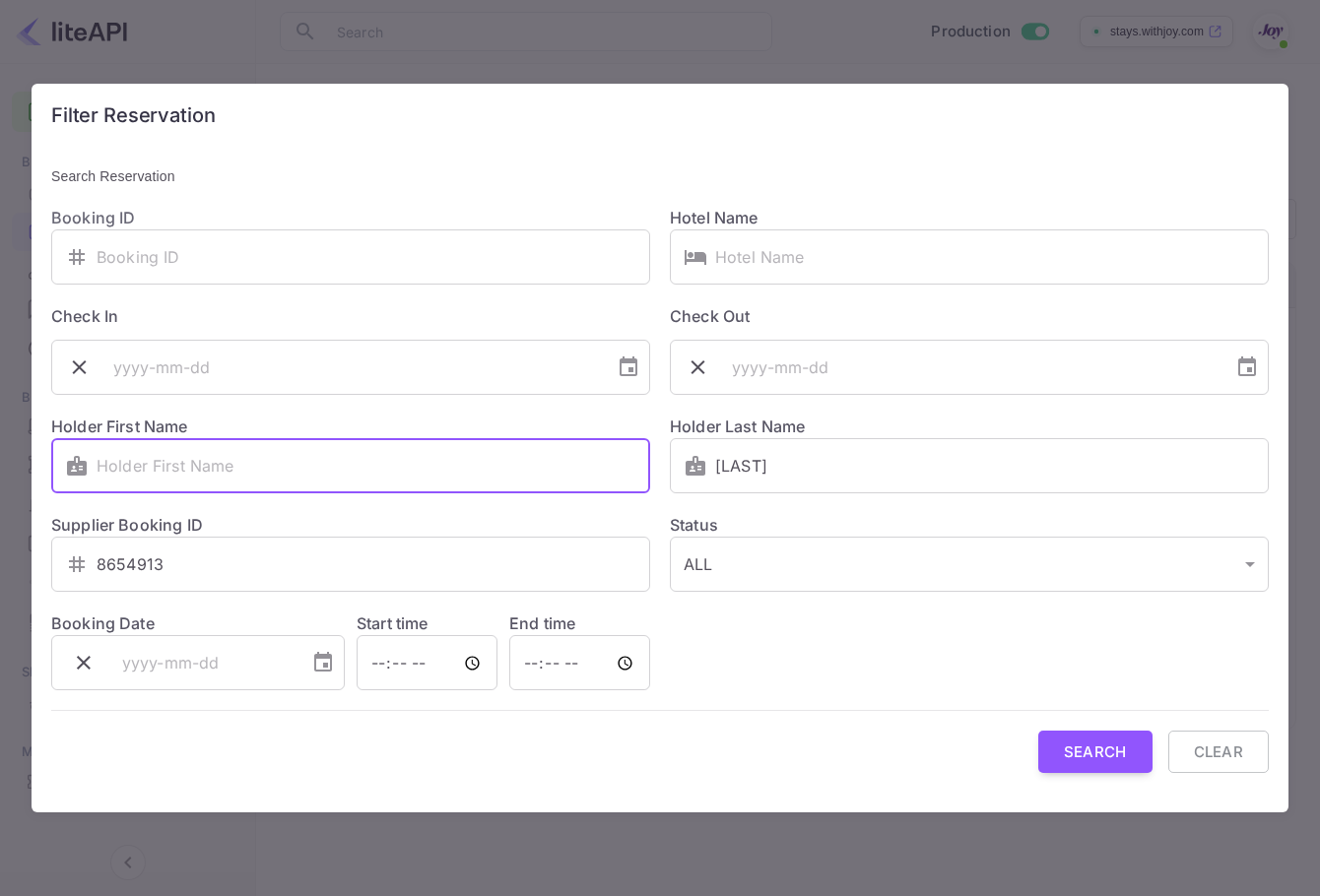paste on "Amy" 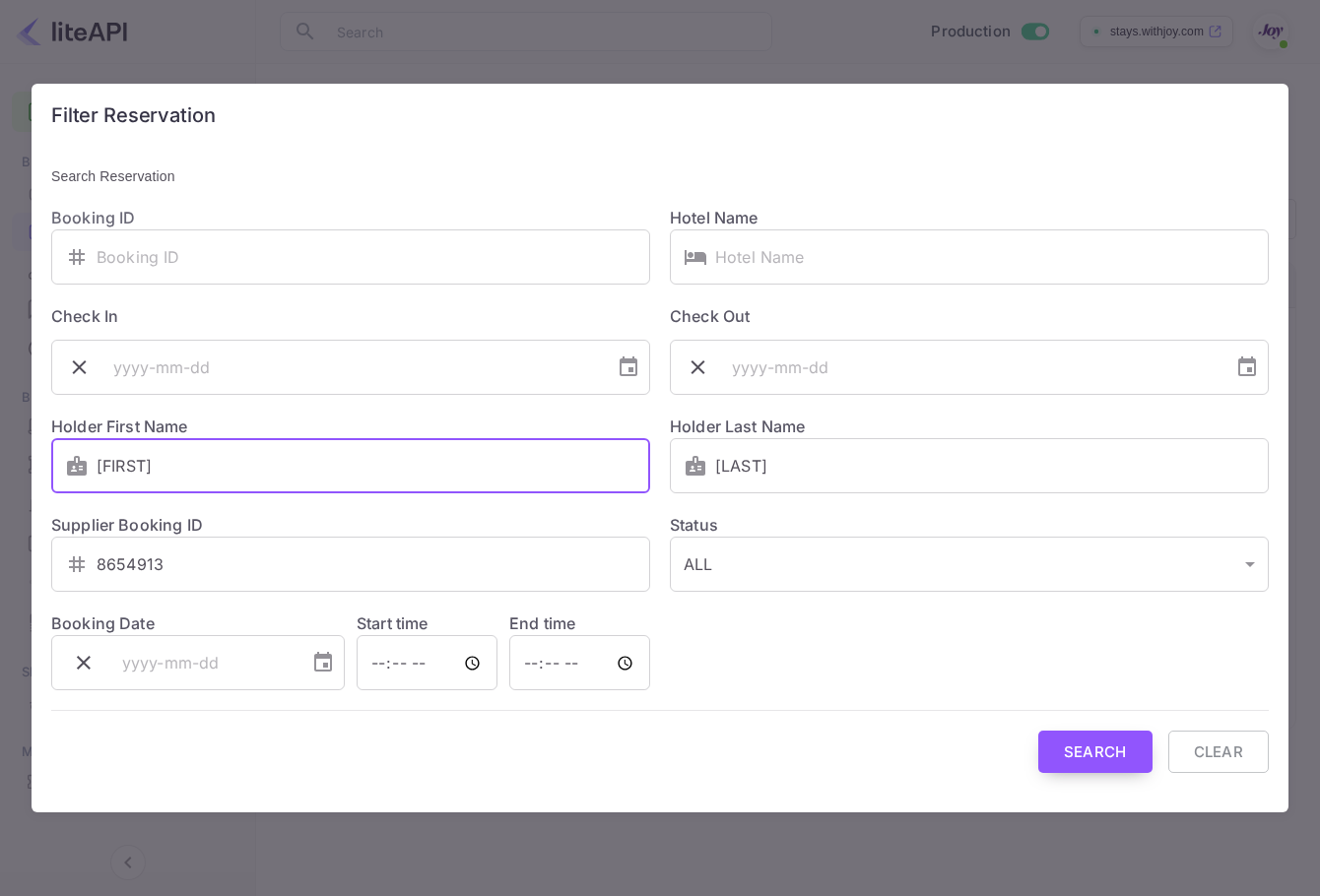 type on "Amy" 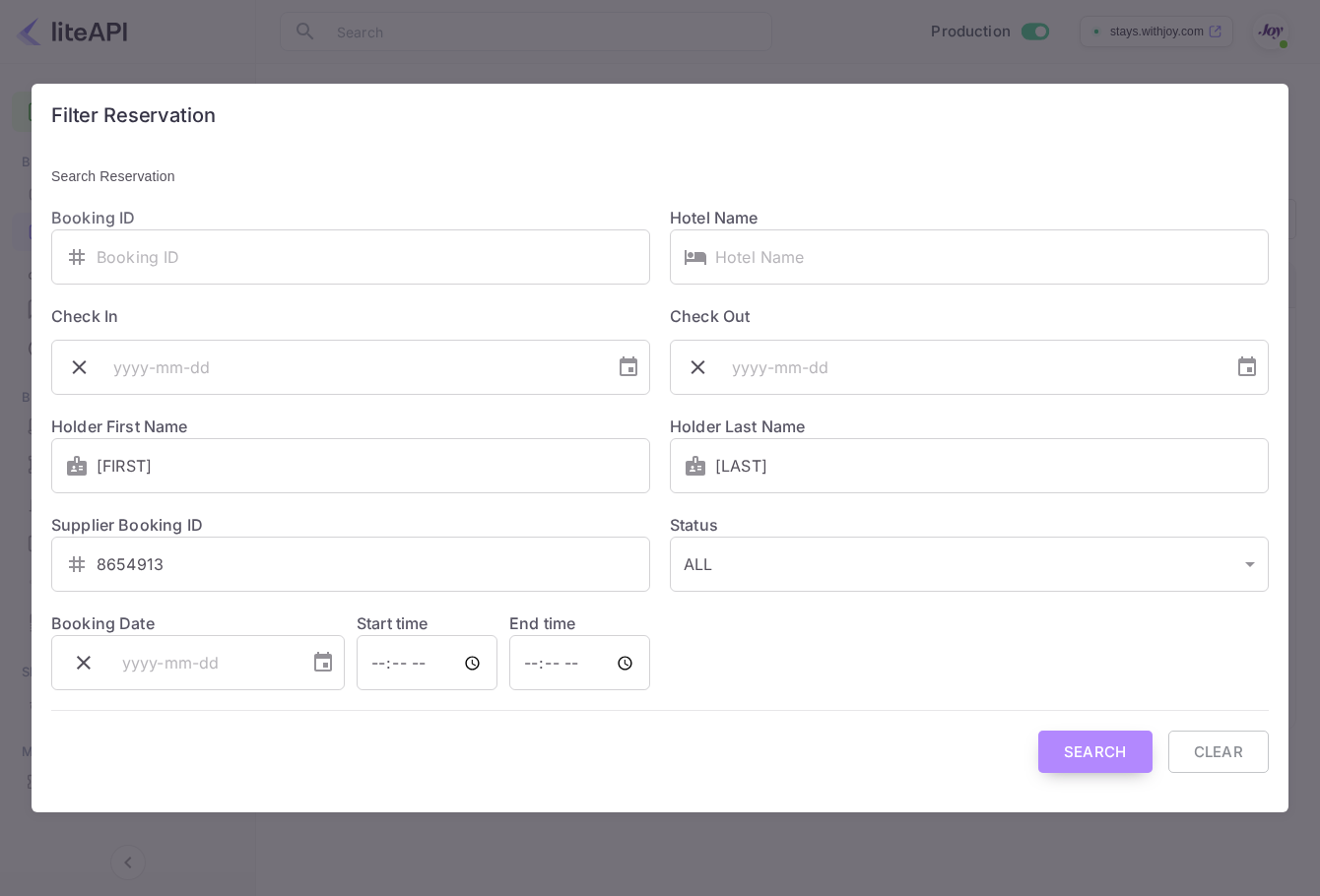 click on "Search" at bounding box center [1095, 751] 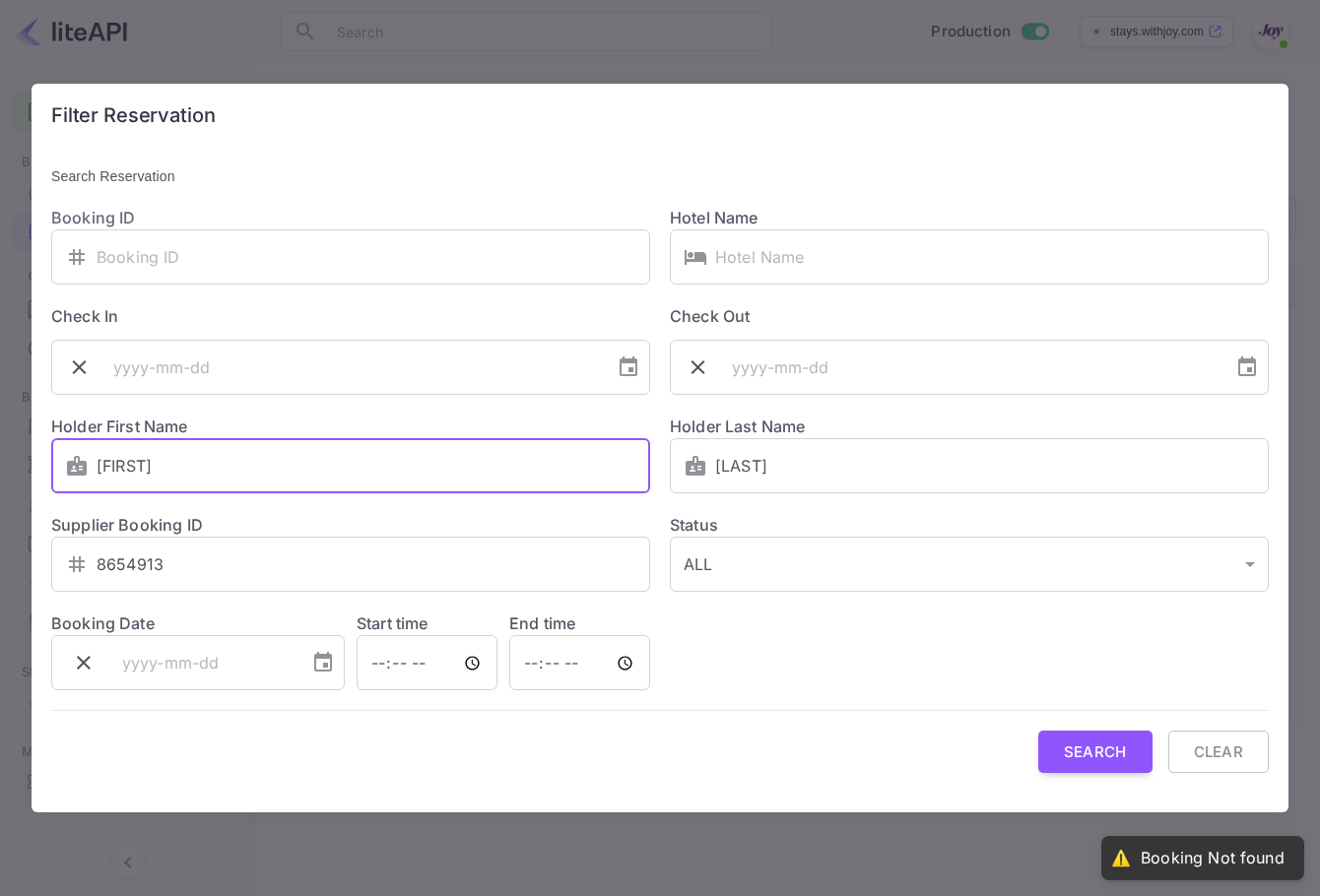 drag, startPoint x: 406, startPoint y: 449, endPoint x: 71, endPoint y: 446, distance: 335.01343 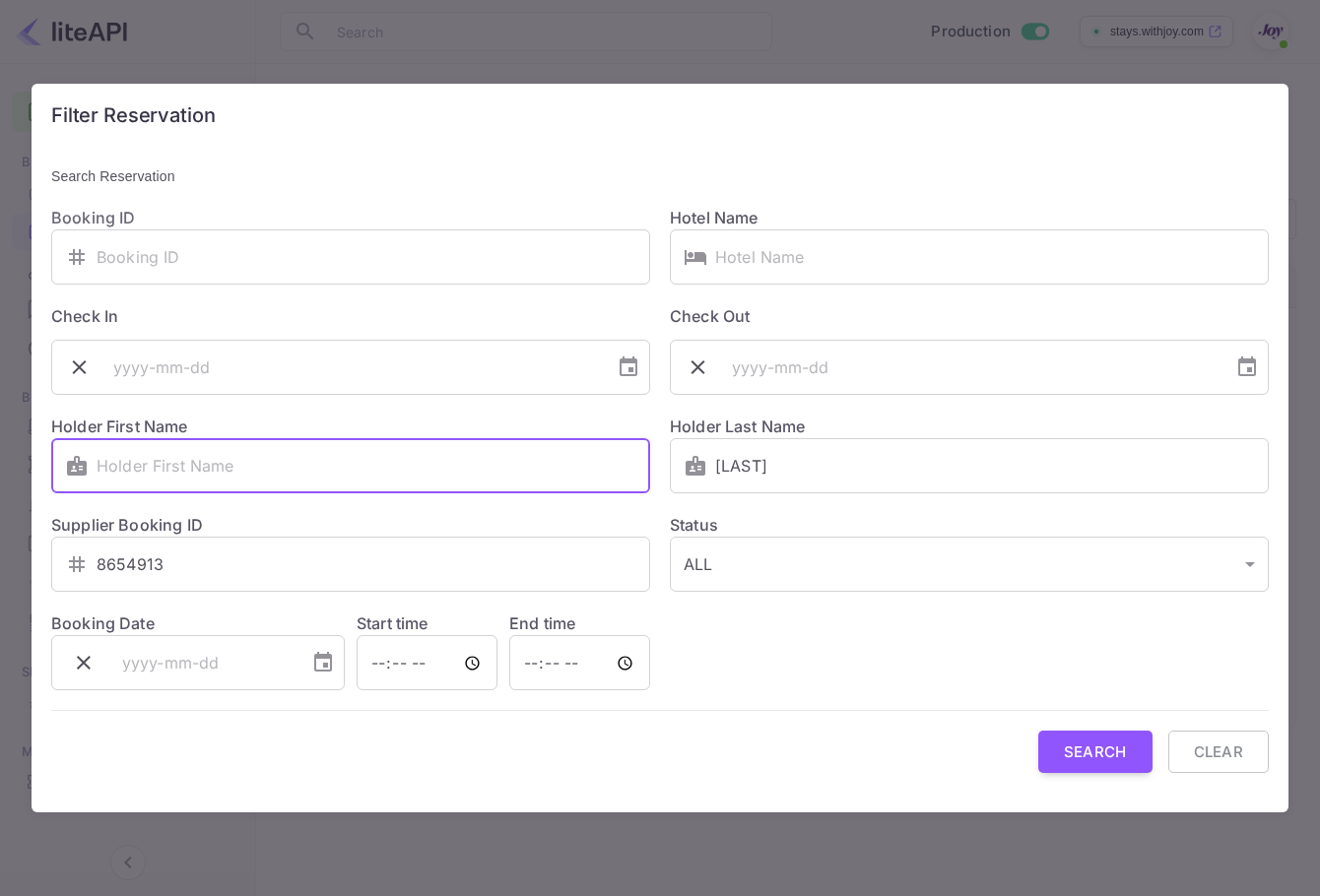 type 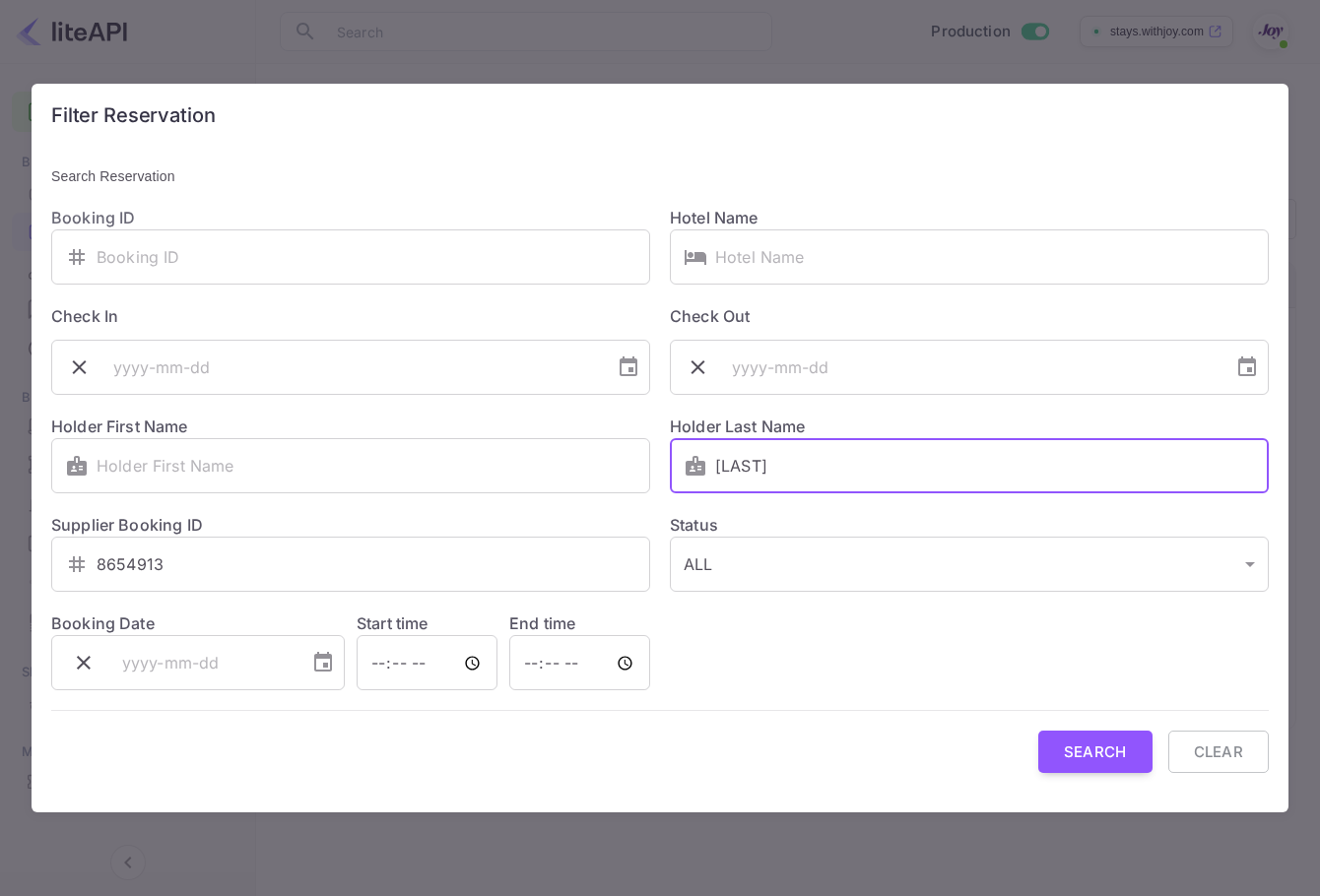 drag, startPoint x: 851, startPoint y: 478, endPoint x: 546, endPoint y: 422, distance: 310.09837 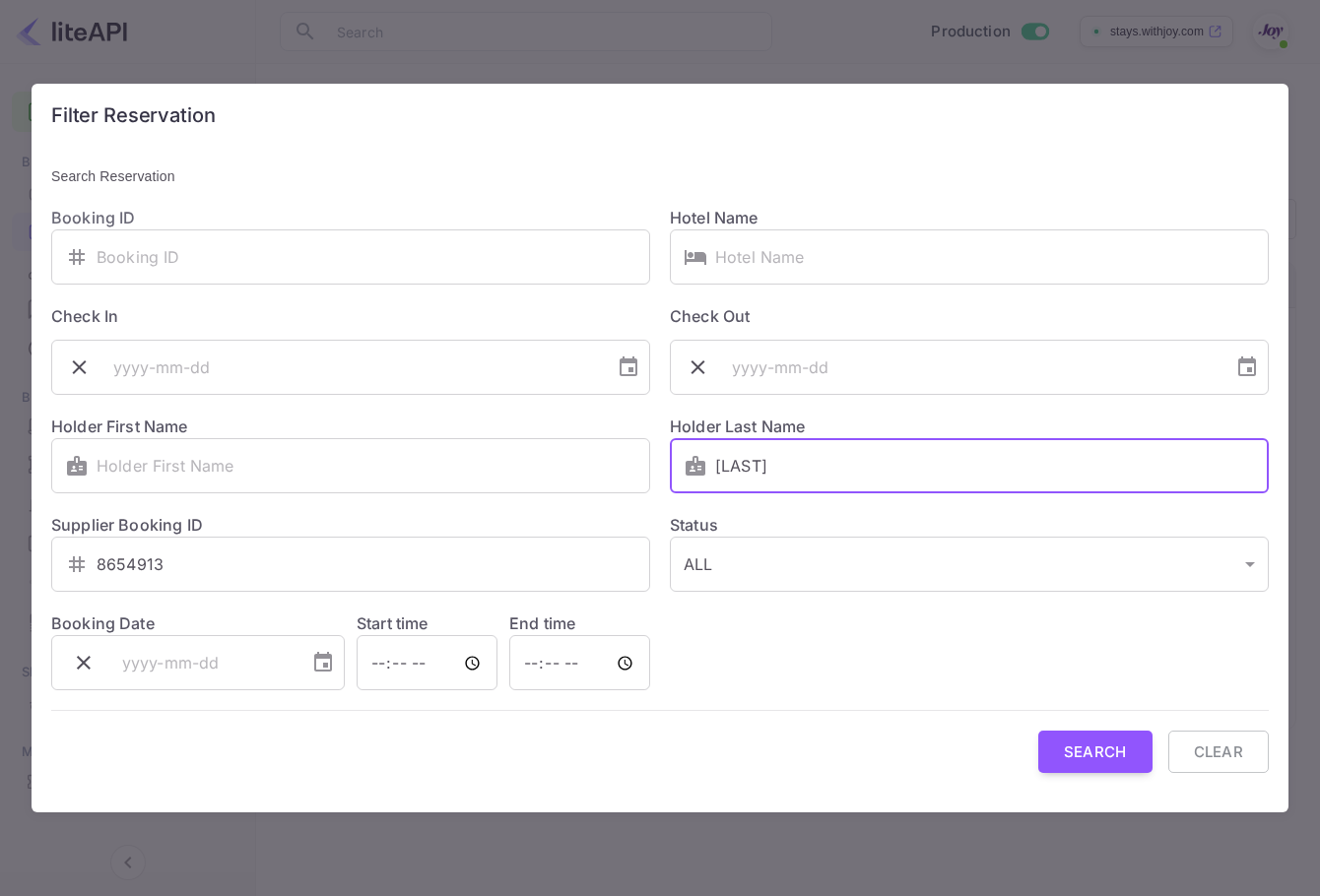paste on "Judd" 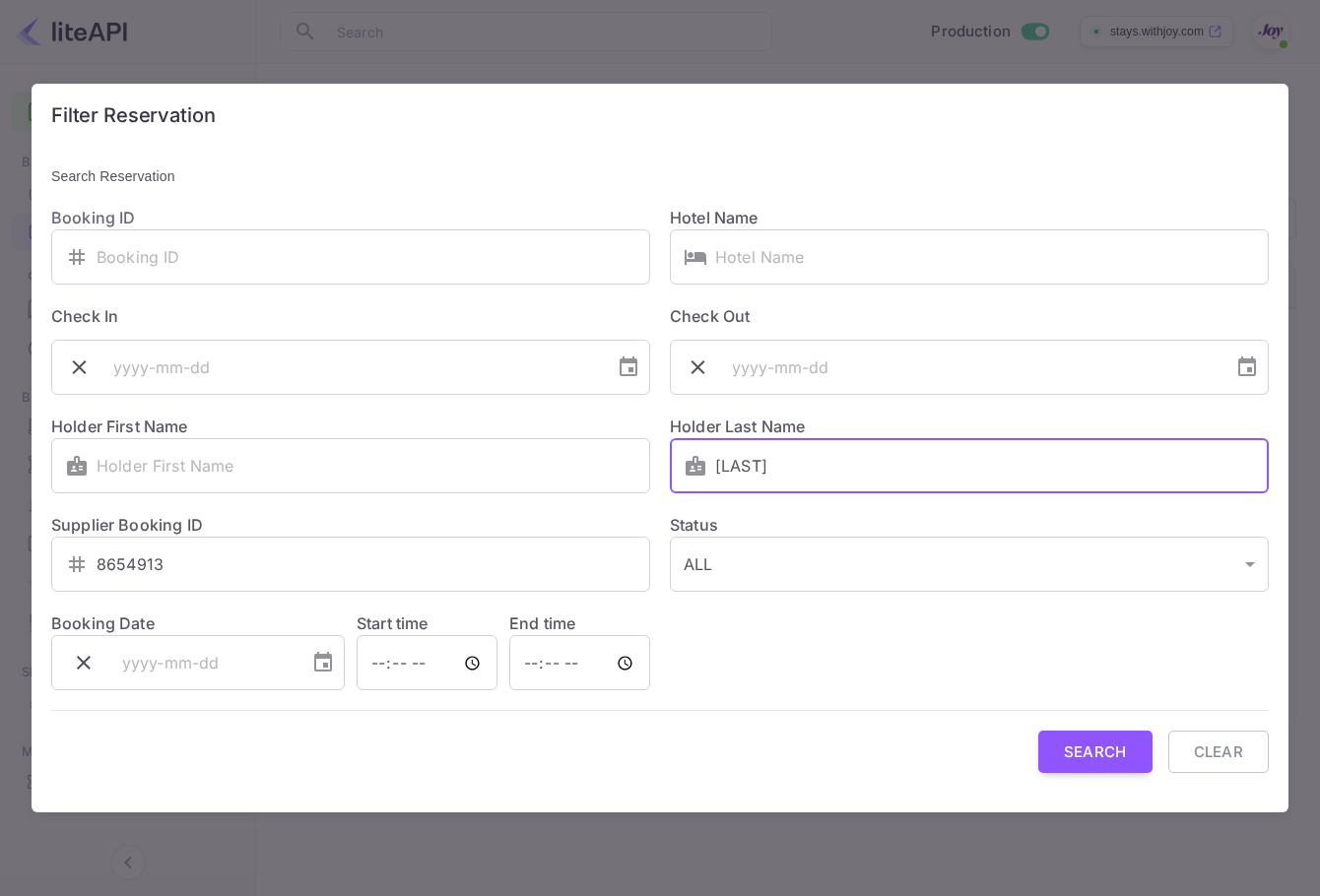 type on "Judd" 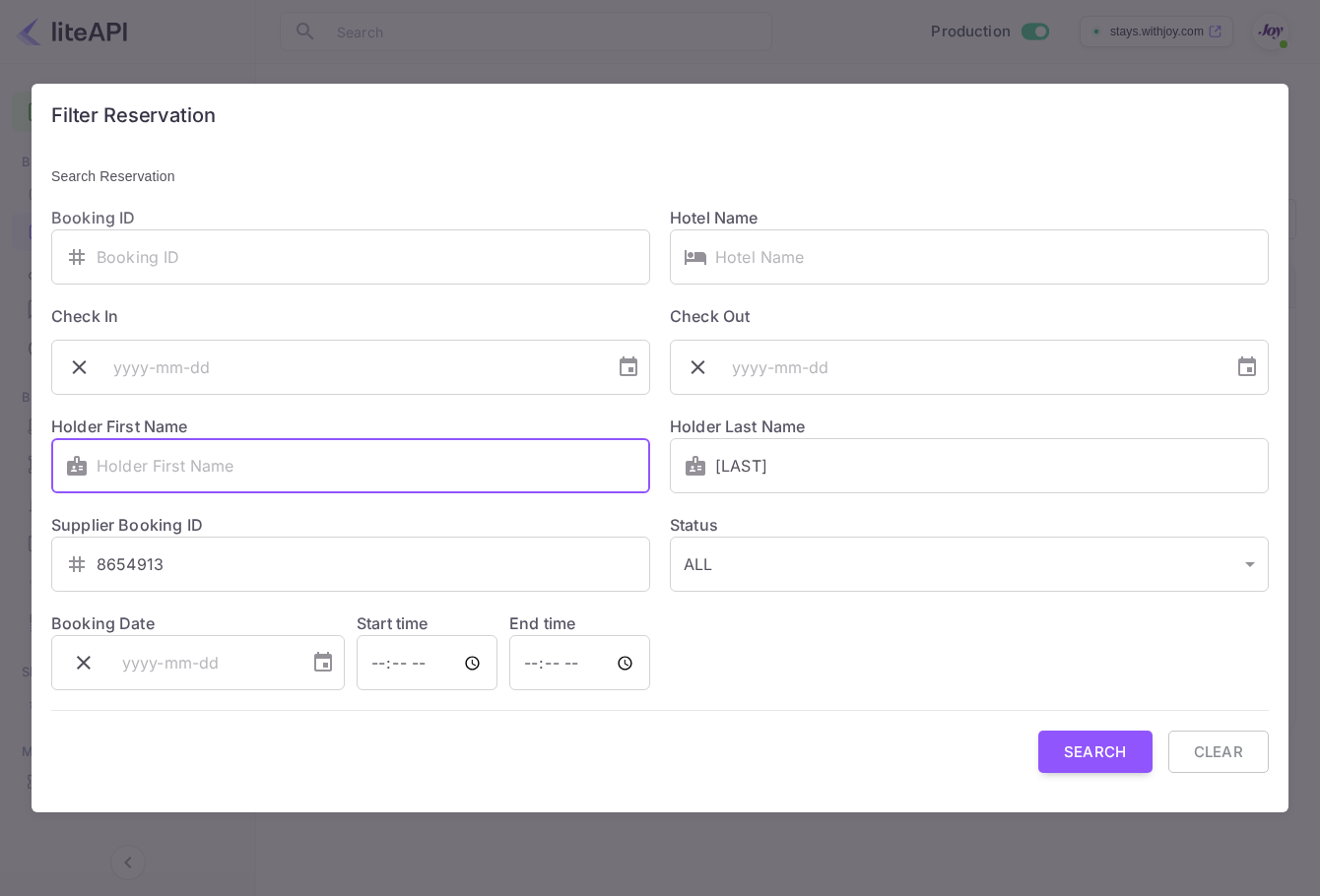 click at bounding box center (373, 466) 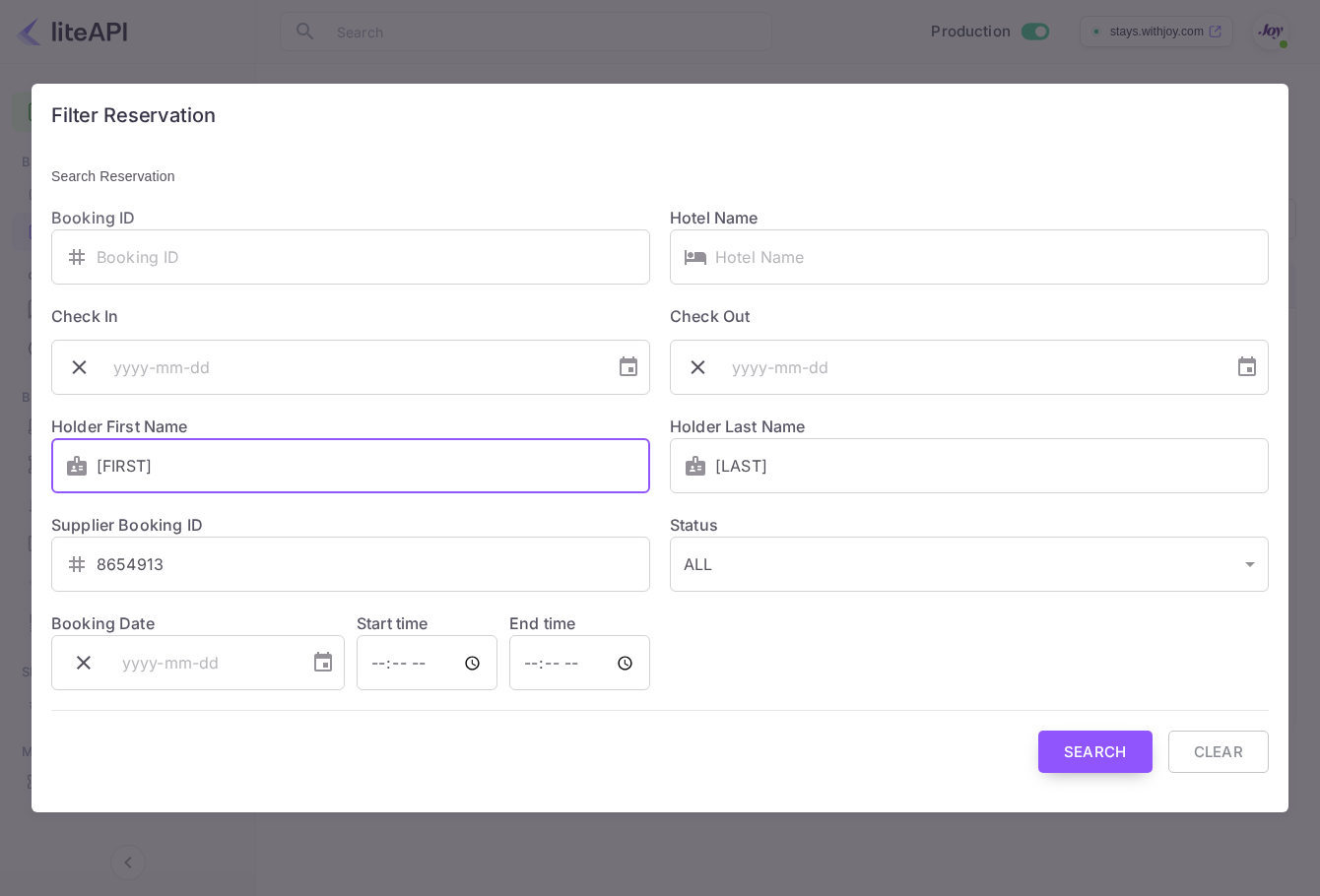 type on "Colby" 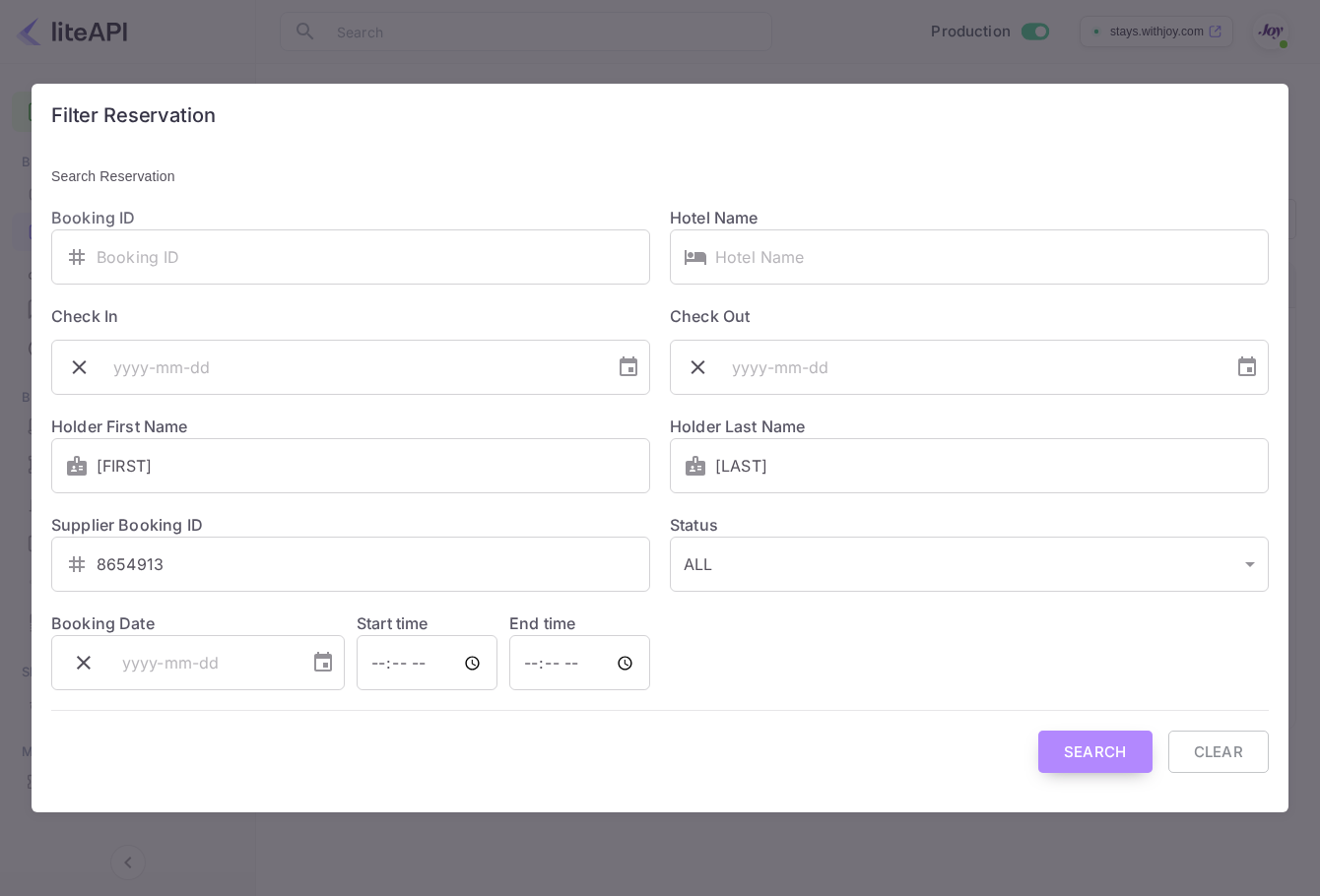click on "Search" at bounding box center [1095, 751] 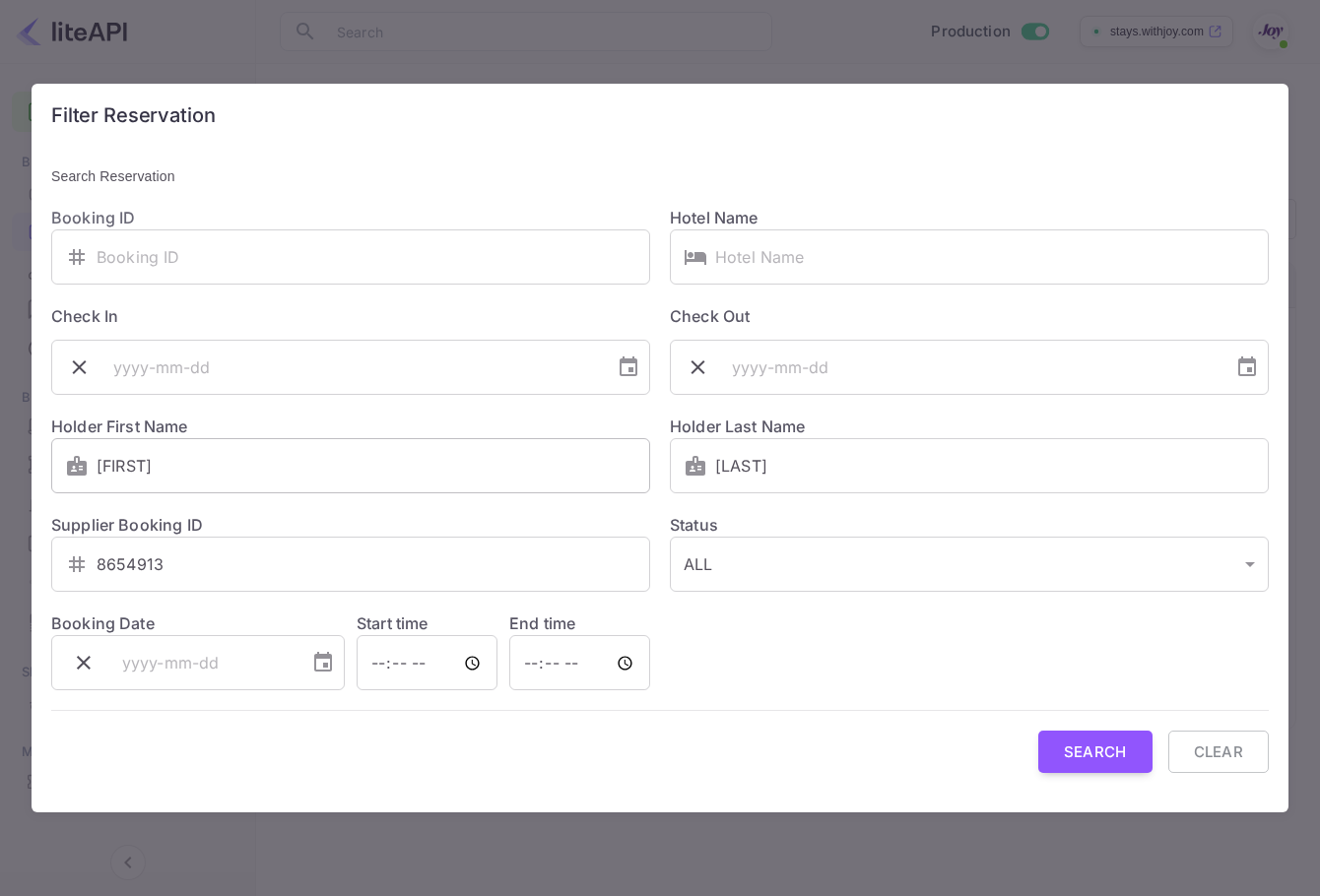 drag, startPoint x: 778, startPoint y: 452, endPoint x: 611, endPoint y: 453, distance: 167.00299 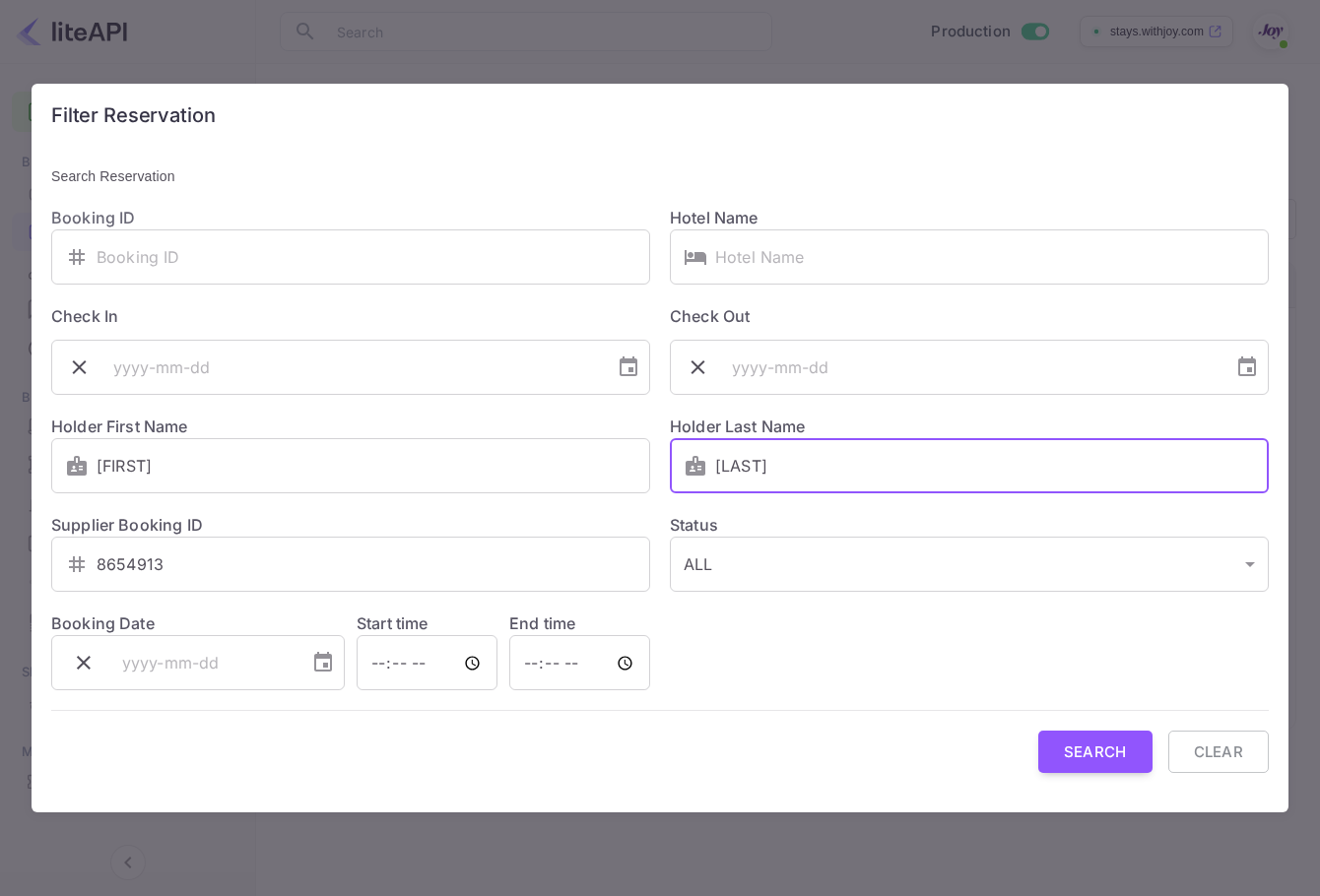 paste on "Judd" 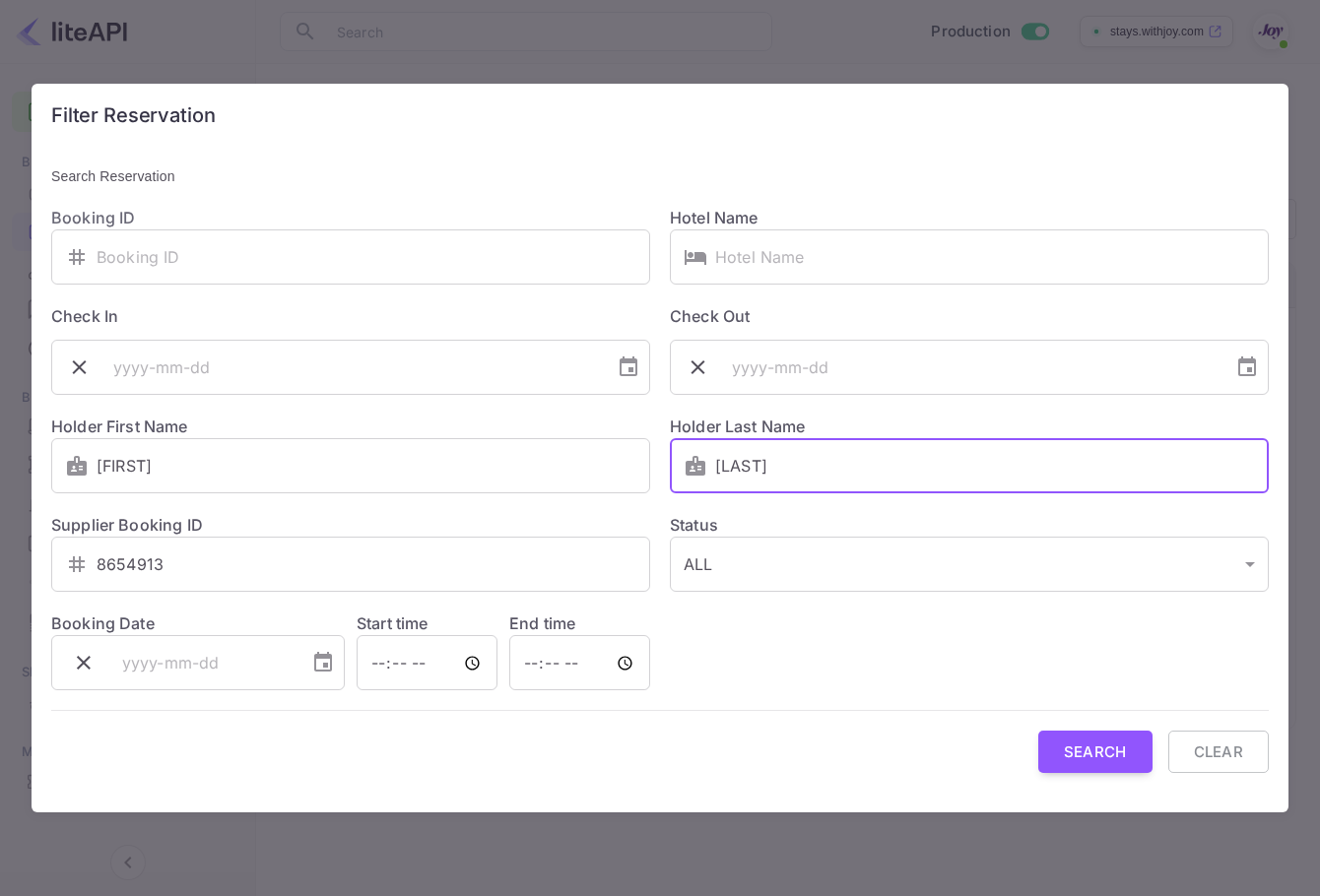 type on "Judd" 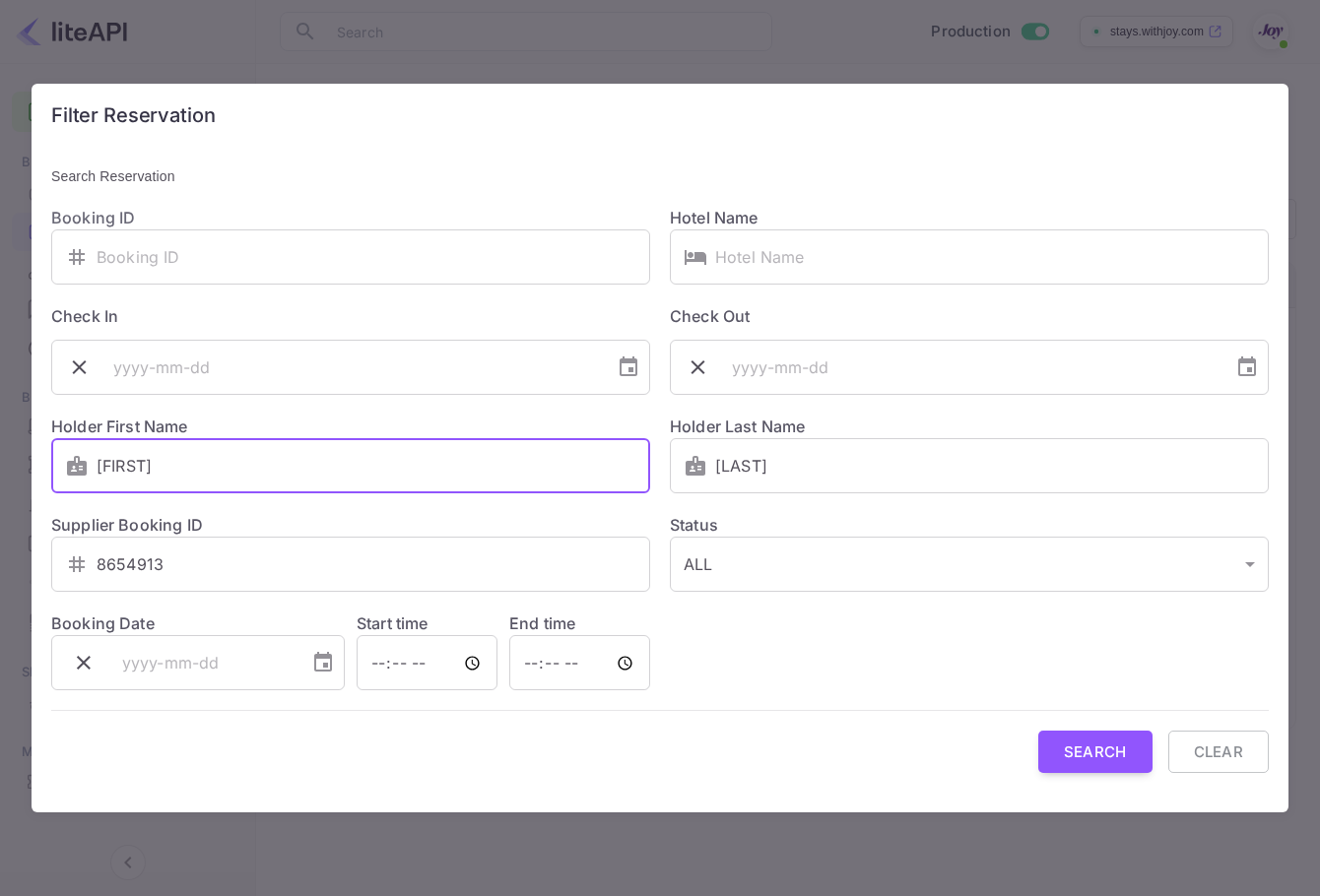 drag, startPoint x: 169, startPoint y: 469, endPoint x: 4, endPoint y: 465, distance: 165.0485 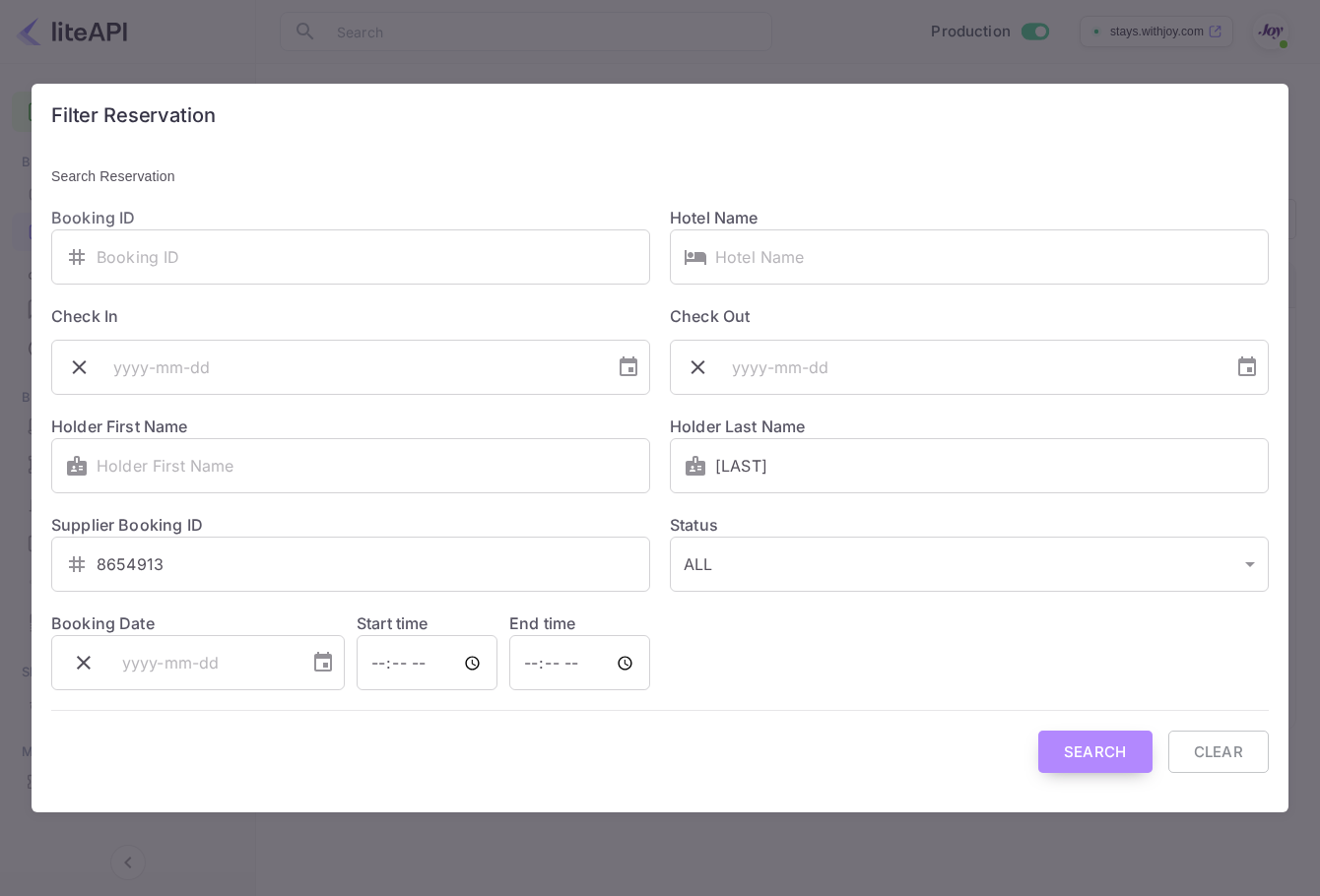 click on "Search" at bounding box center (1095, 751) 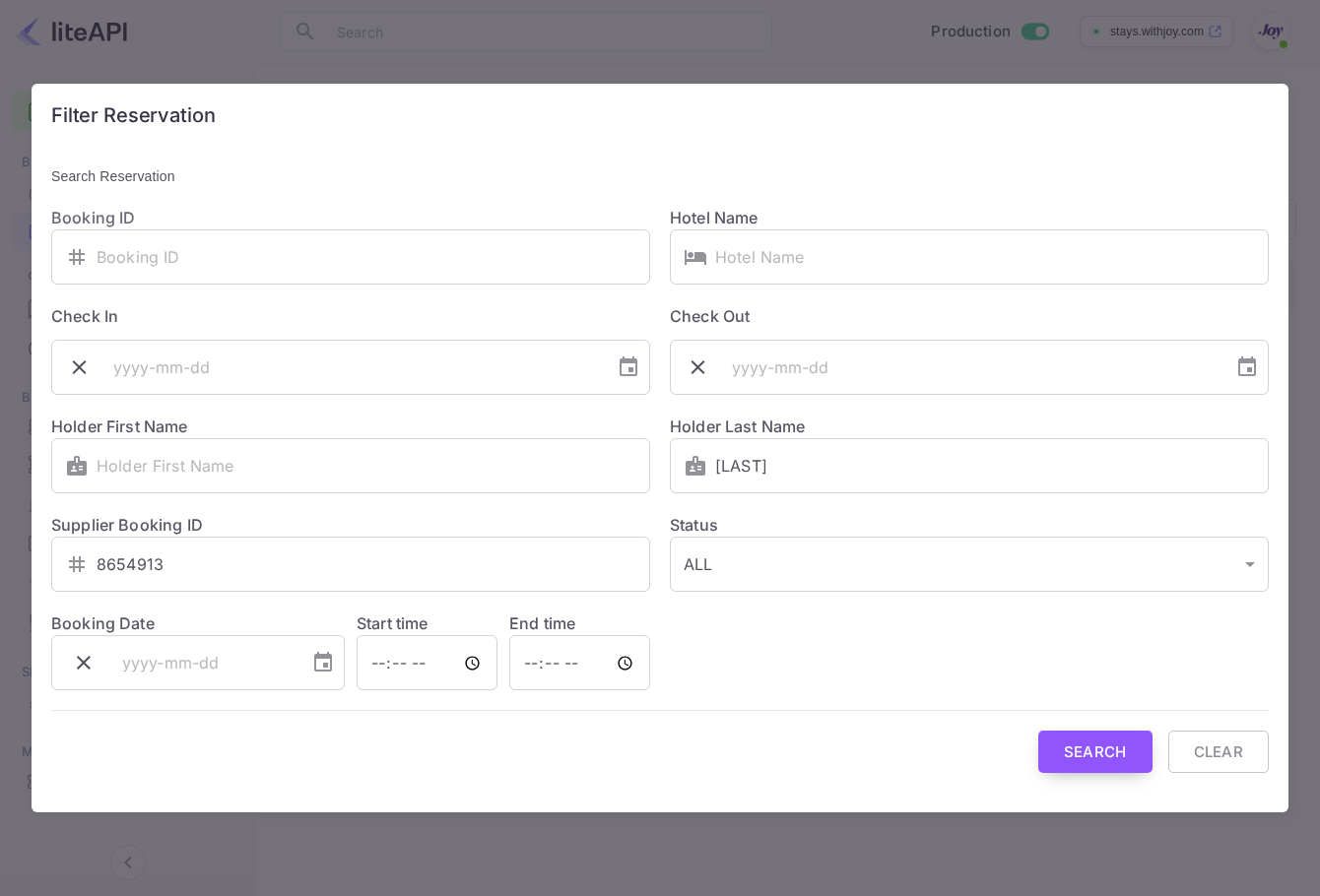 click on "Search" at bounding box center (1095, 751) 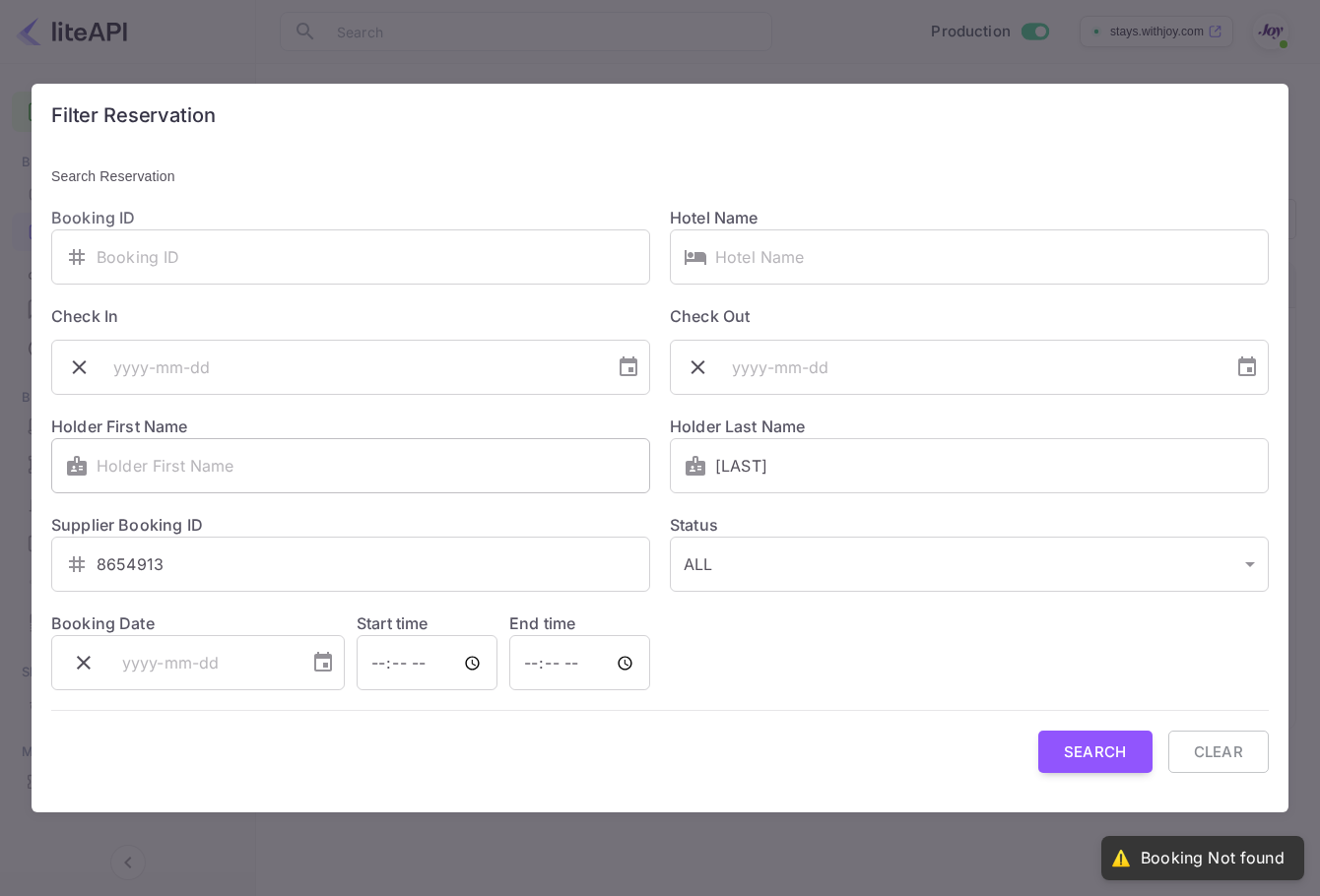 click at bounding box center (373, 466) 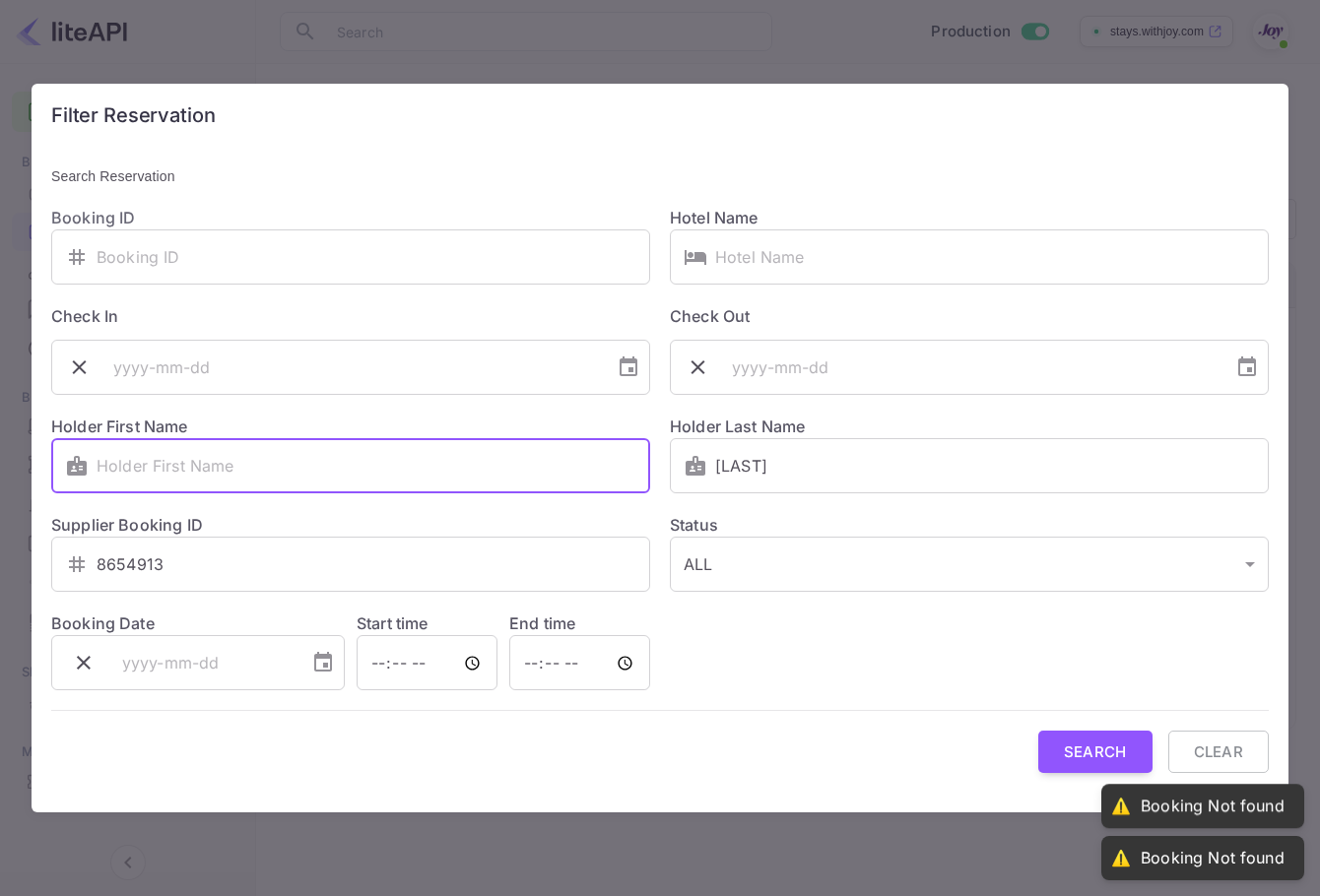 paste on "Colby" 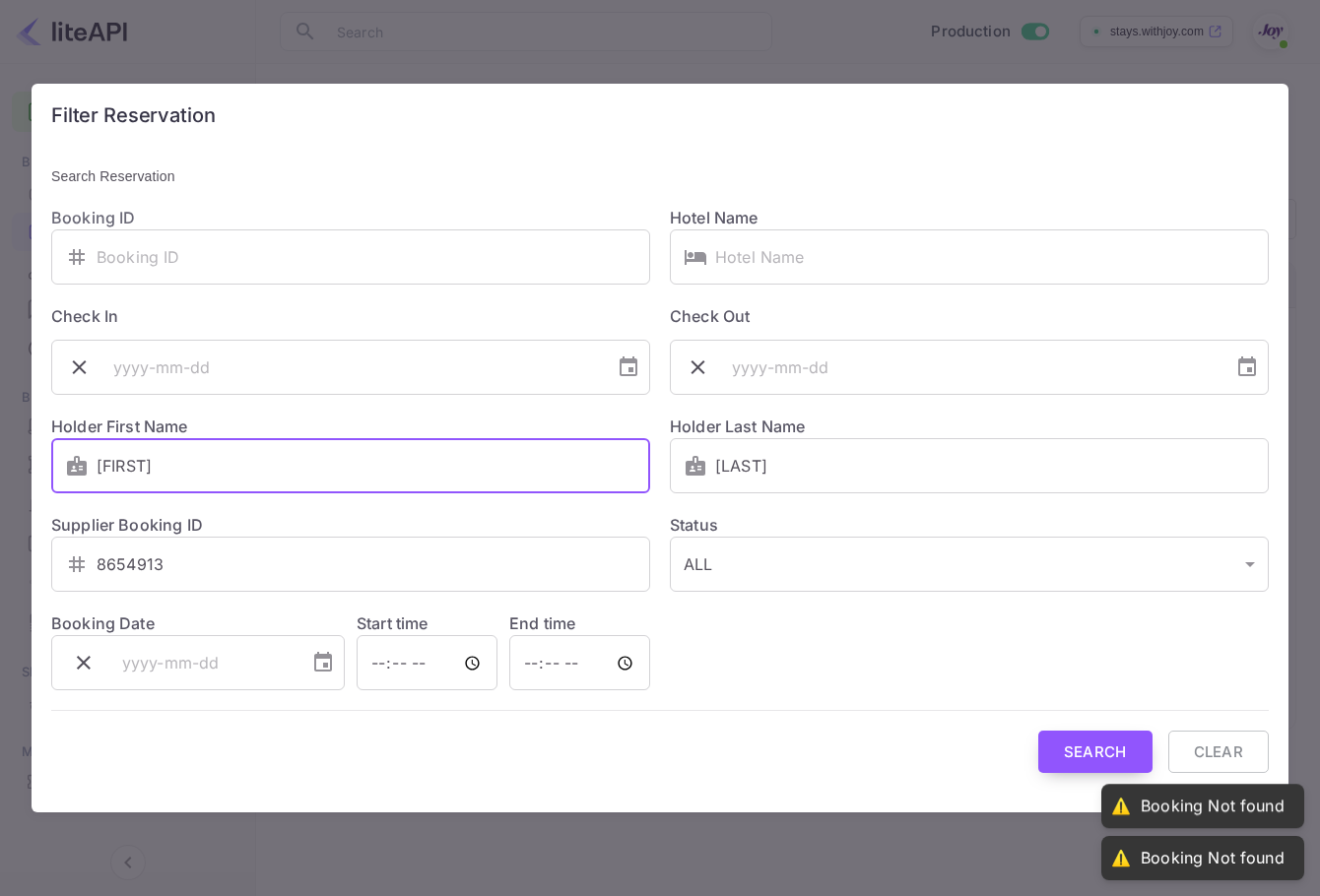 type on "Colby" 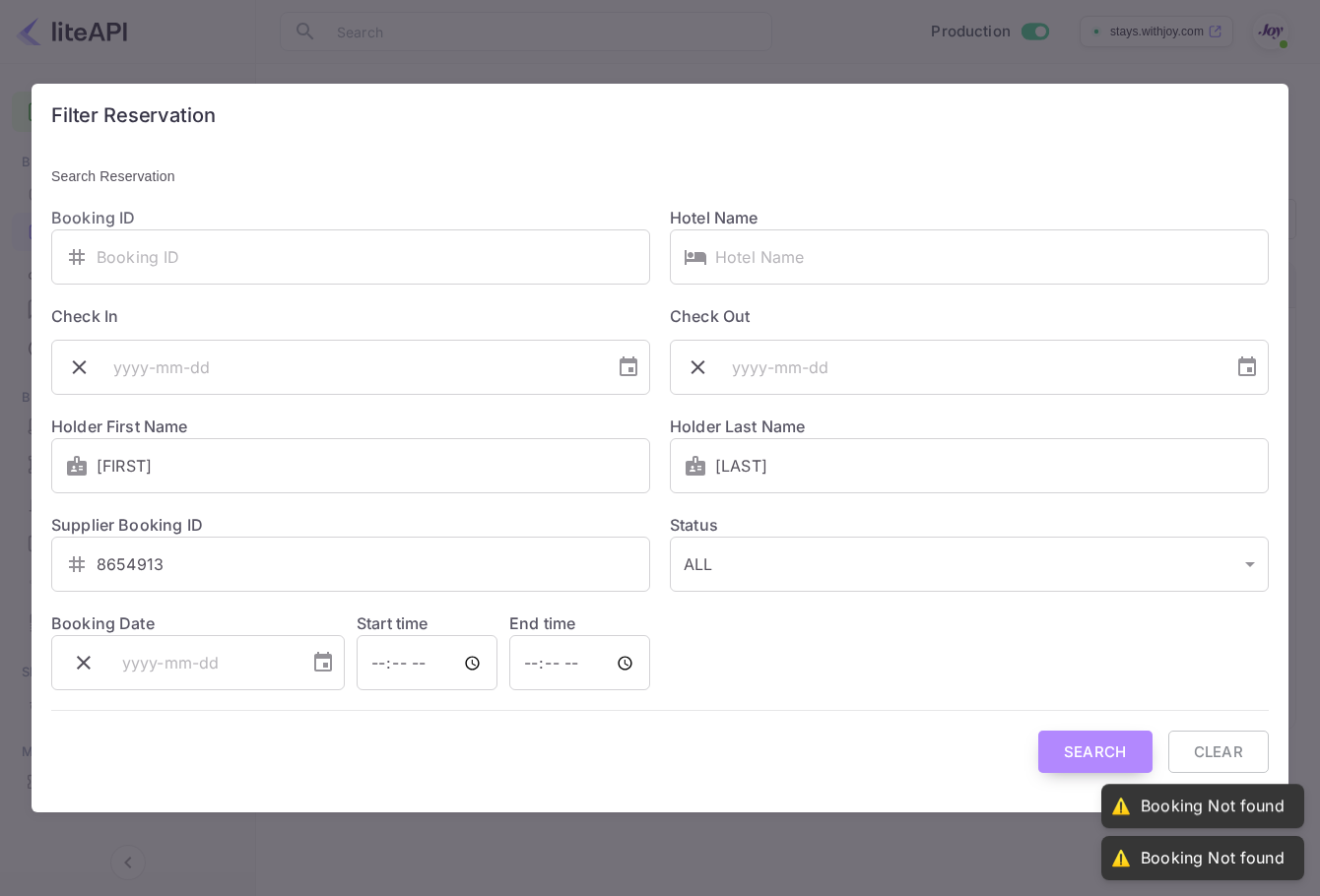 click on "Search" at bounding box center (1095, 751) 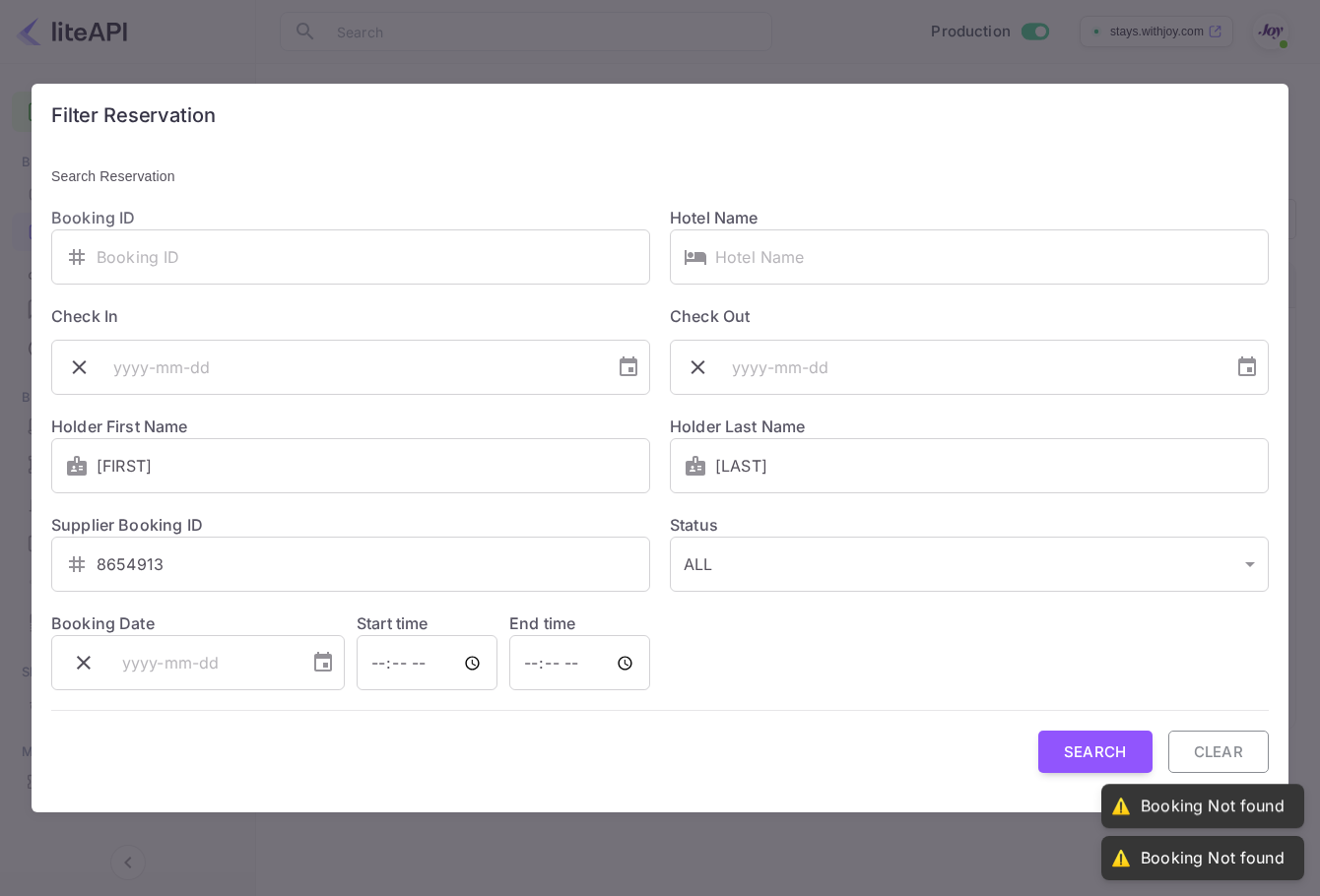 click on "Clear" at bounding box center [1219, 751] 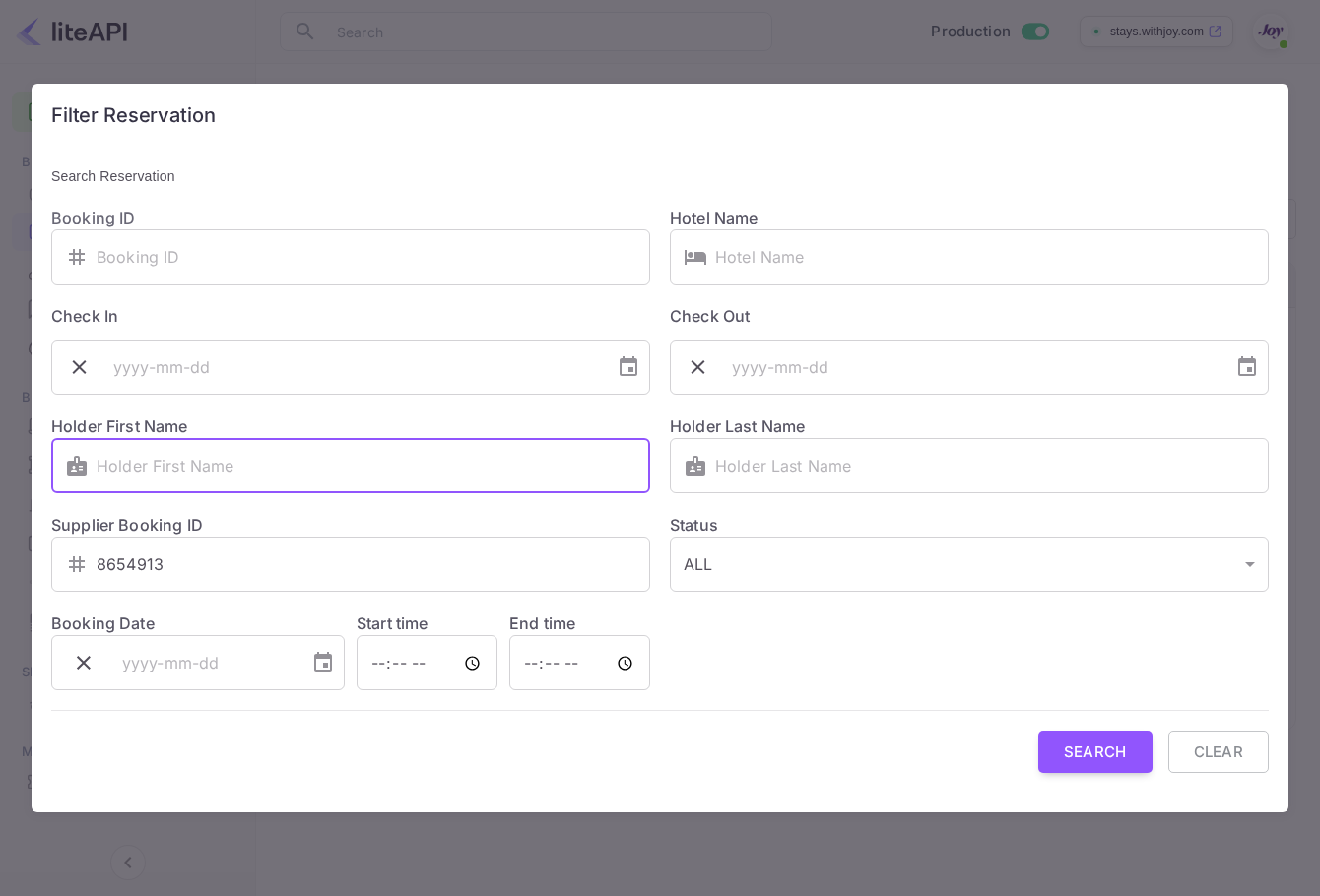 click at bounding box center (373, 466) 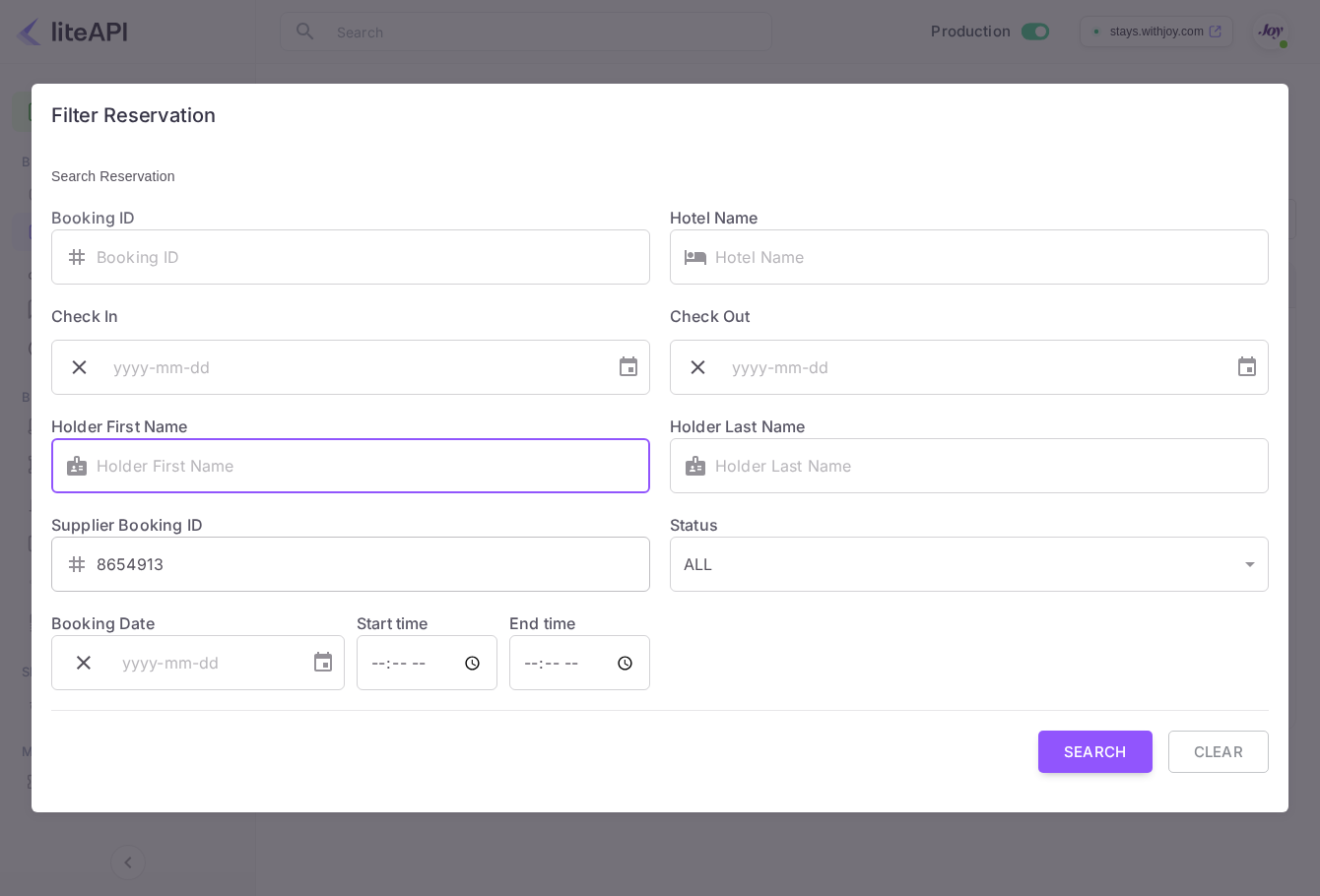 click on "8654913" at bounding box center (373, 564) 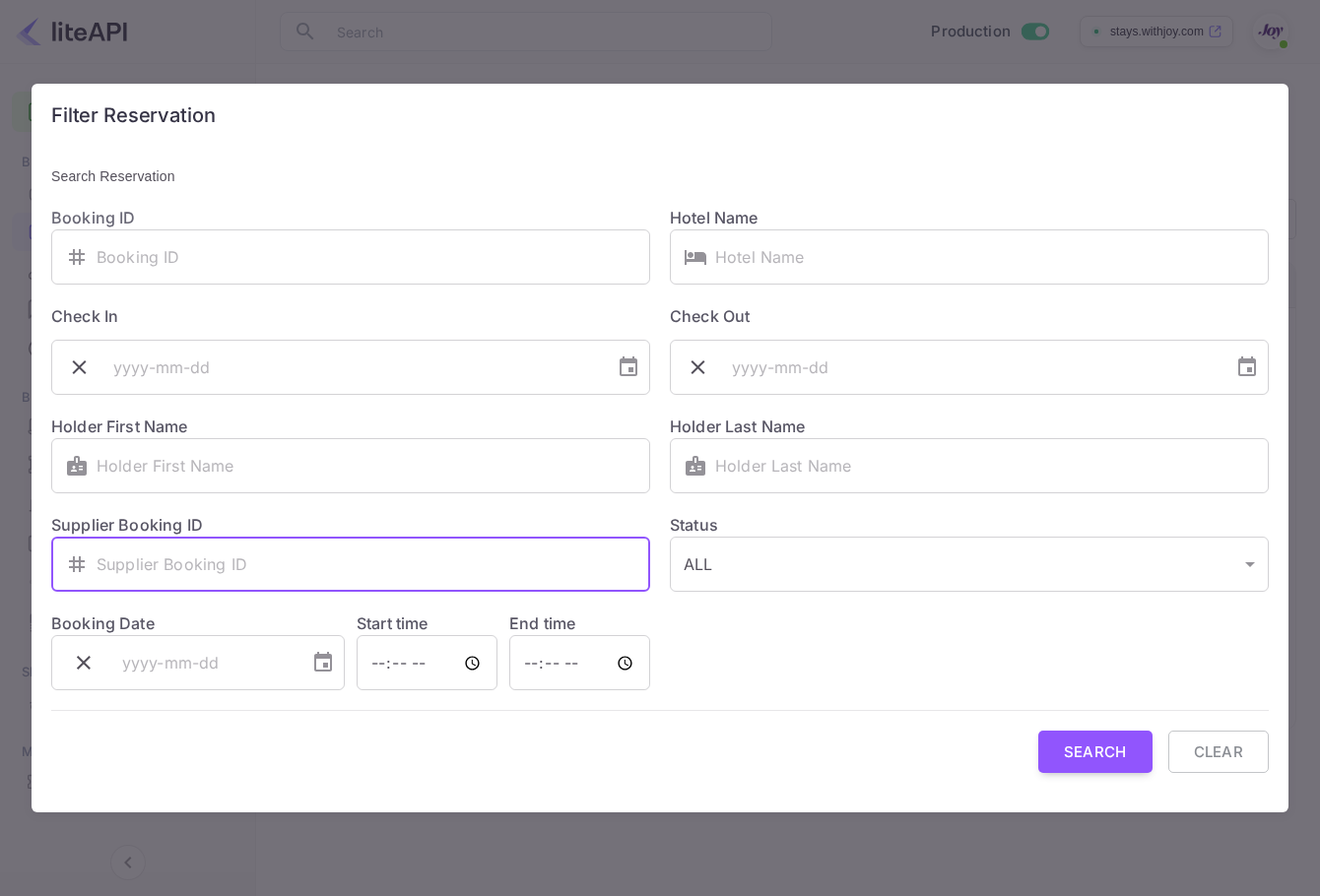 paste on "Colby" 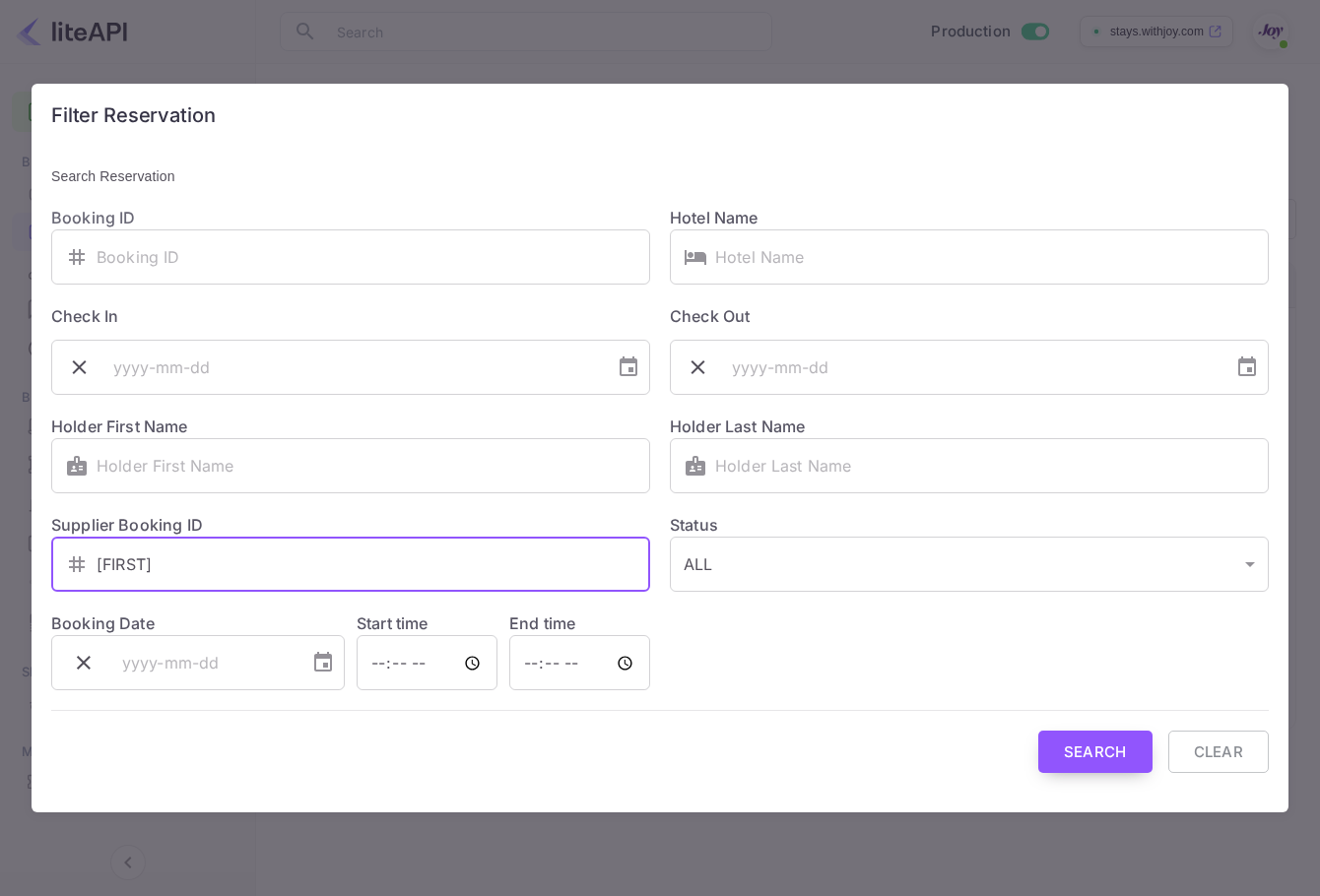 type on "Colby" 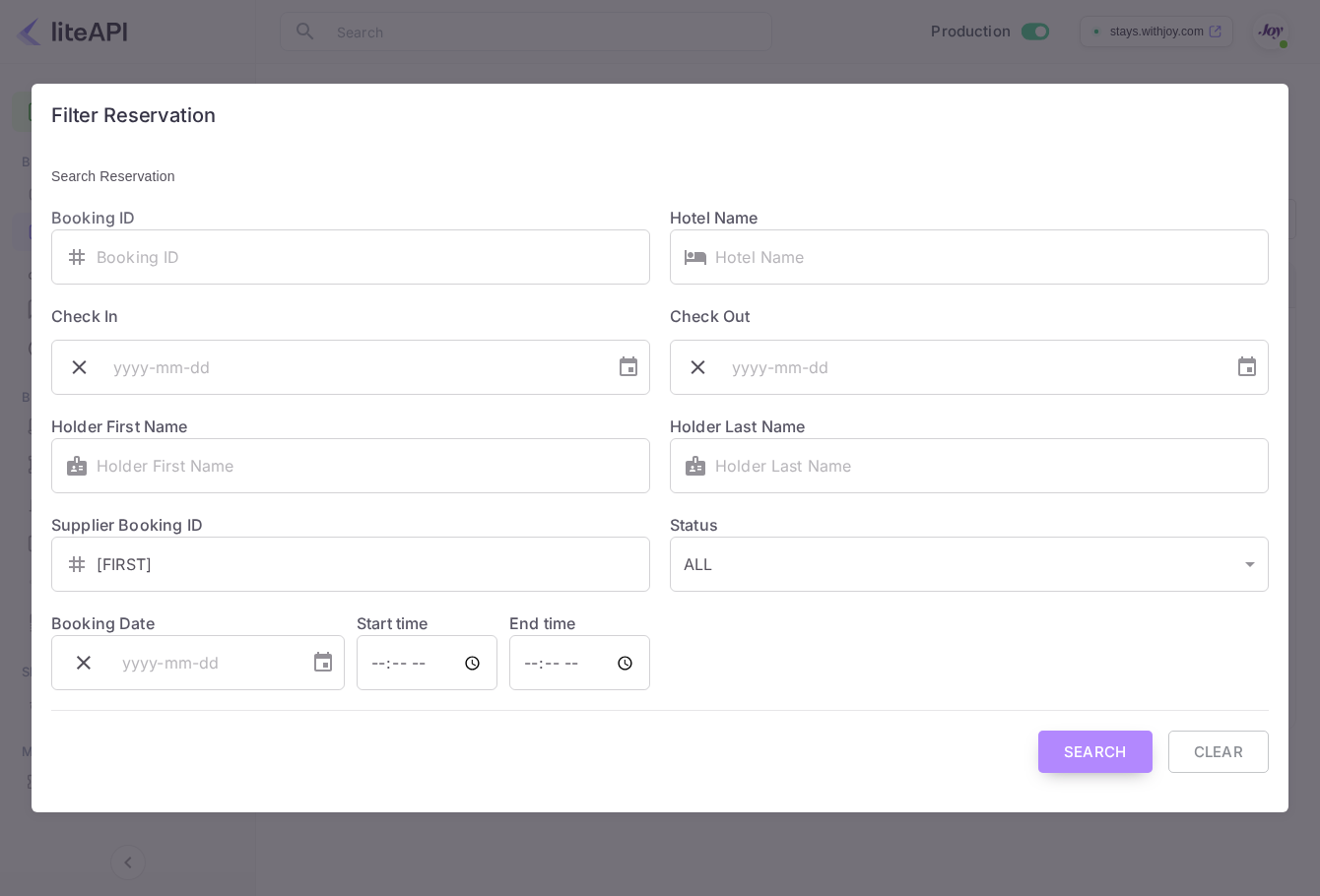 click on "Search" at bounding box center (1095, 751) 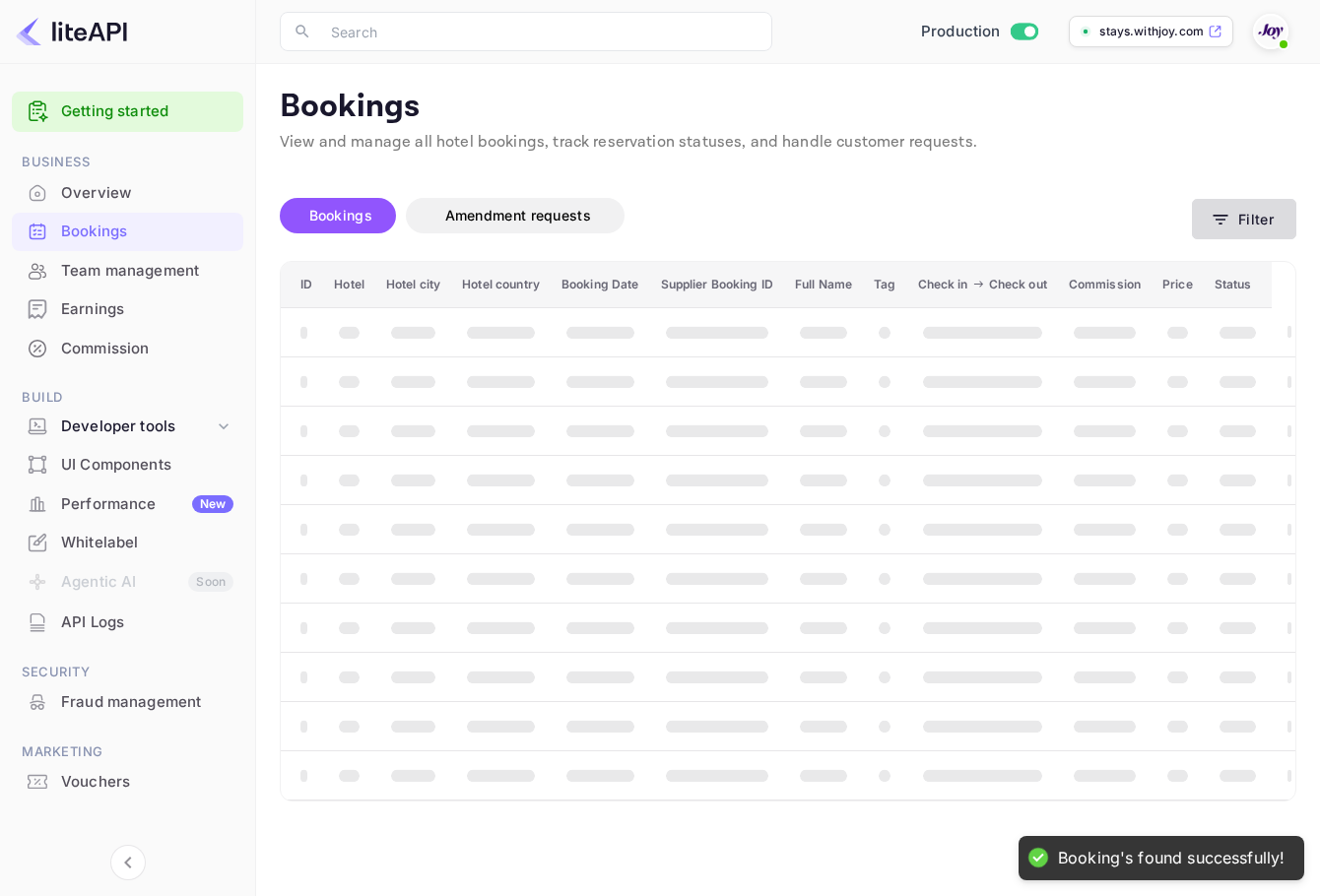 drag, startPoint x: 1235, startPoint y: 193, endPoint x: 1230, endPoint y: 211, distance: 18.681542 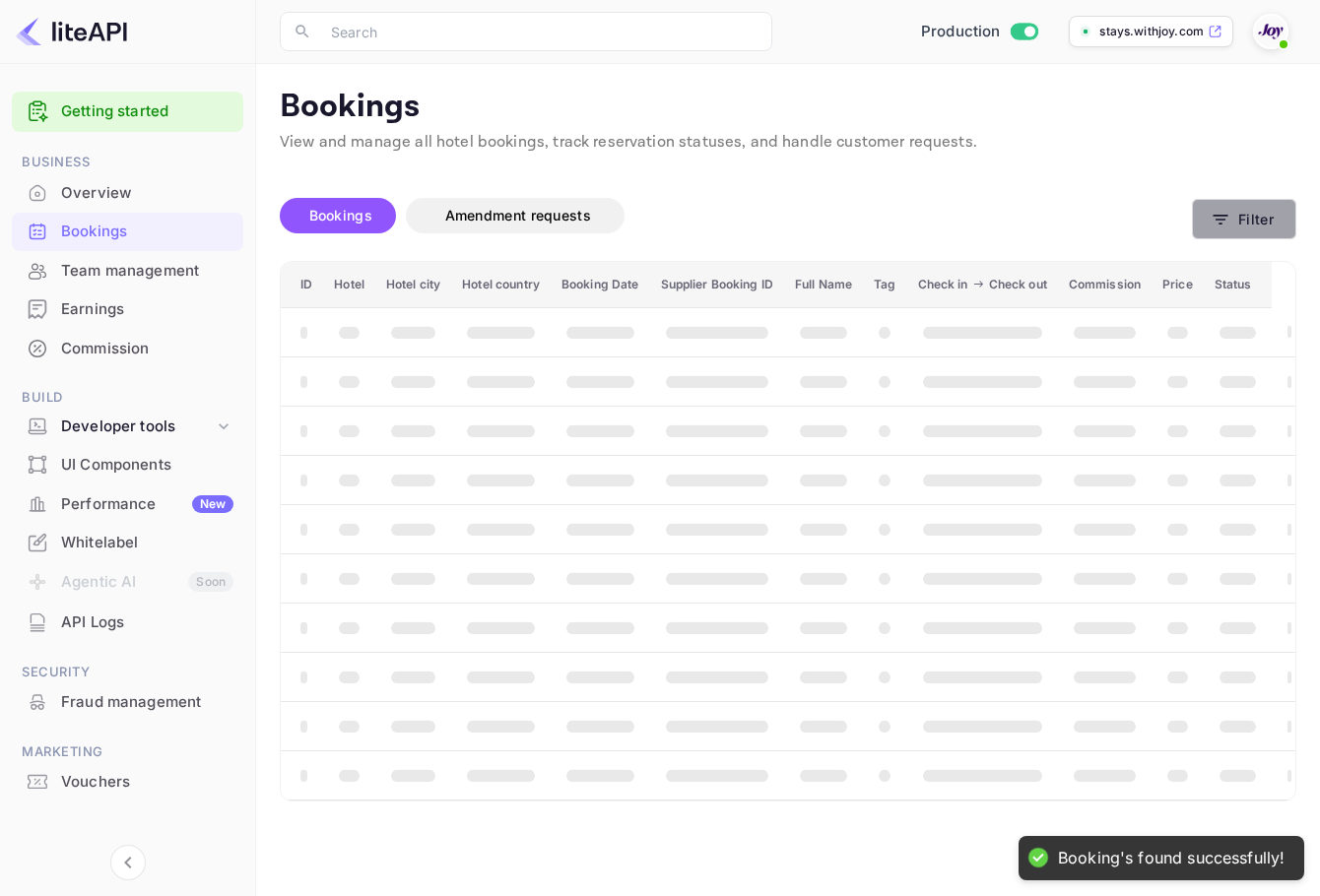 click 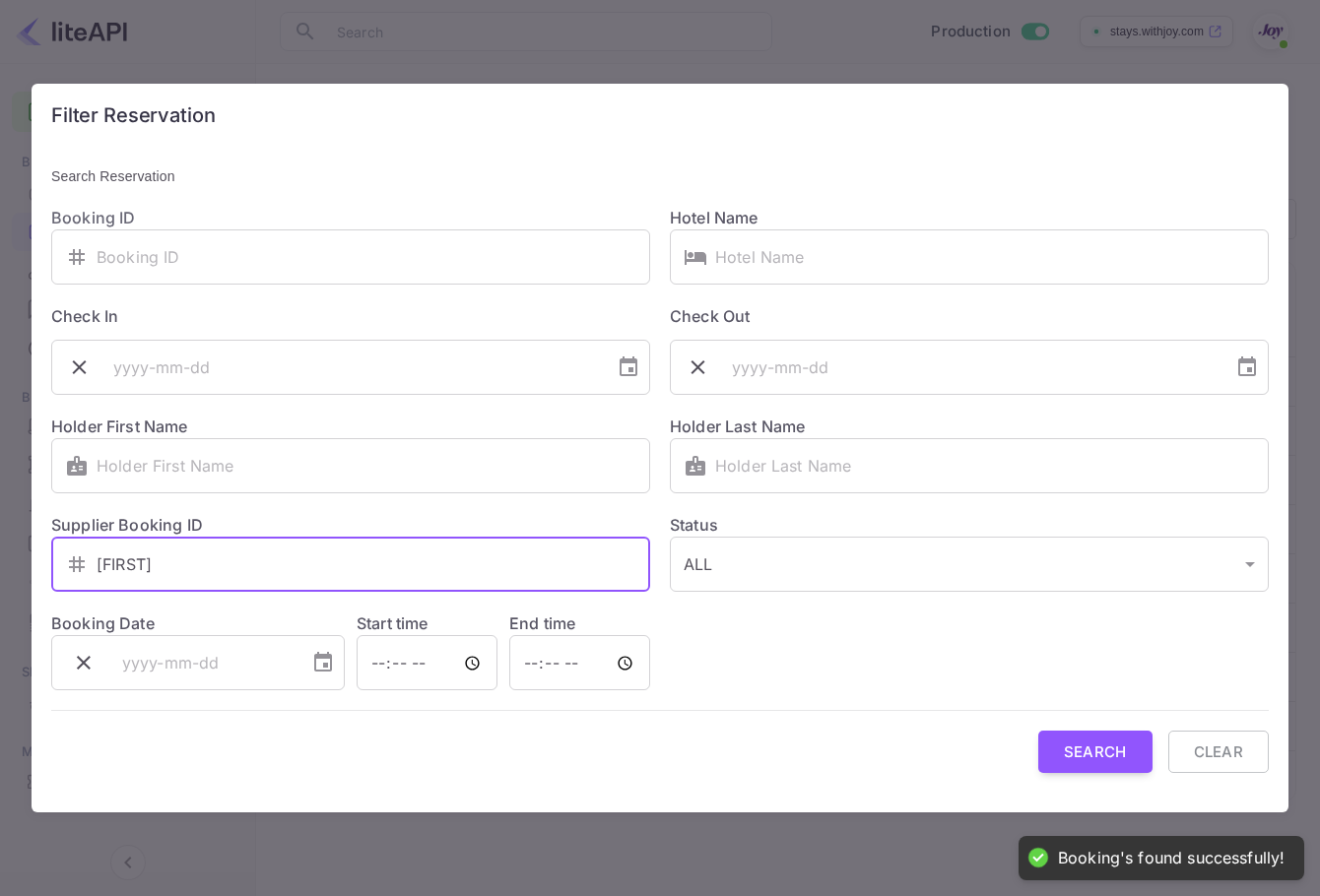 click on "Colby" at bounding box center (373, 564) 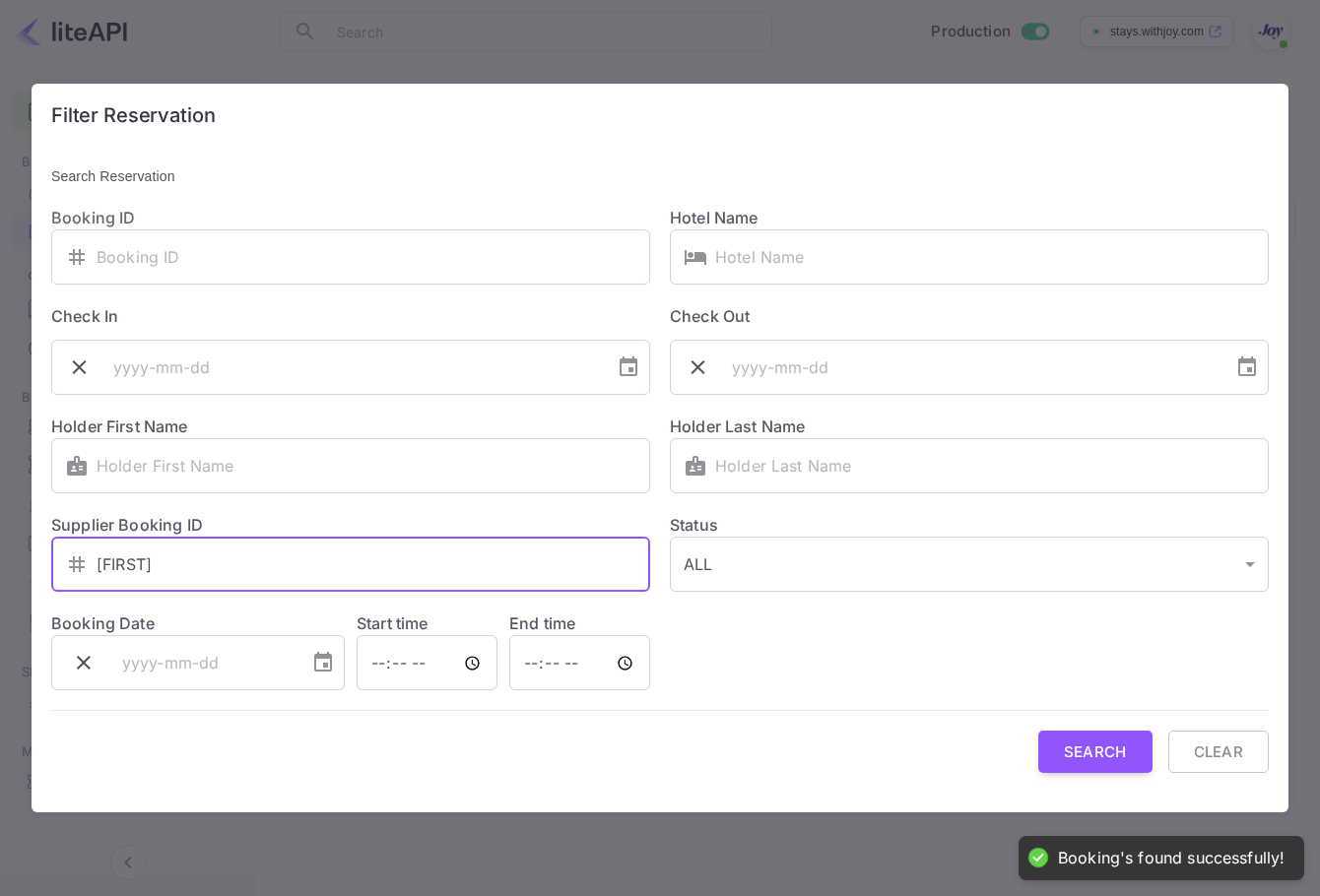 drag, startPoint x: 214, startPoint y: 554, endPoint x: 15, endPoint y: 537, distance: 199.7248 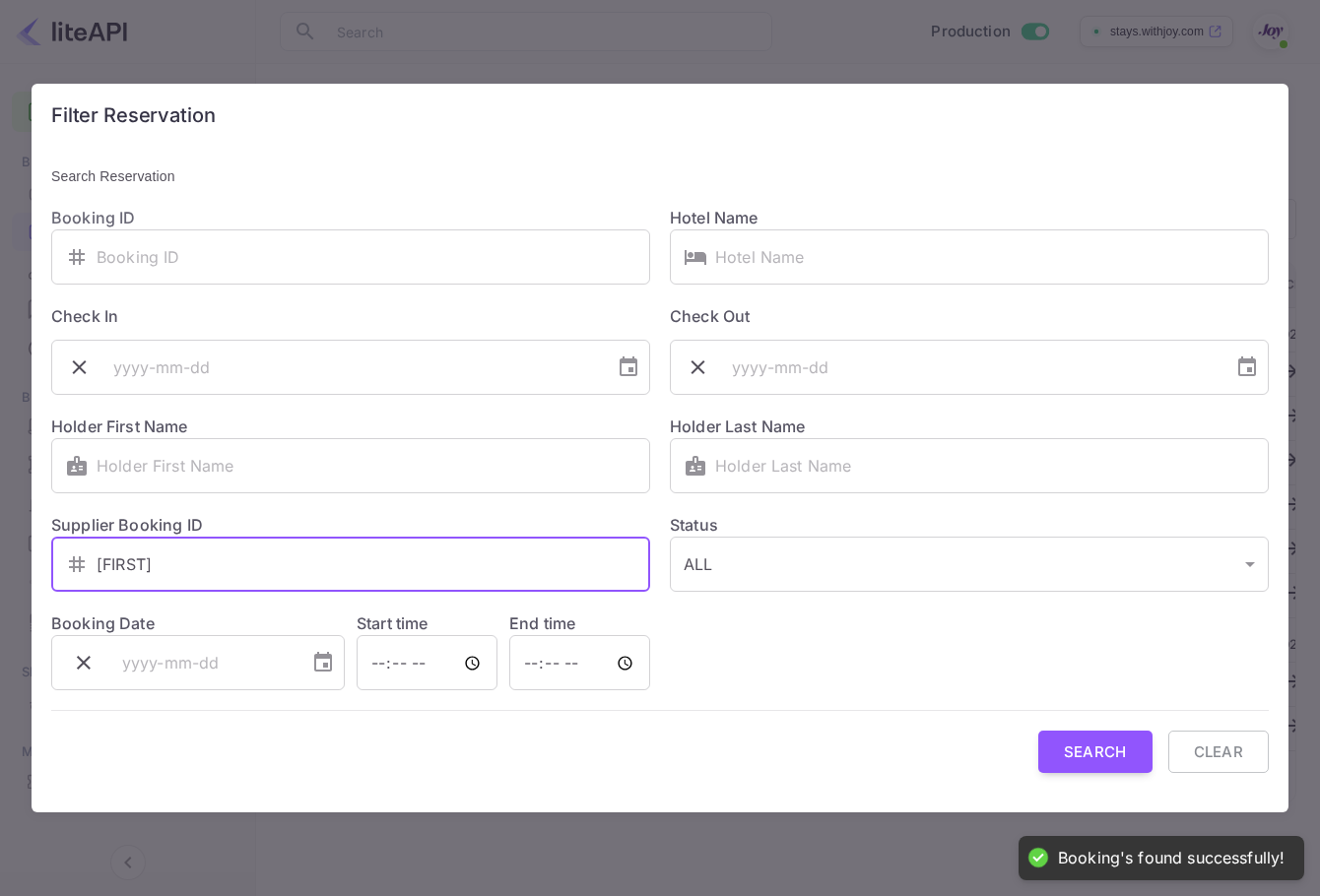 click on "Colby" at bounding box center (373, 564) 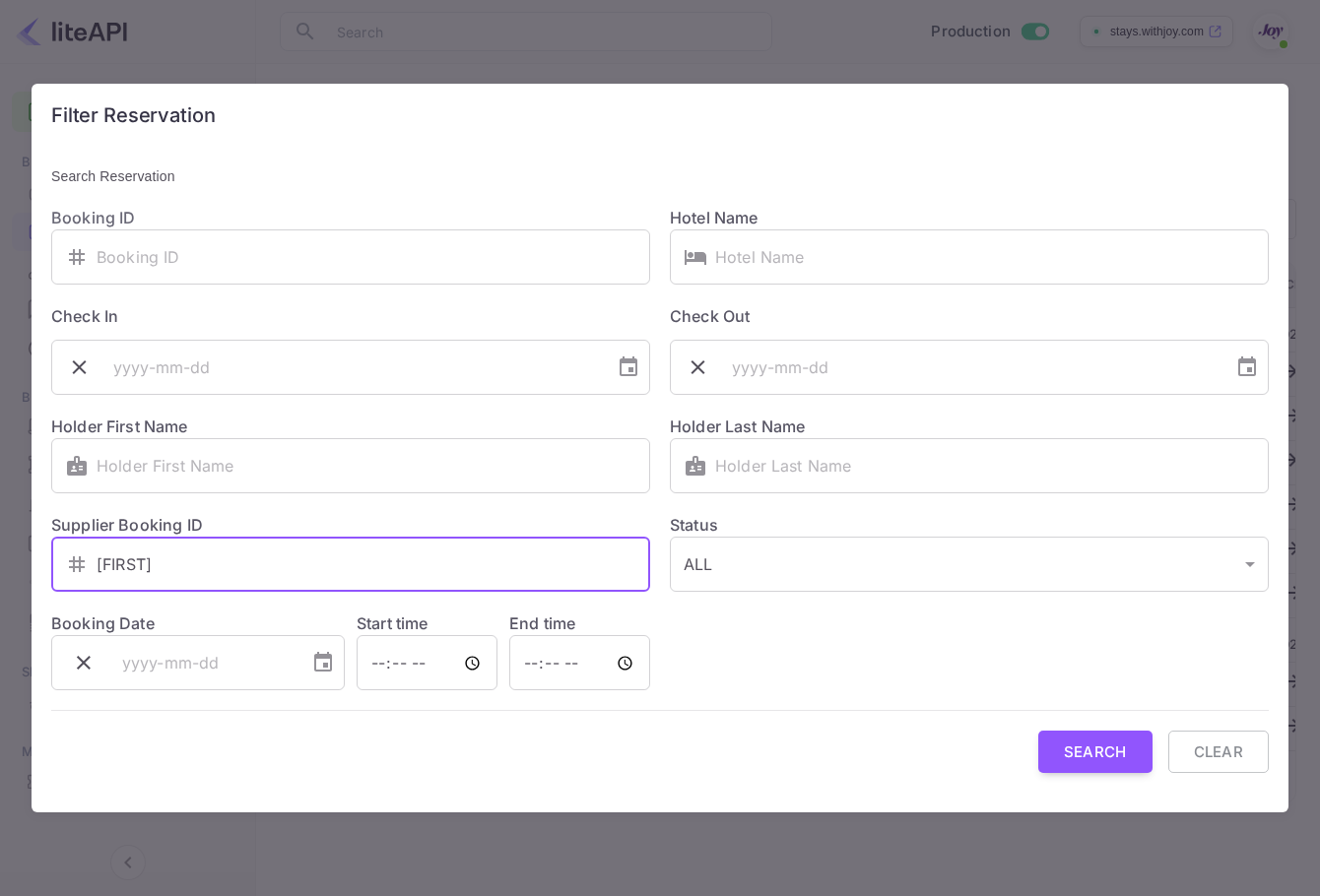 click on "Colby" at bounding box center [373, 564] 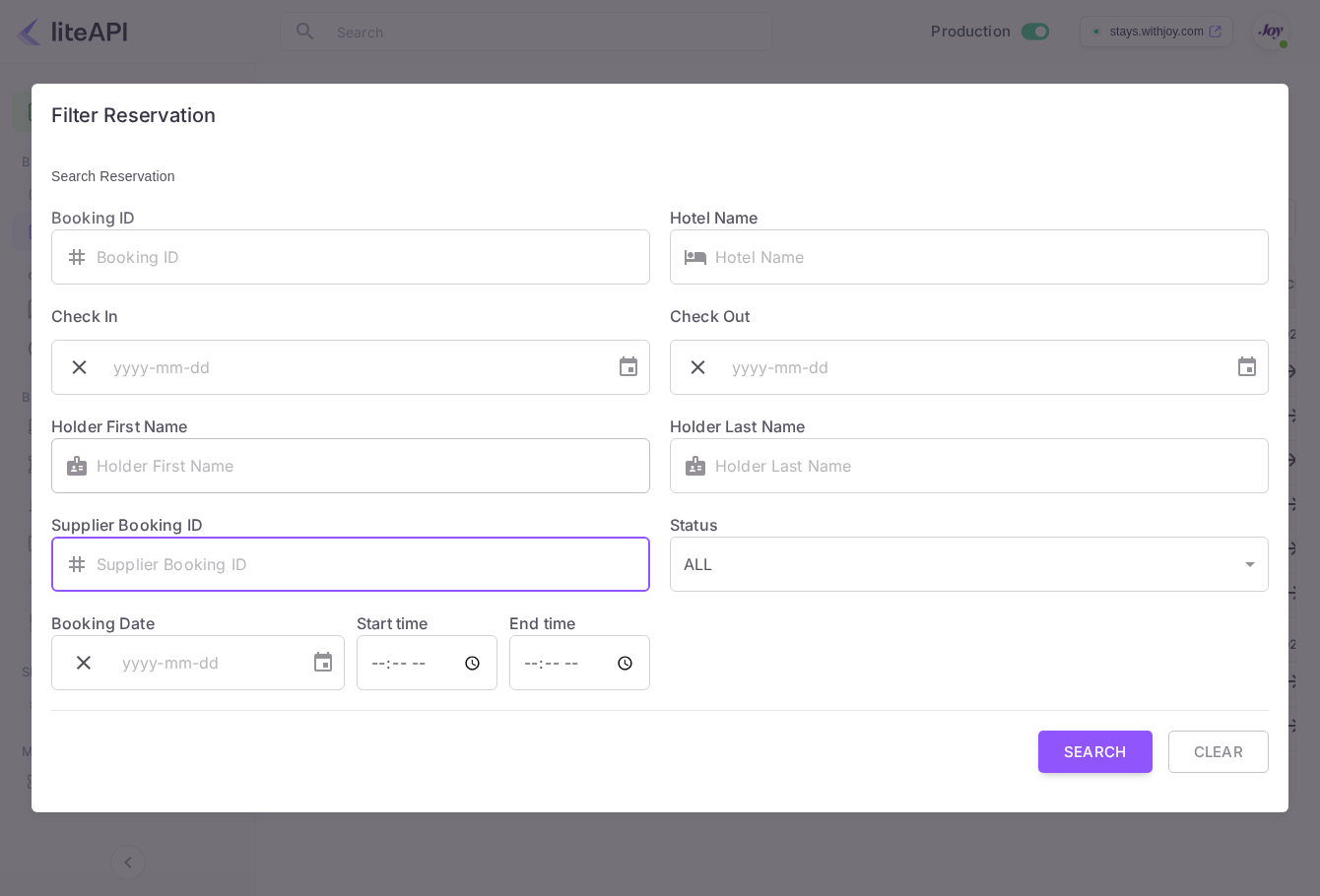 type 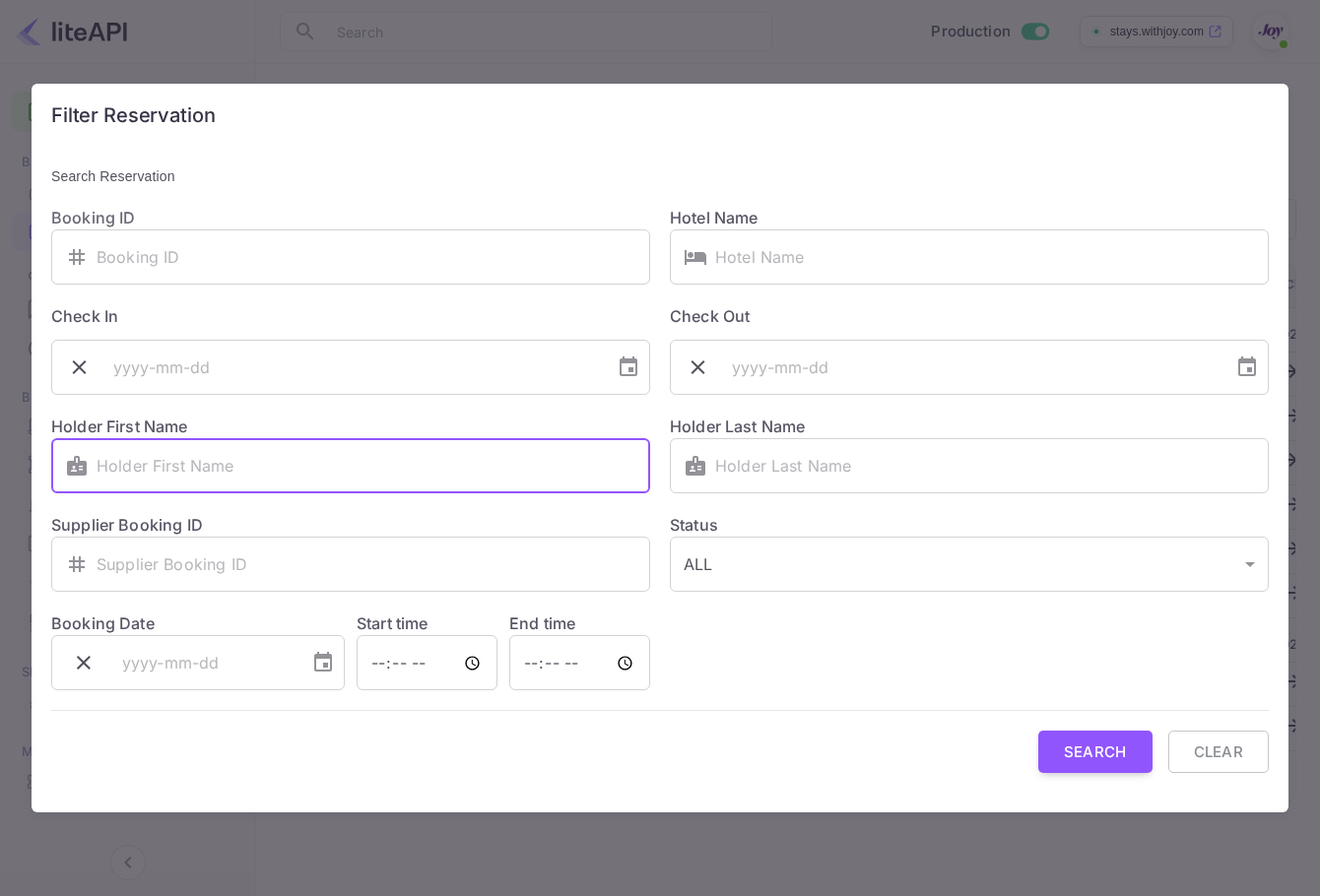 paste on "Colby" 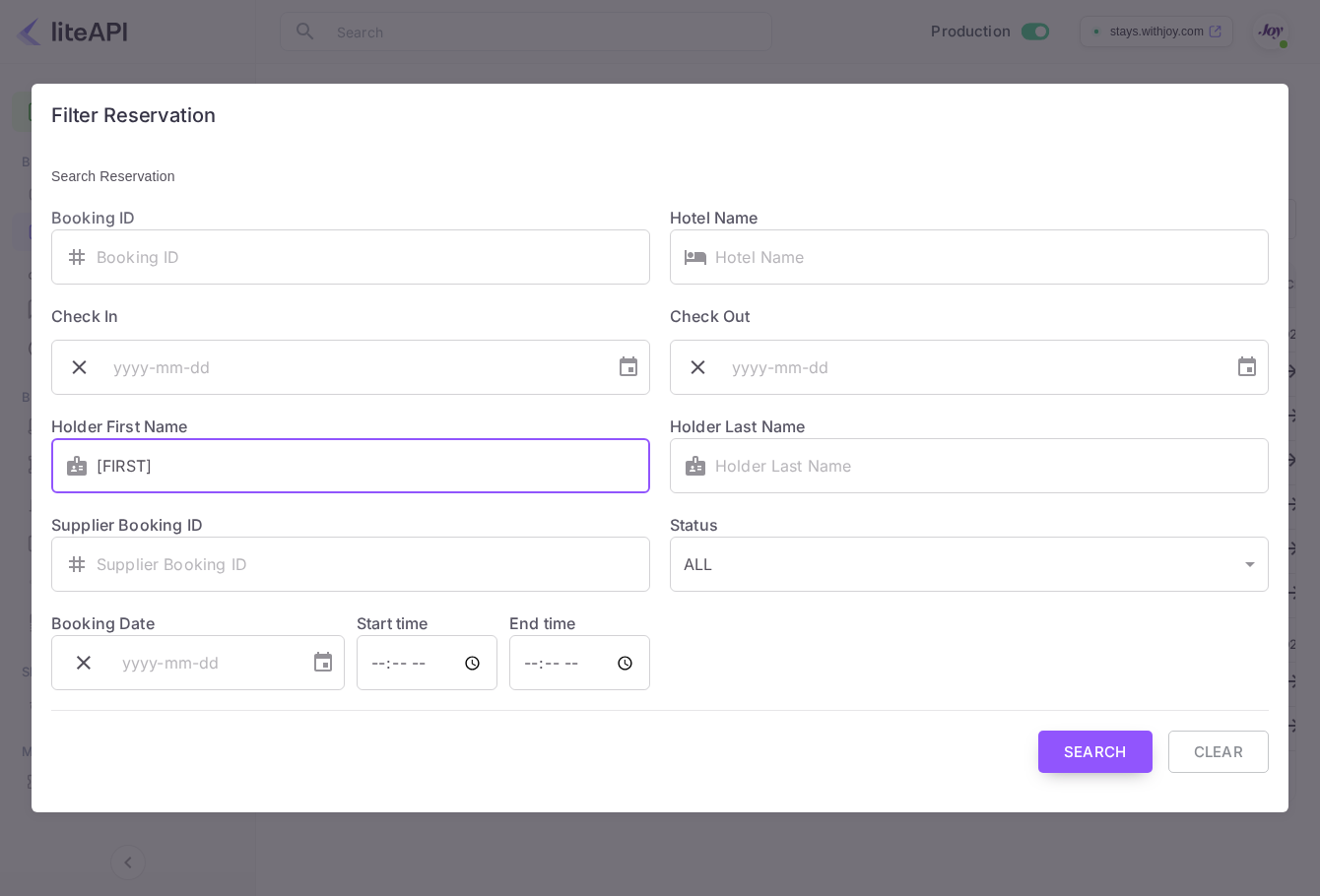 type on "Colby" 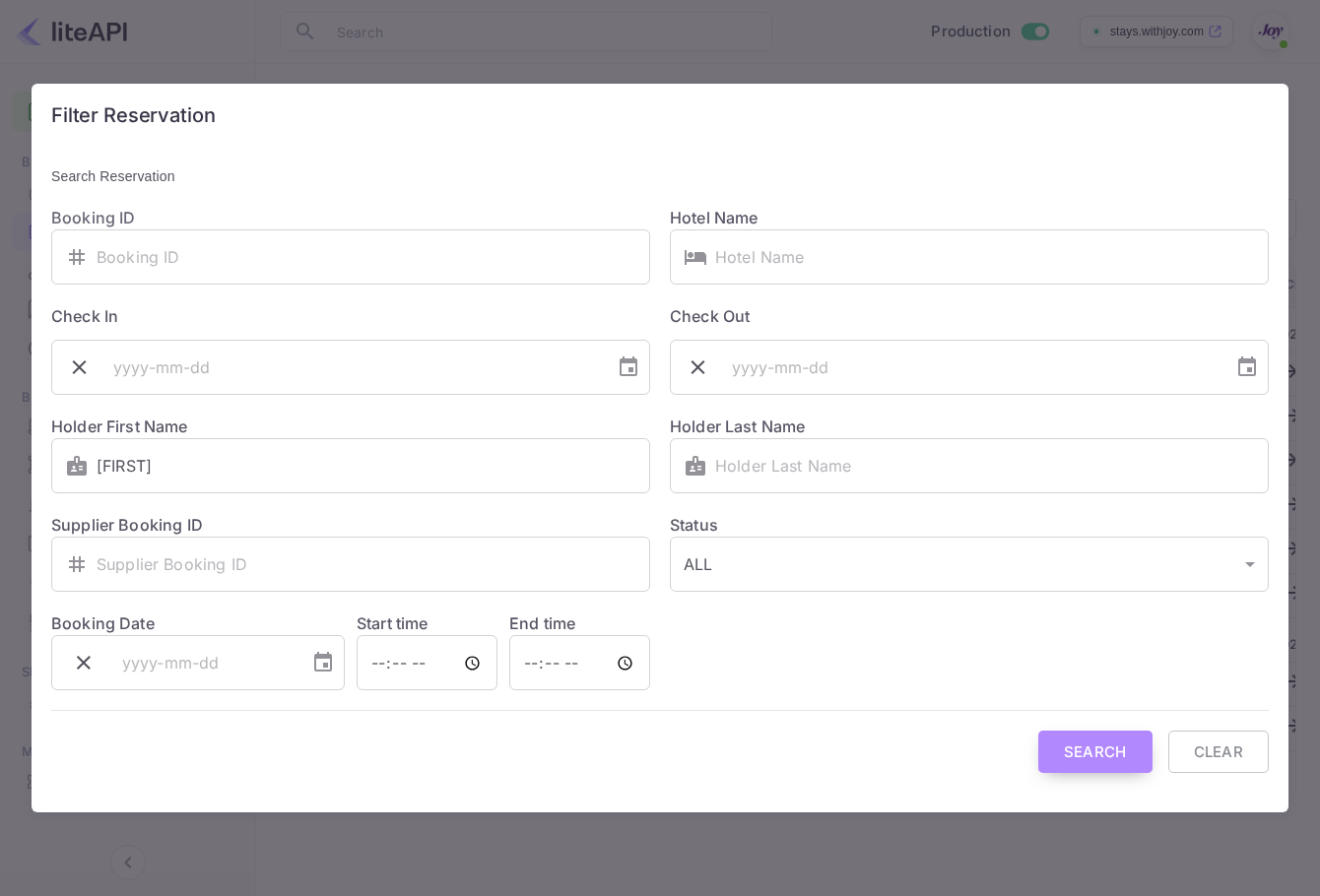 click on "Search" at bounding box center (1095, 751) 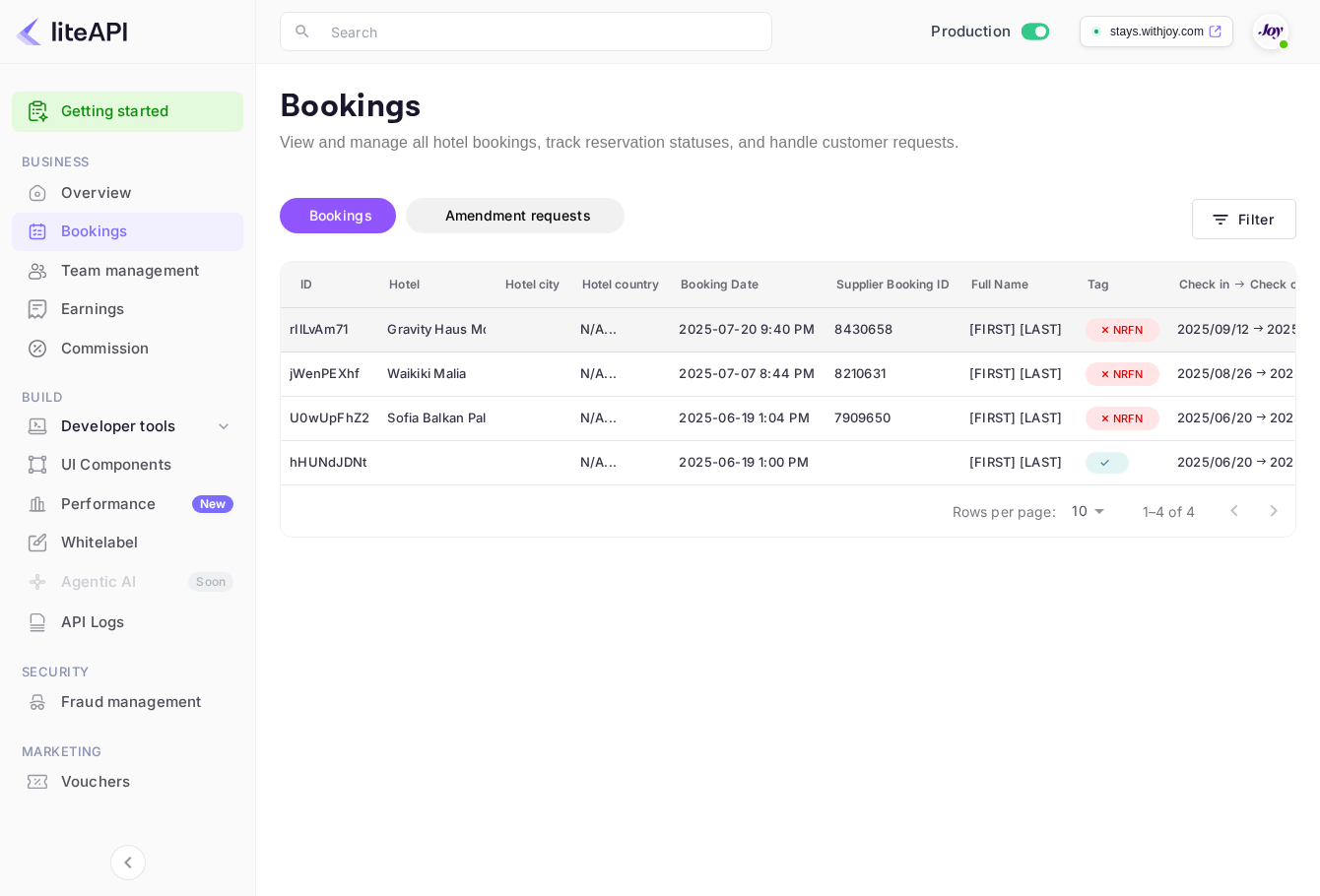 click on "Gravity Haus Moab" at bounding box center (436, 330) 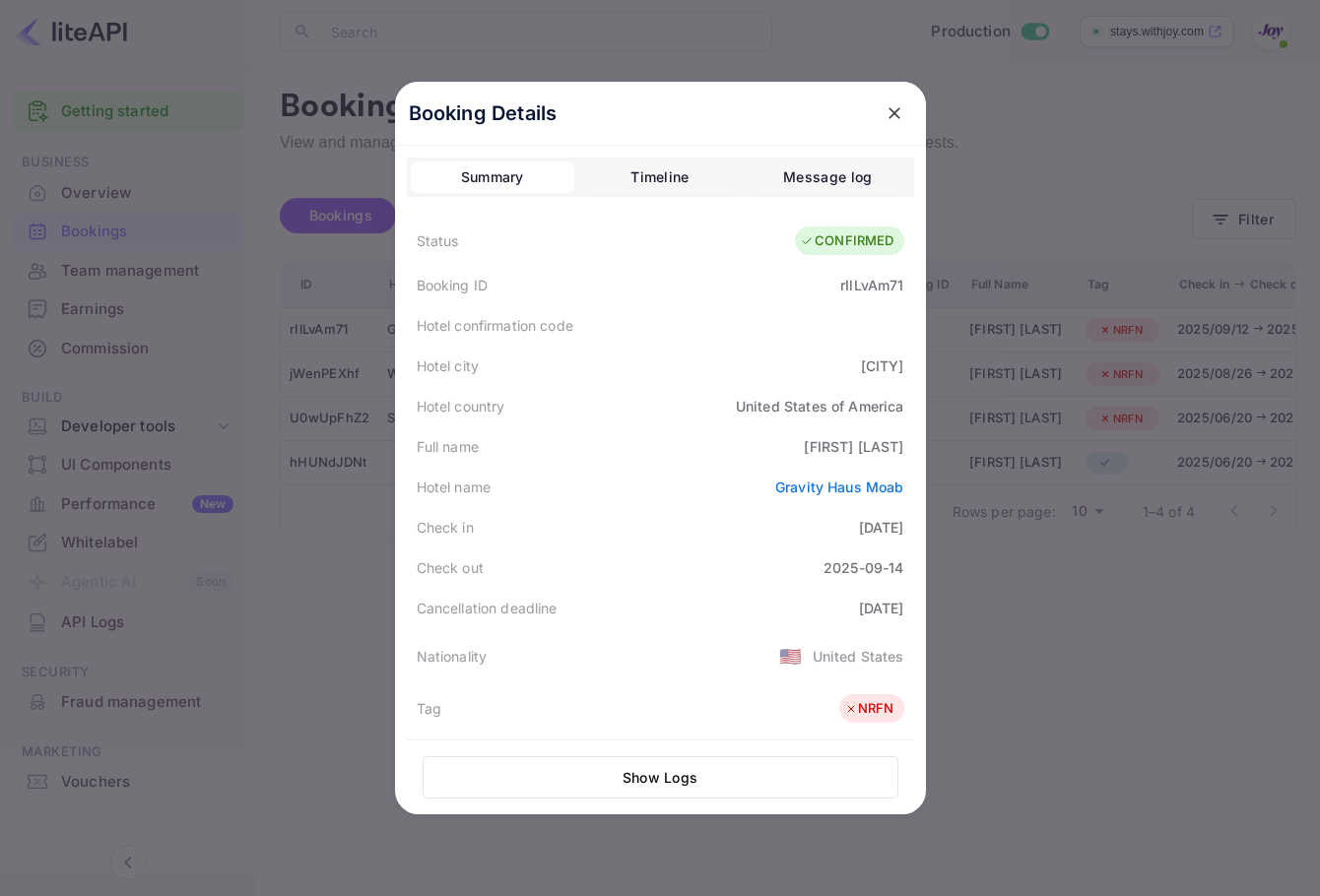 click 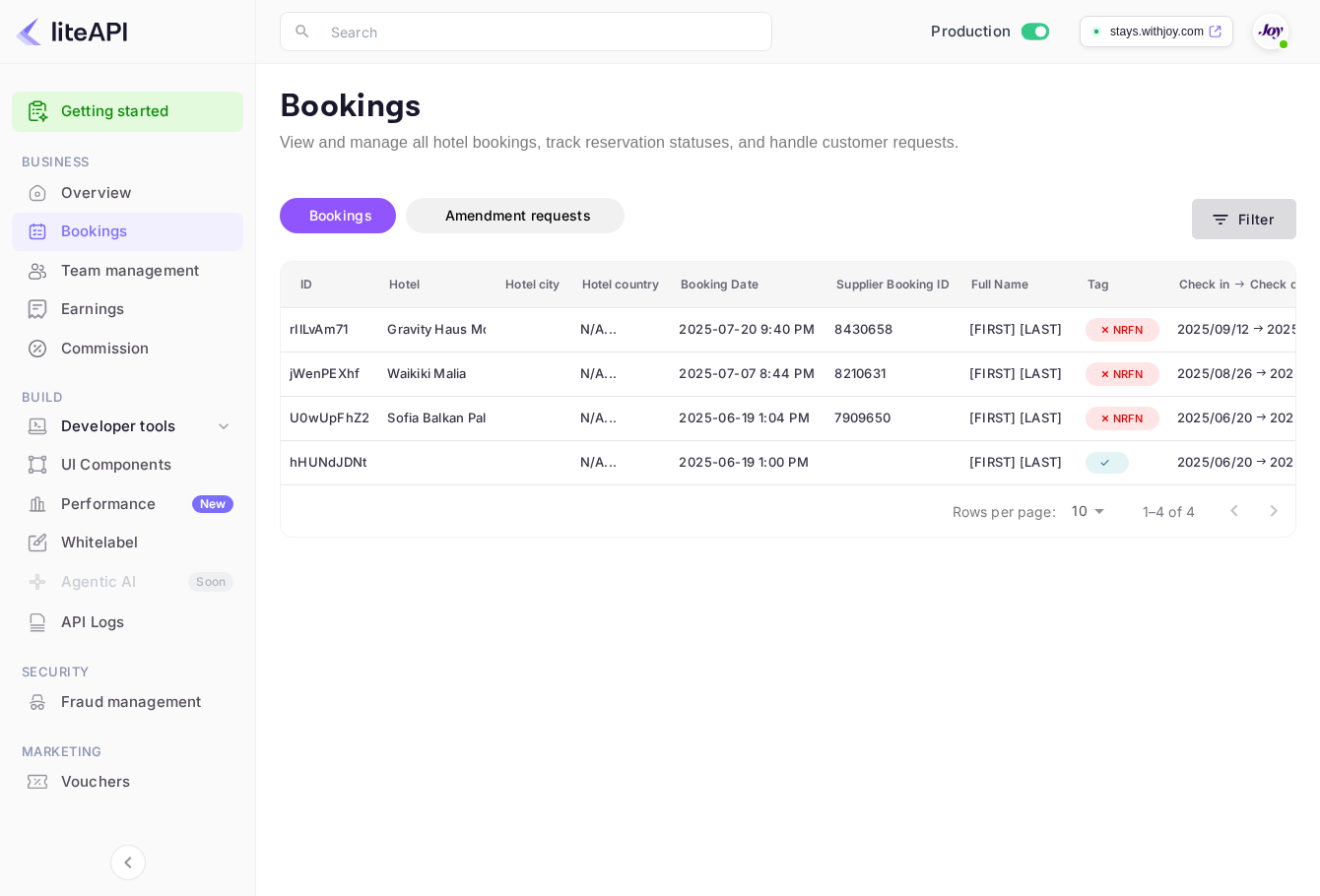 click on "Filter" at bounding box center (1244, 219) 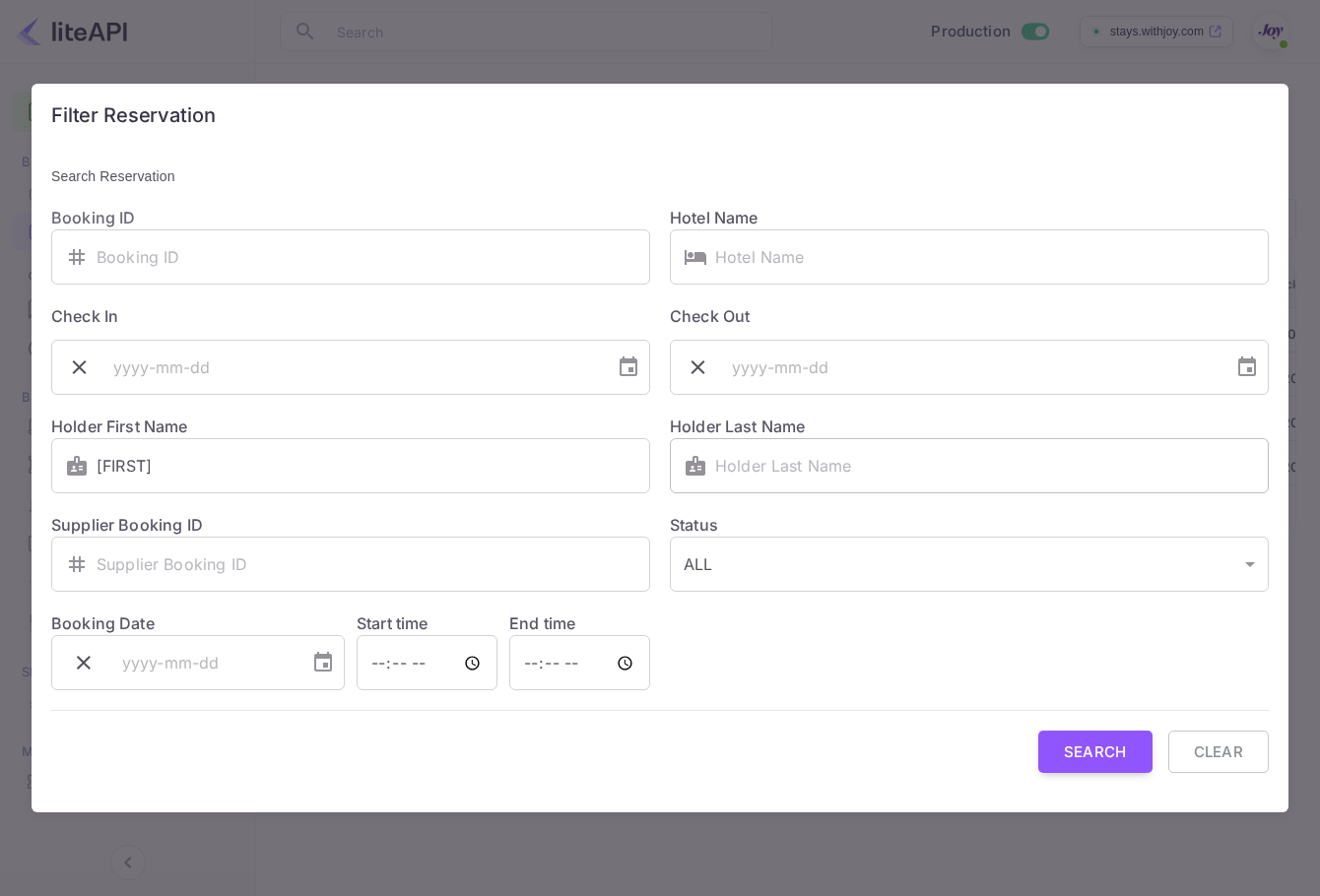 click at bounding box center [992, 466] 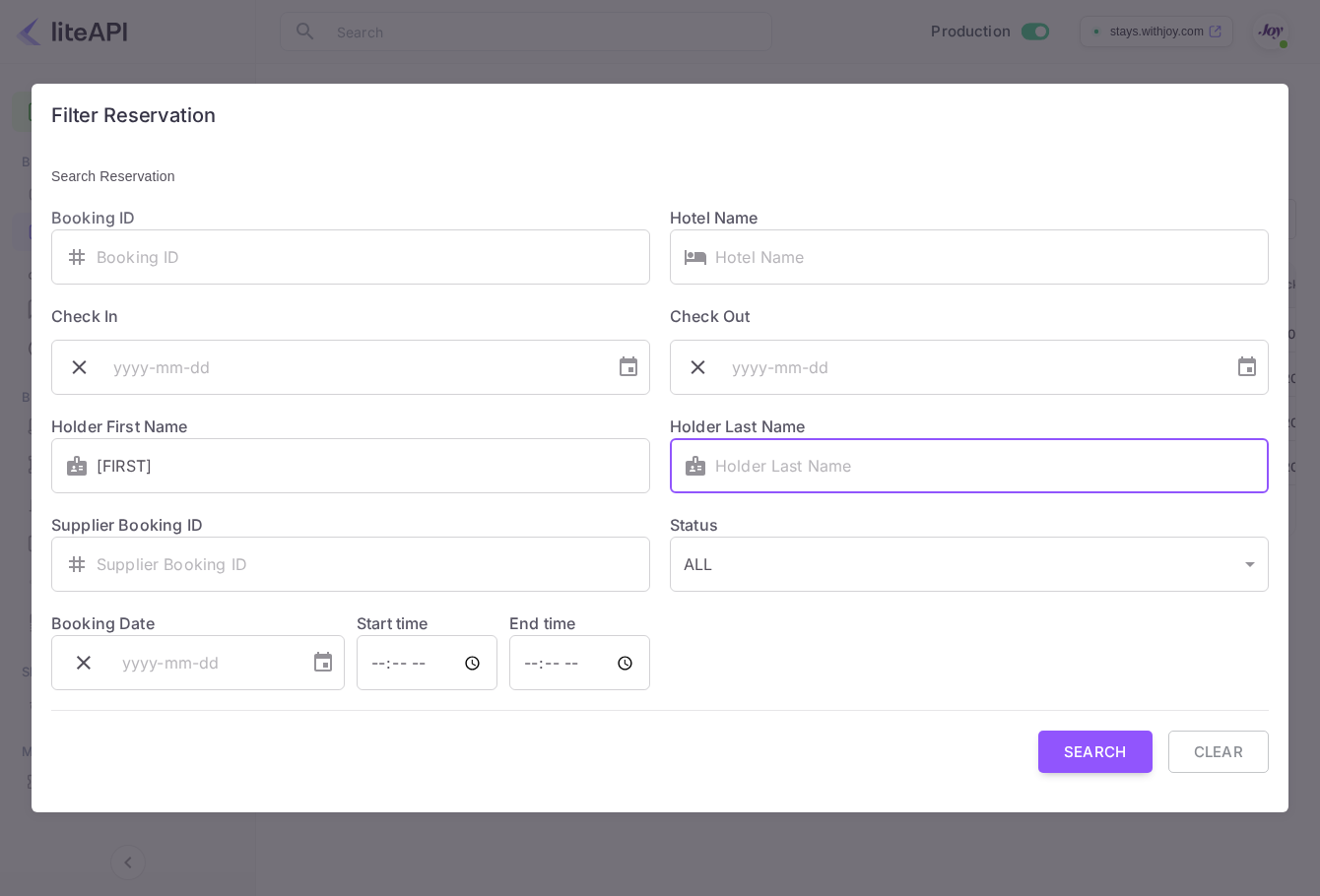 paste on "Coughlan" 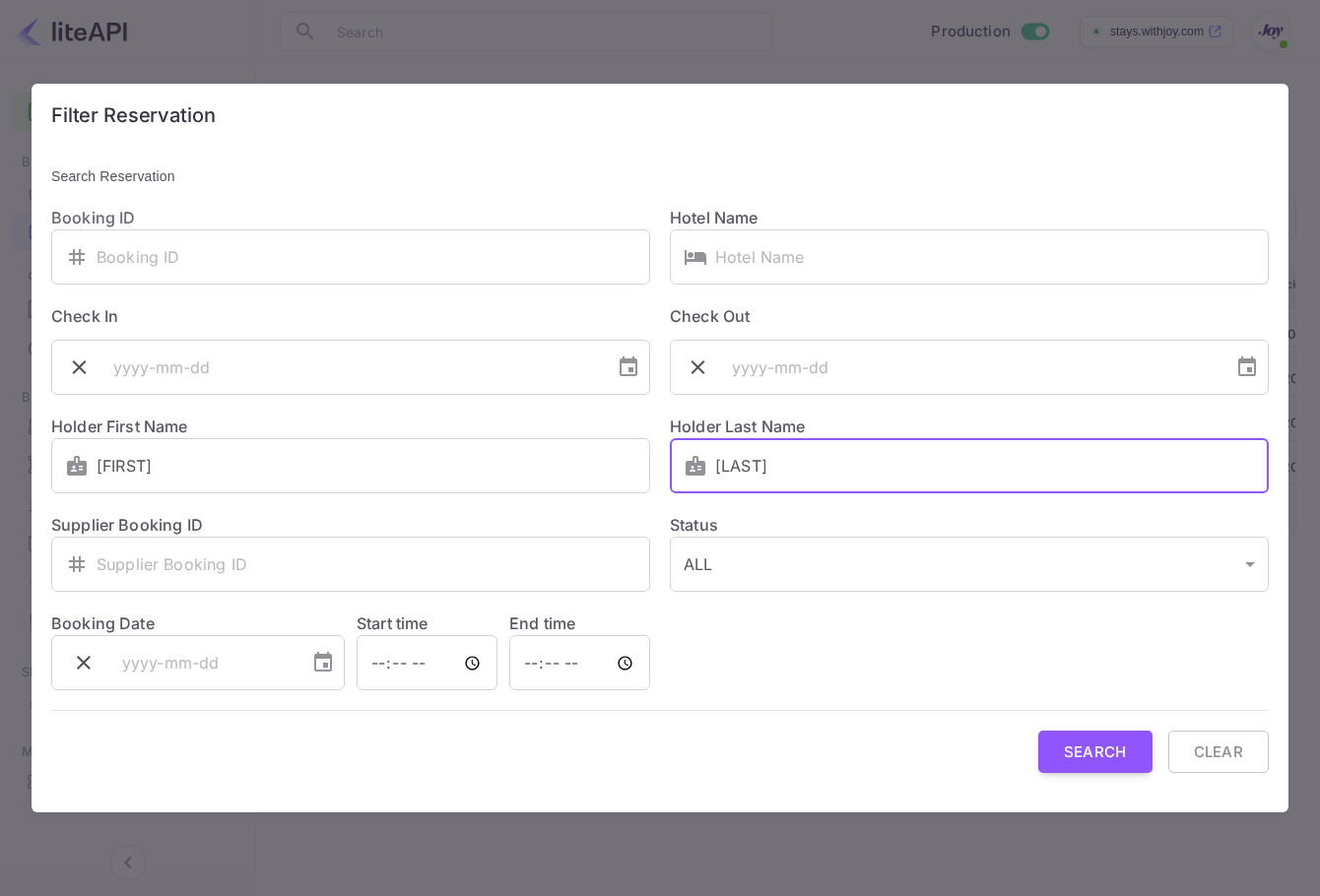 type 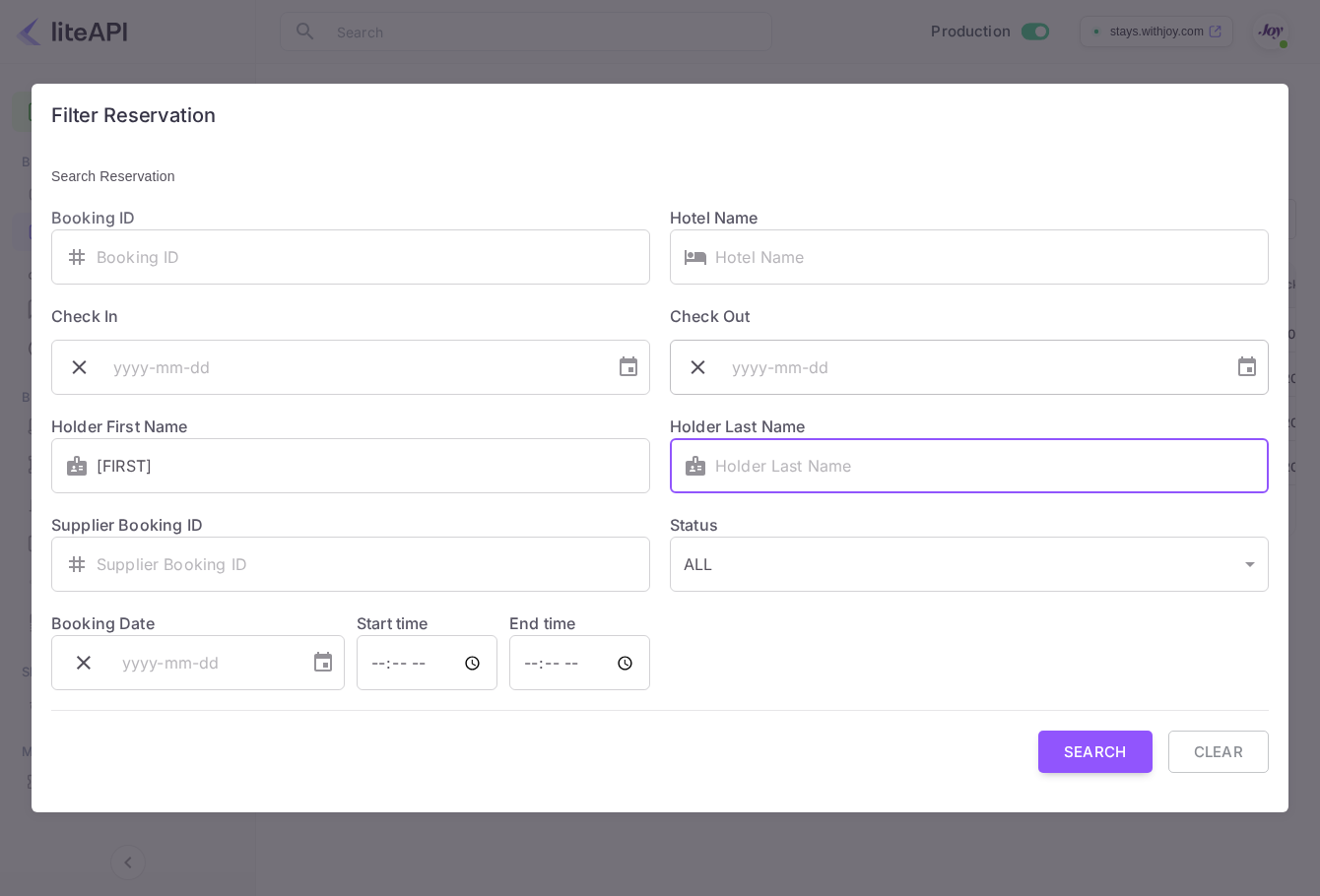 click at bounding box center (975, 367) 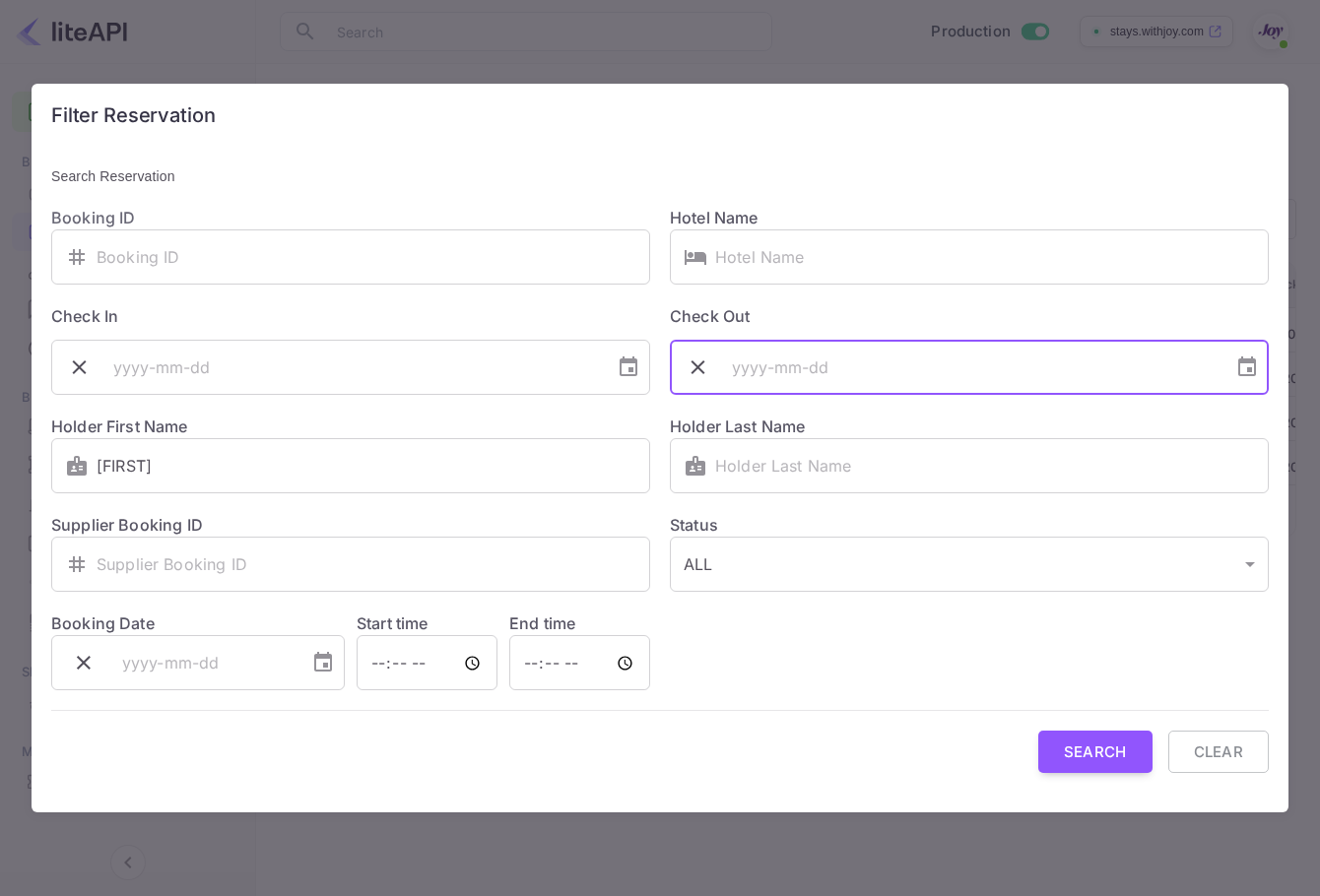 paste 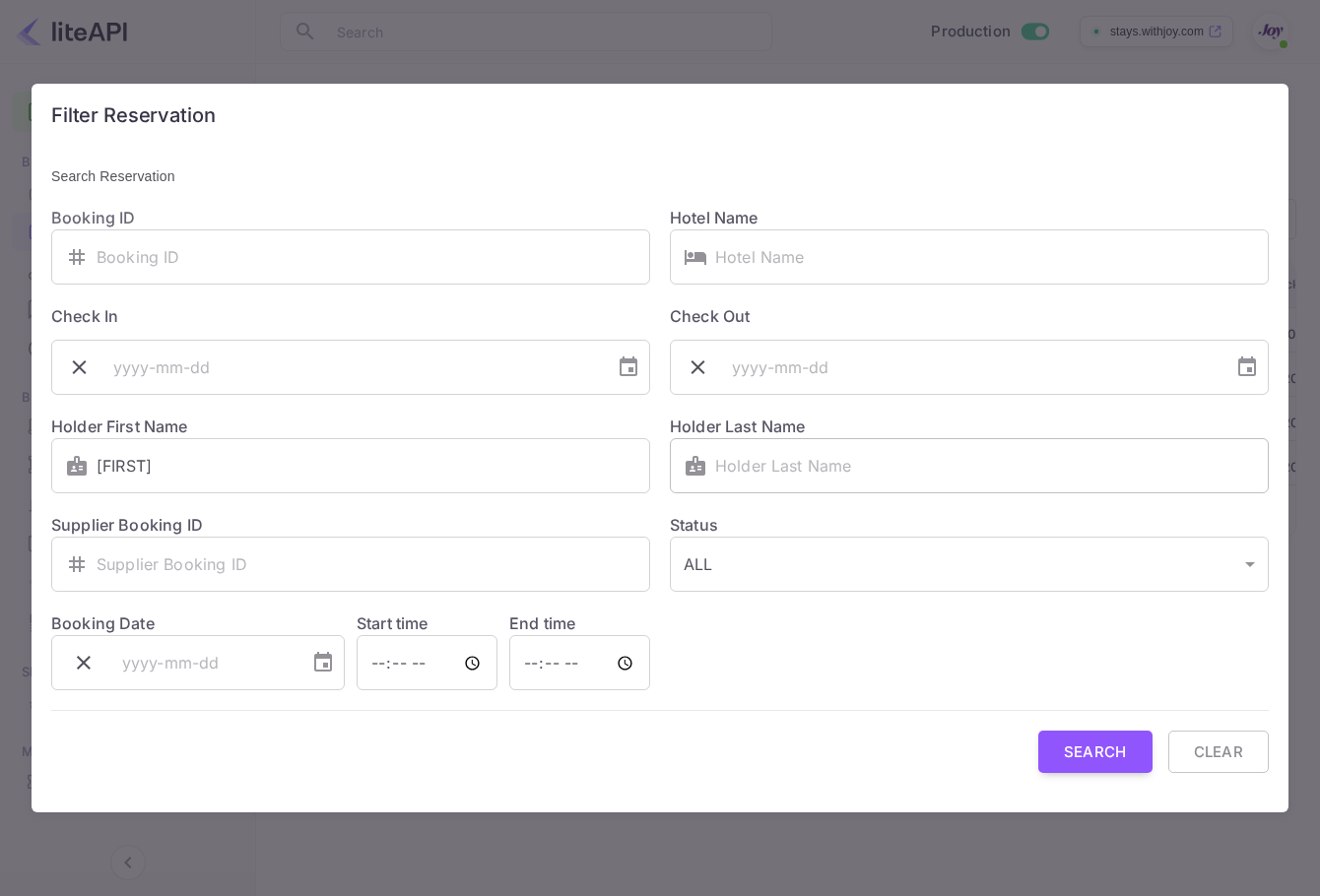 click at bounding box center [992, 466] 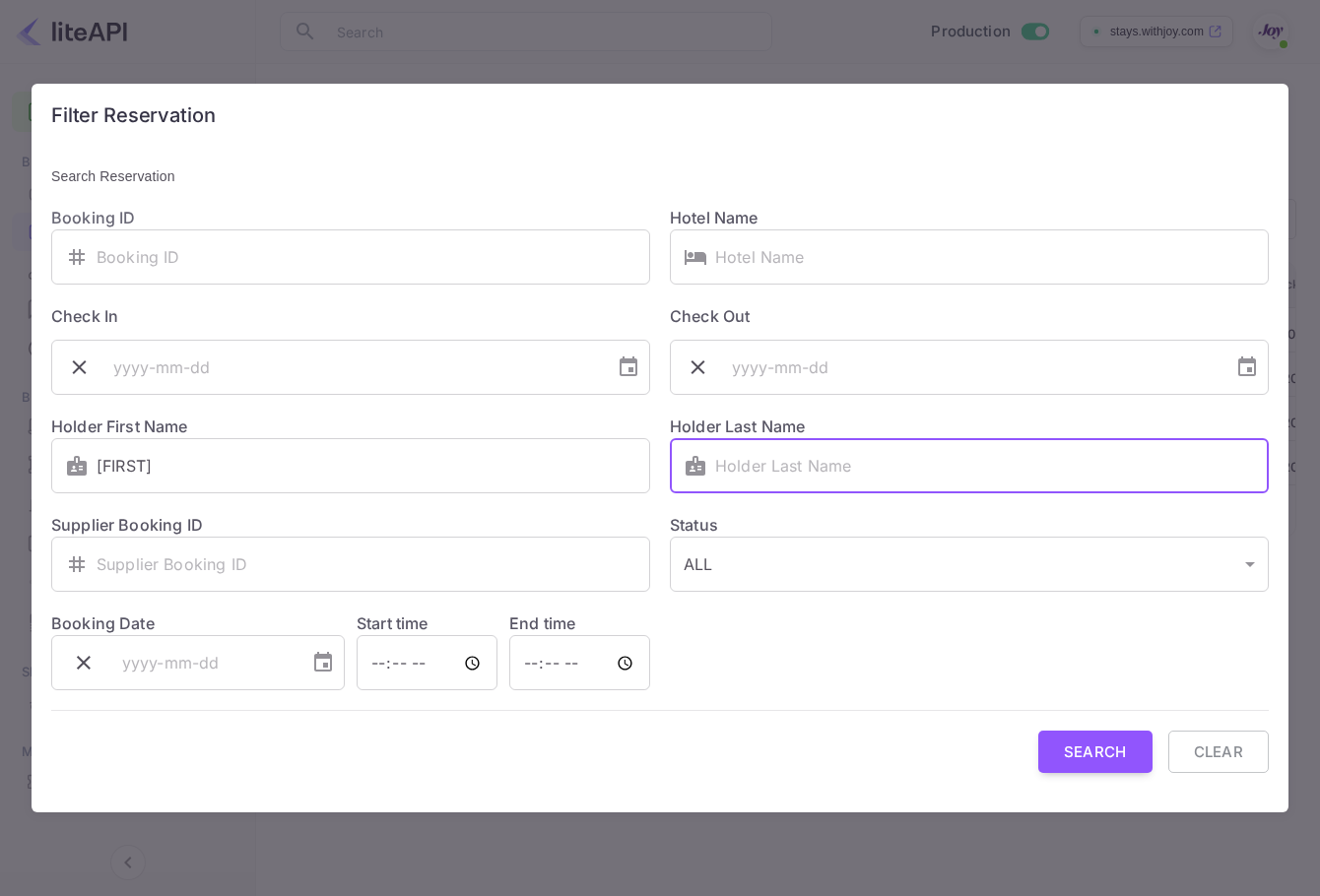 paste on "Coughlan" 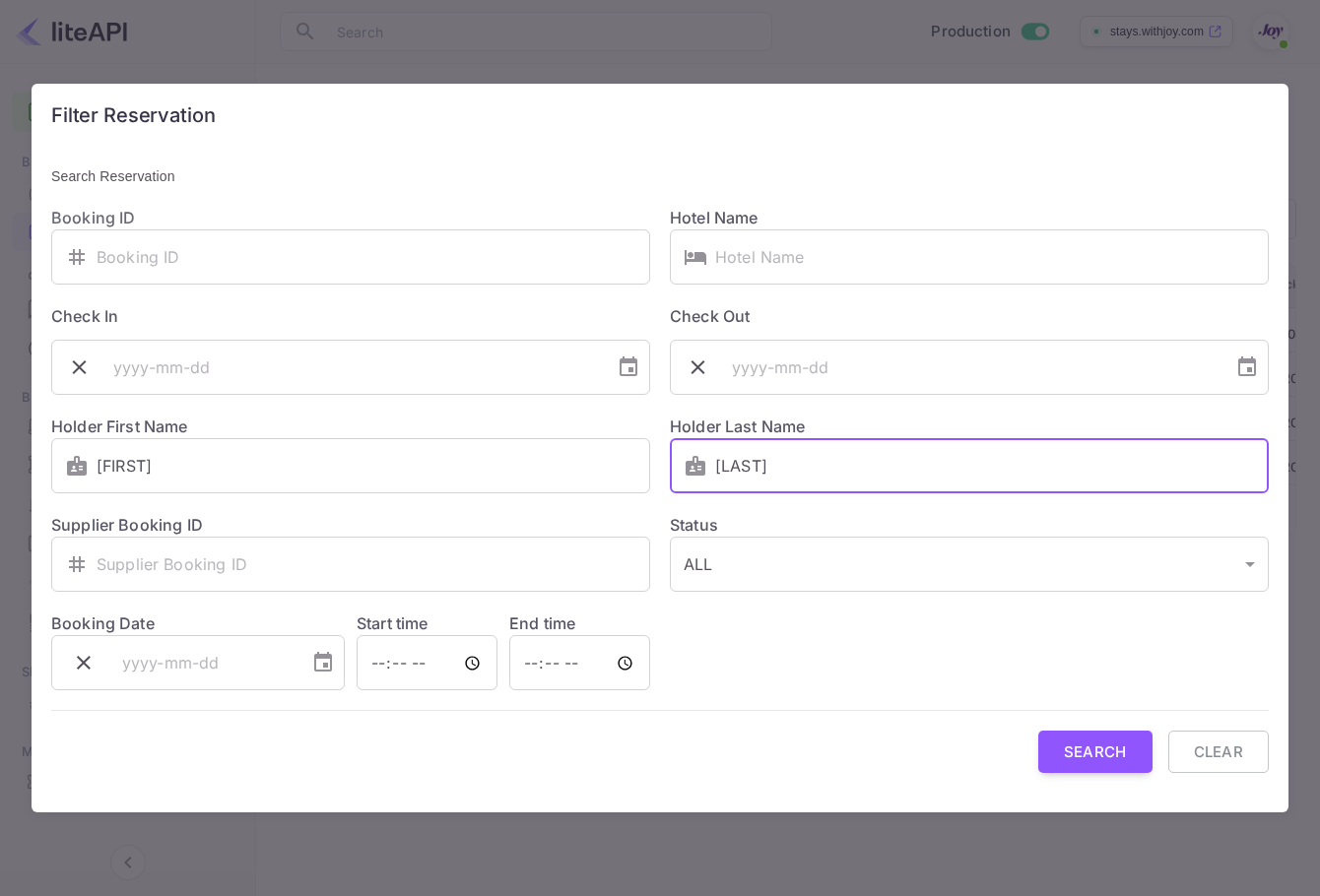 click on "Coughlan" at bounding box center [992, 466] 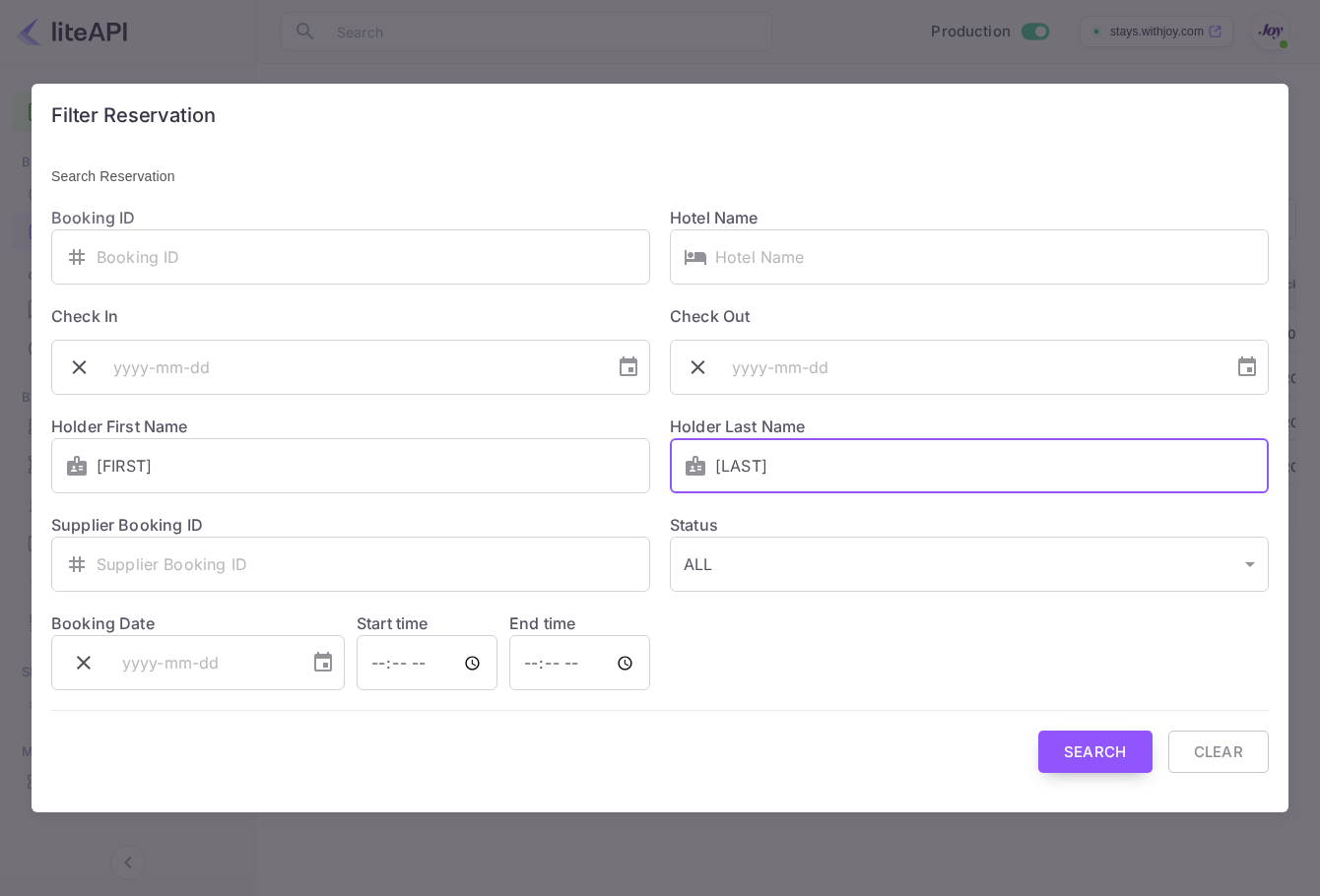 type on "Coughlan" 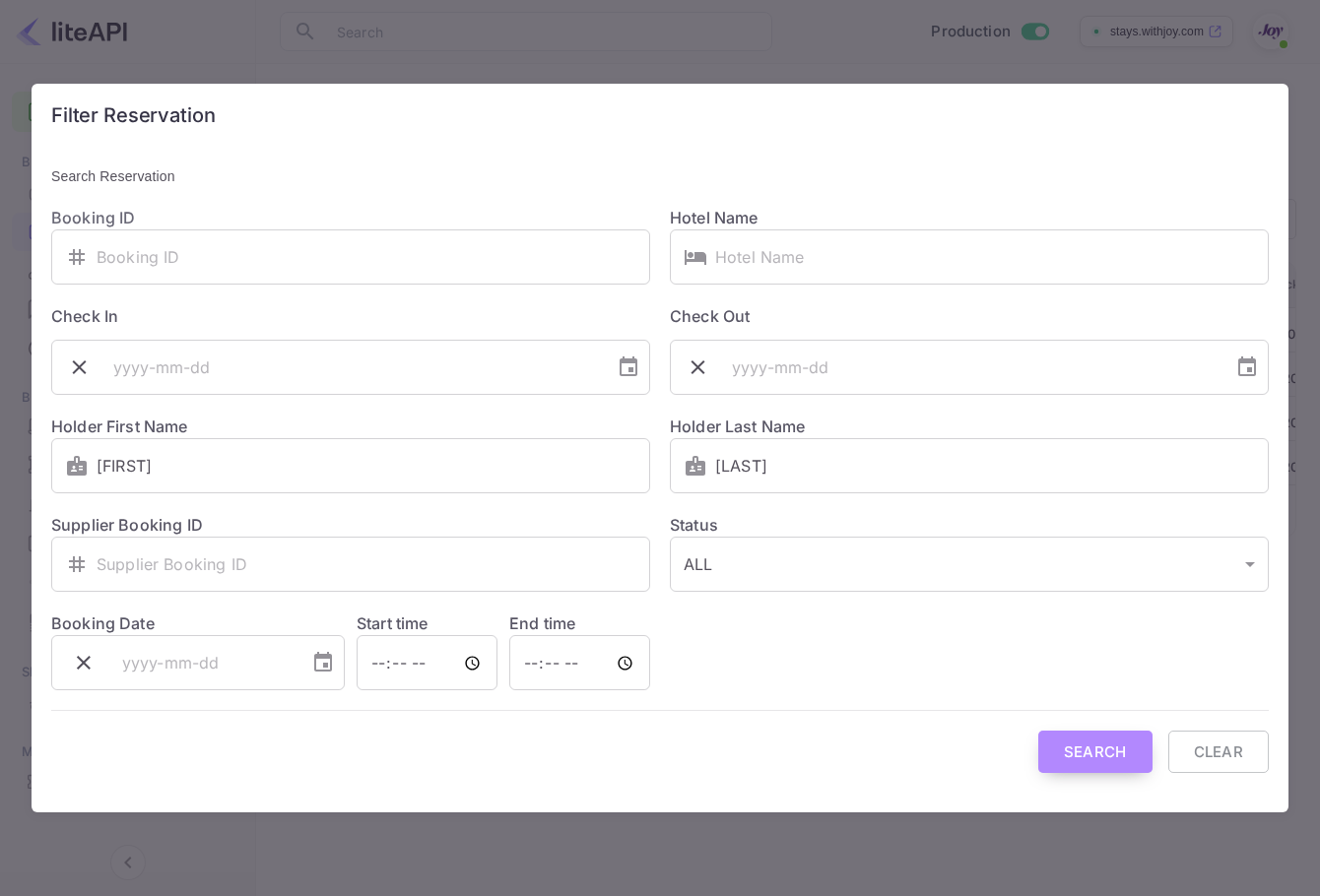 click on "Search" at bounding box center [1095, 751] 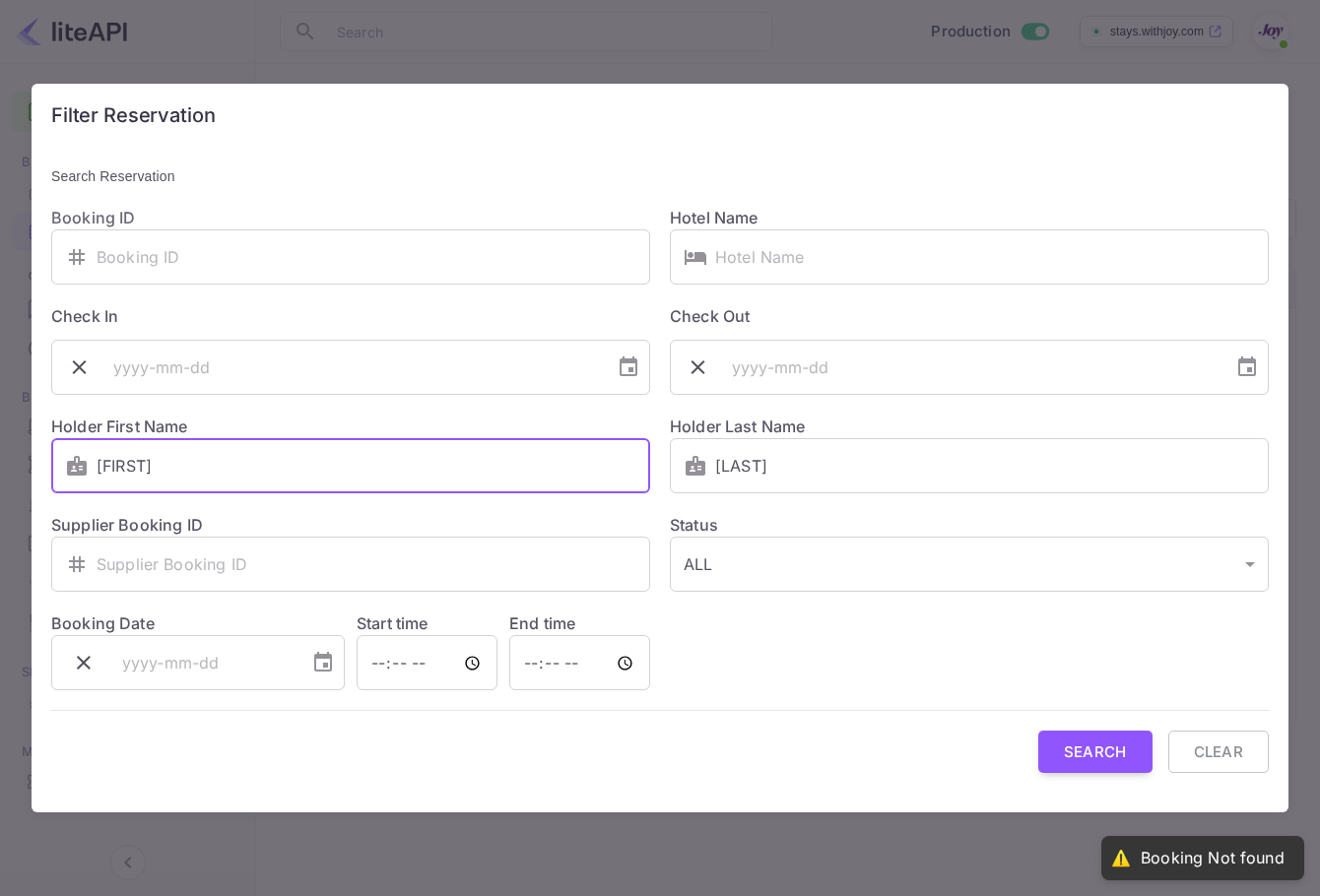 drag, startPoint x: 210, startPoint y: 450, endPoint x: 41, endPoint y: 440, distance: 169.2956 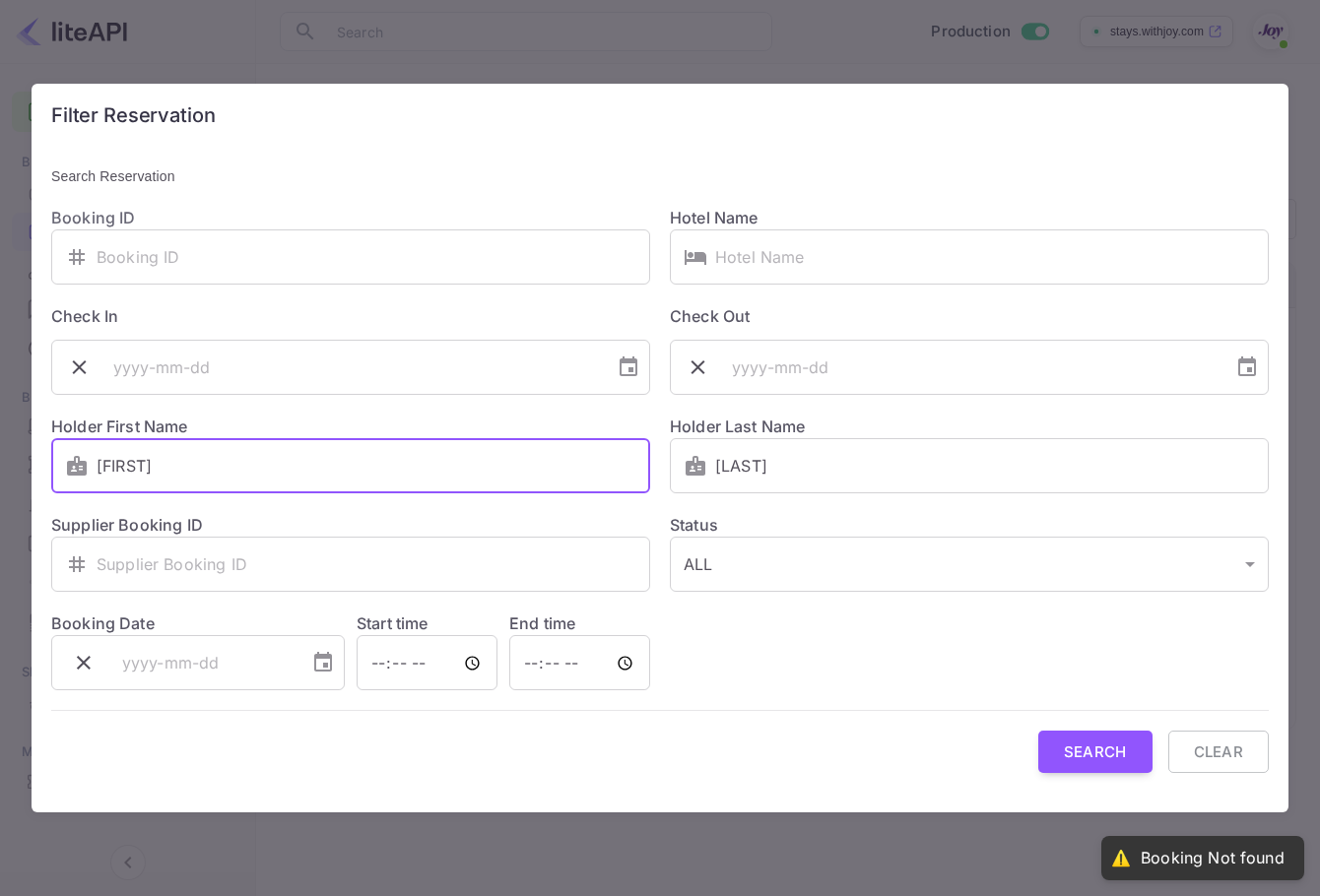 click on "Filter Reservation Search Reservation Booking ID ​ ​ Hotel Name ​ ​ Check In ​ Check Out ​ Holder First Name ​ Colby ​ Holder Last Name ​ Coughlan ​ Supplier Booking ID ​ ​ Status ALL ALL ​ Booking Date ​ Start time ​ End time ​ Search Clear" at bounding box center [660, 448] 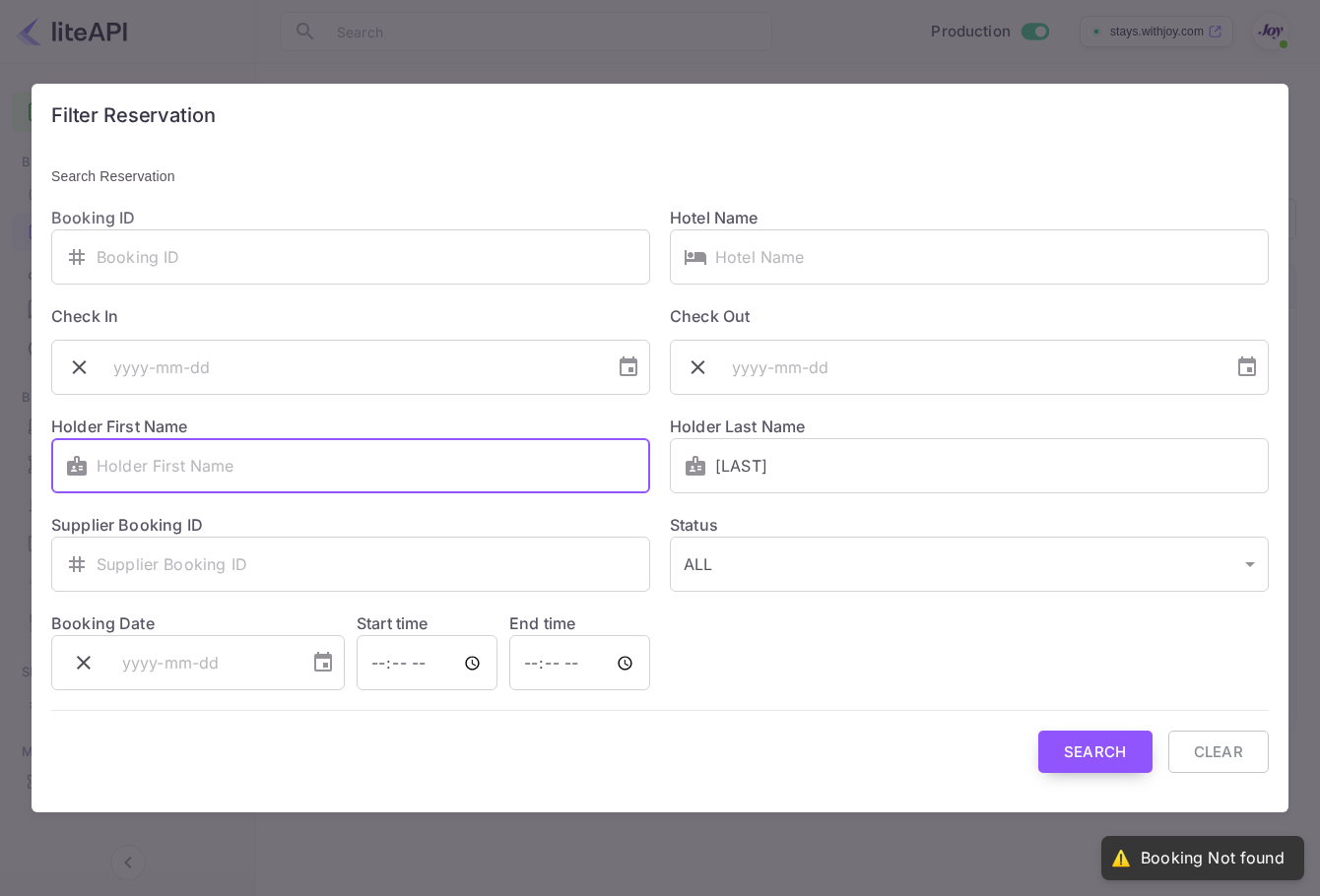type 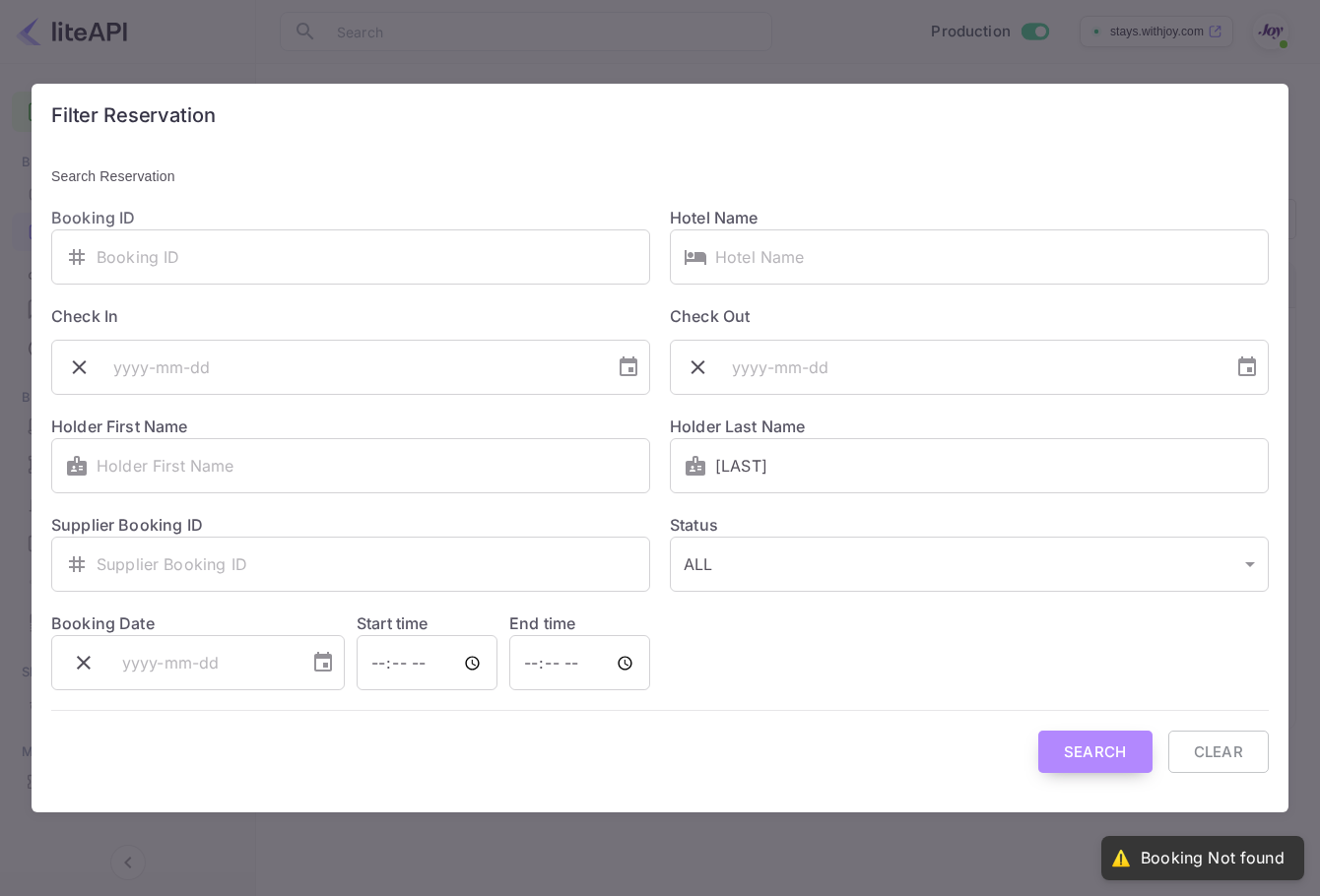 click on "Search" at bounding box center [1095, 751] 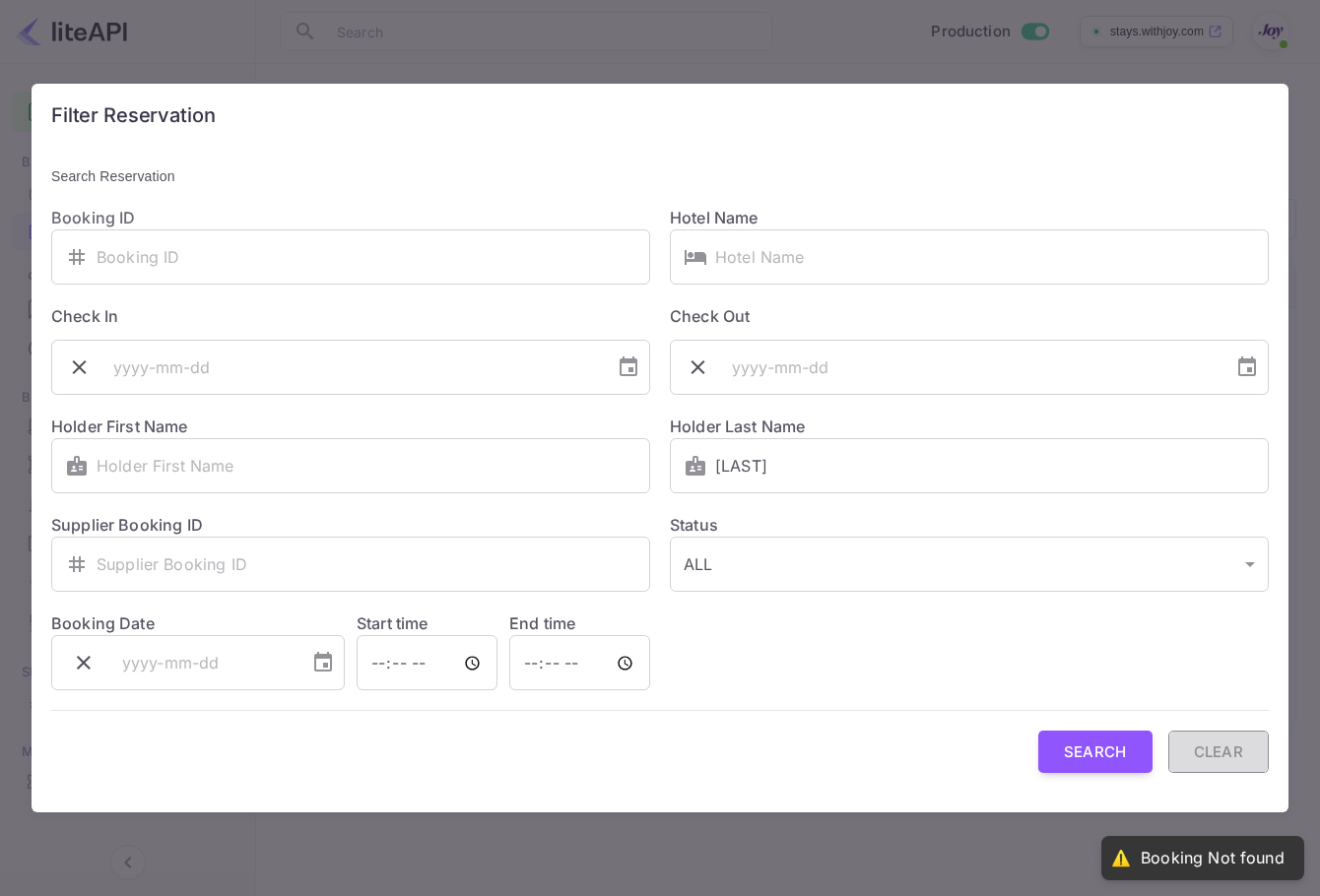 click on "Clear" at bounding box center (1219, 751) 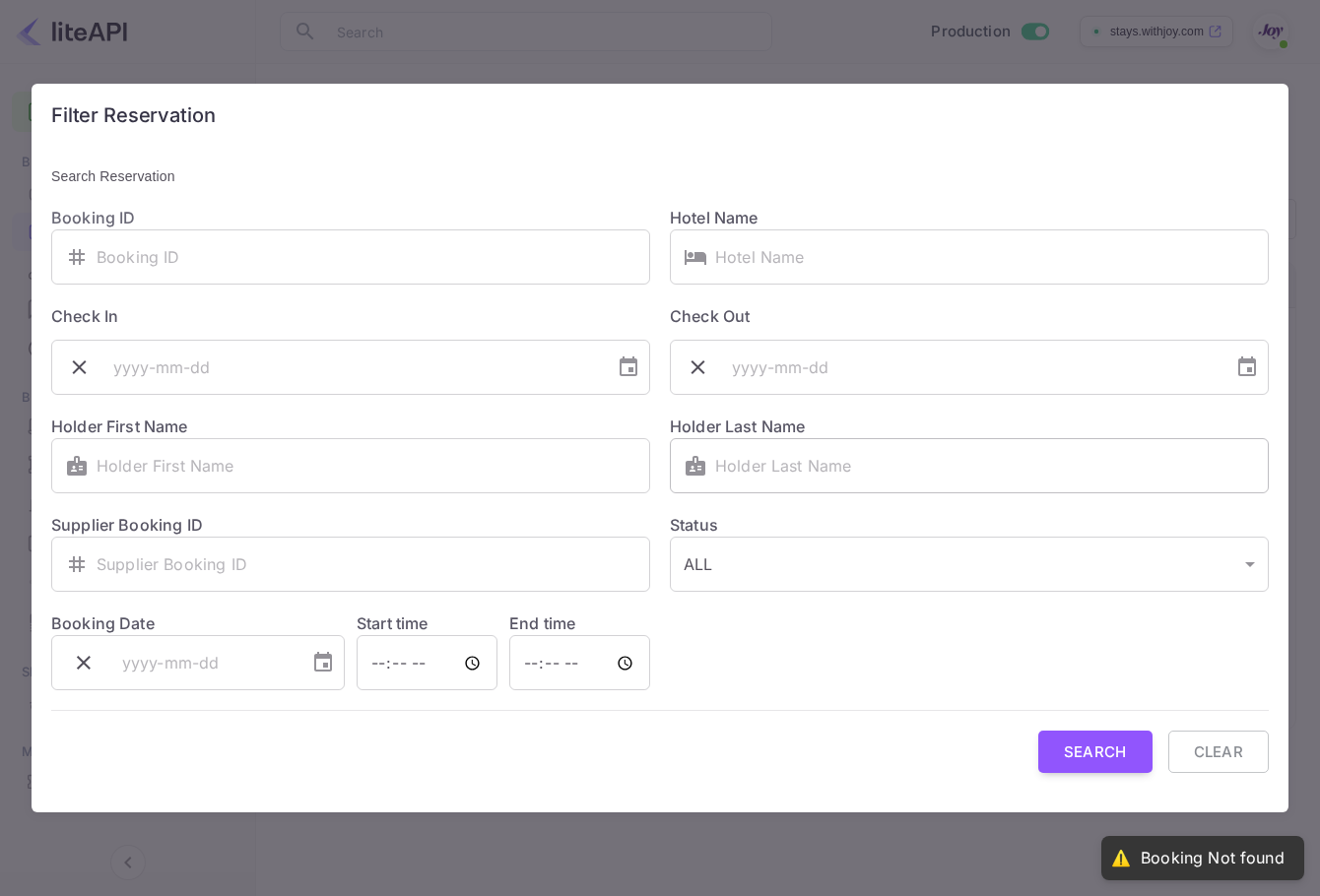 click on "Holder Last Name ​ ​" at bounding box center [959, 444] 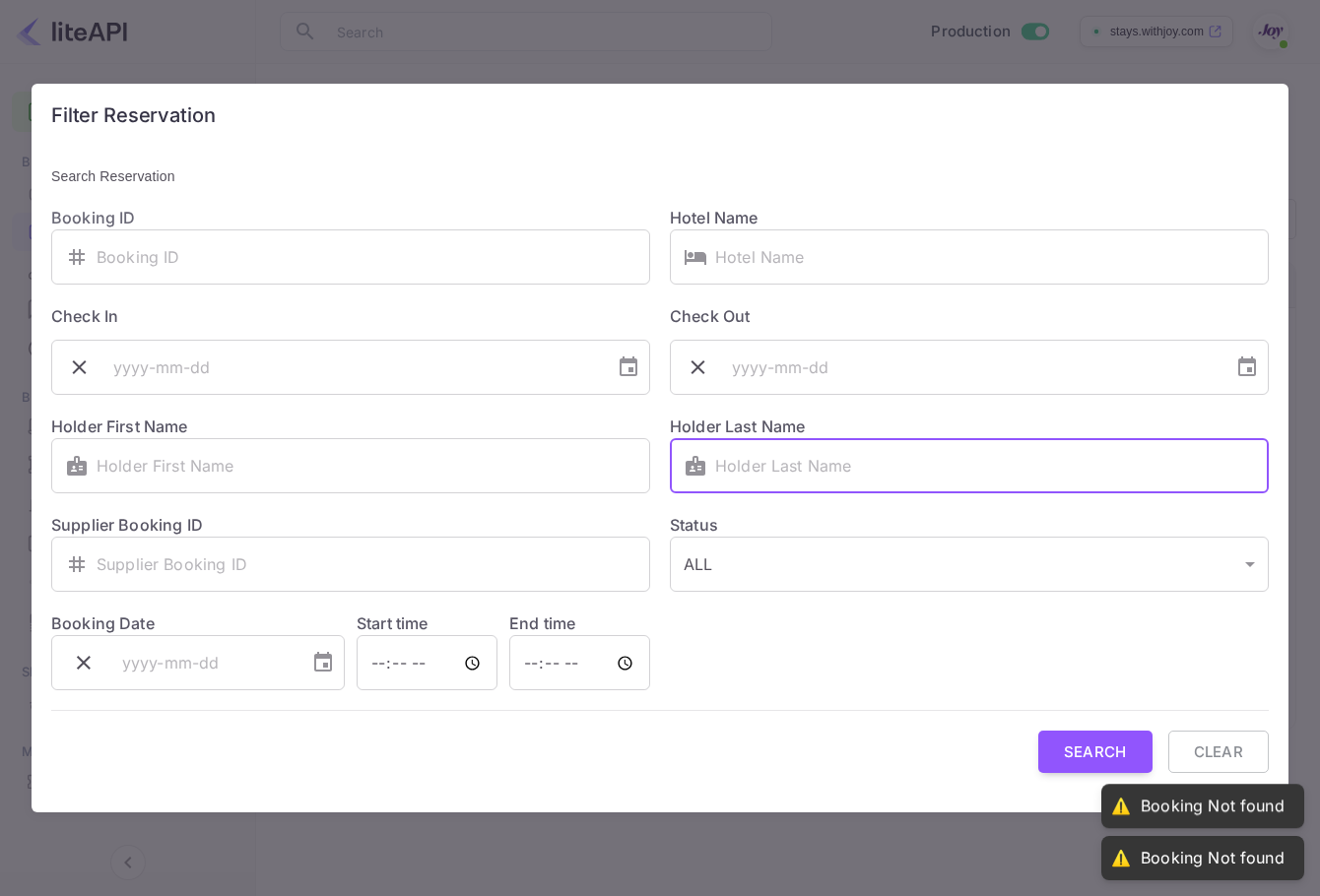 paste on "Coughlan" 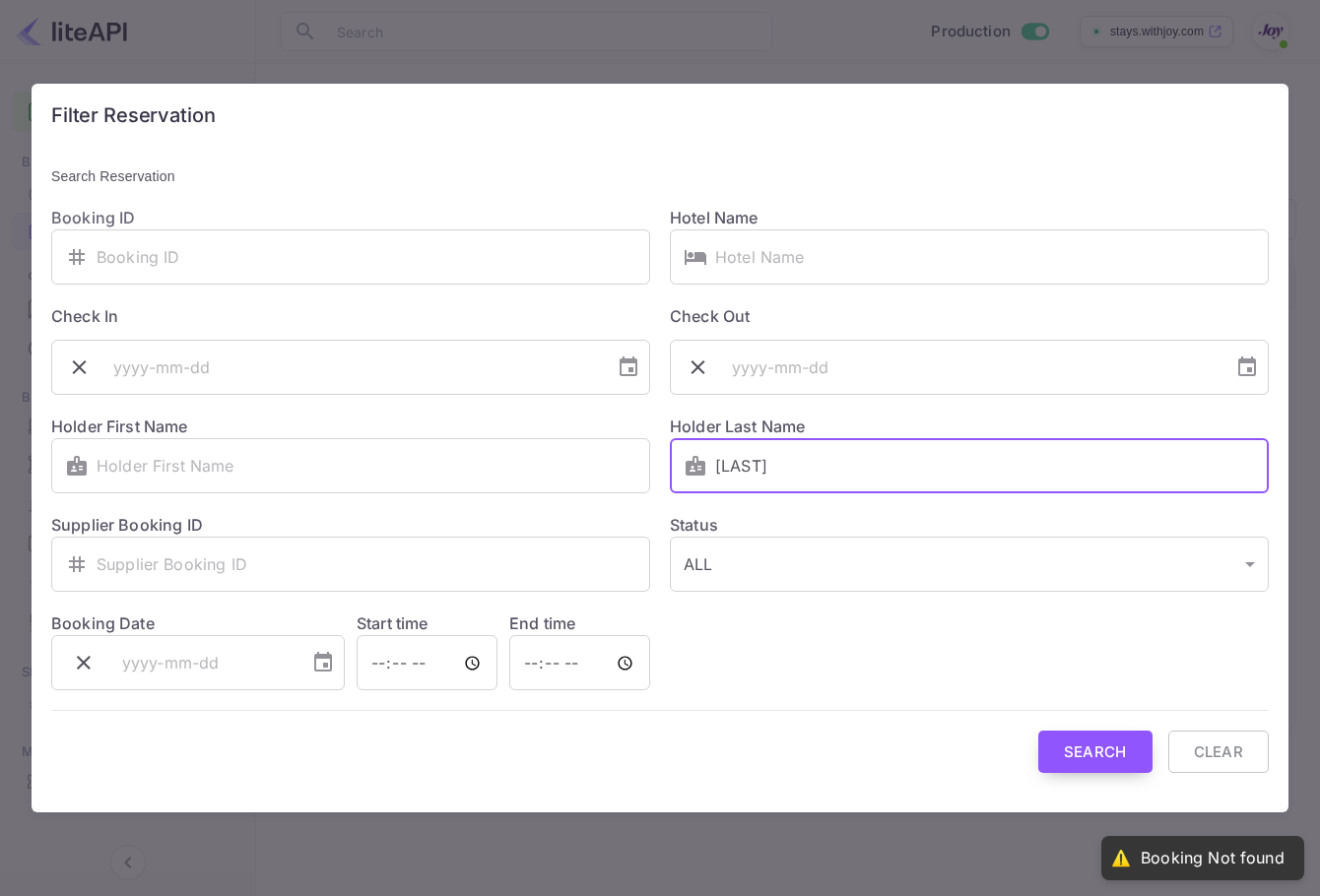 type on "Coughlan" 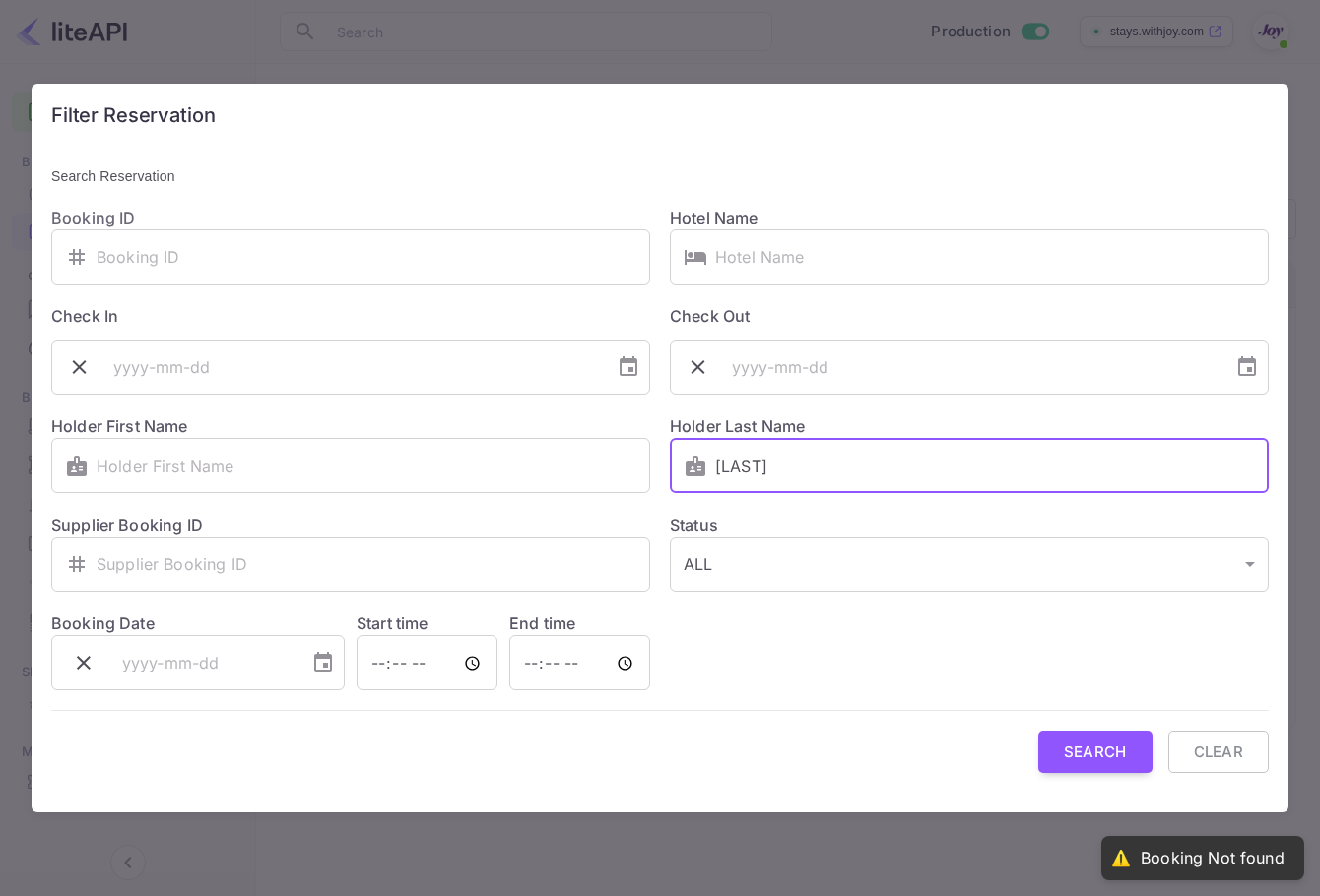 drag, startPoint x: 670, startPoint y: 455, endPoint x: 693, endPoint y: 459, distance: 23.345235 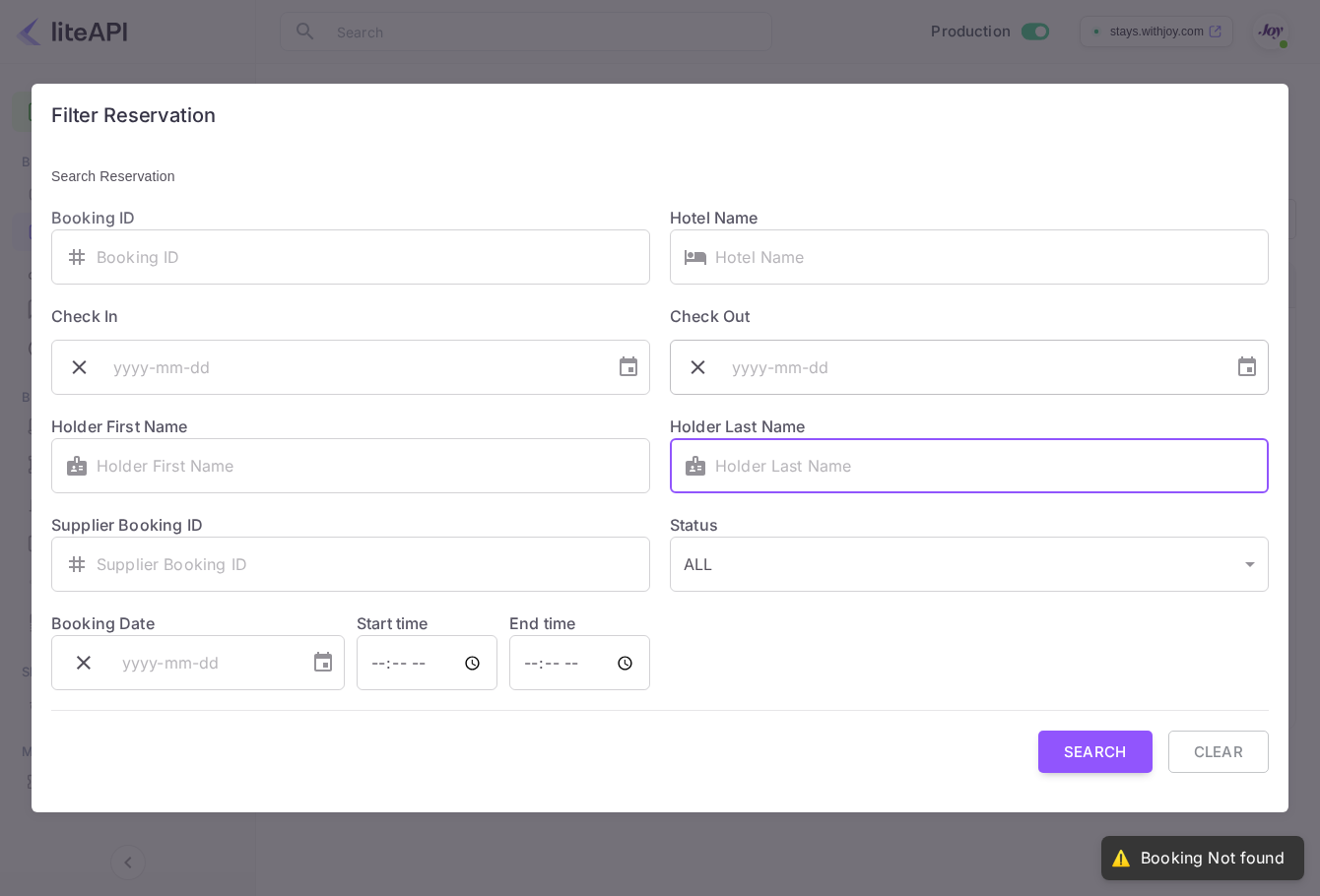 type 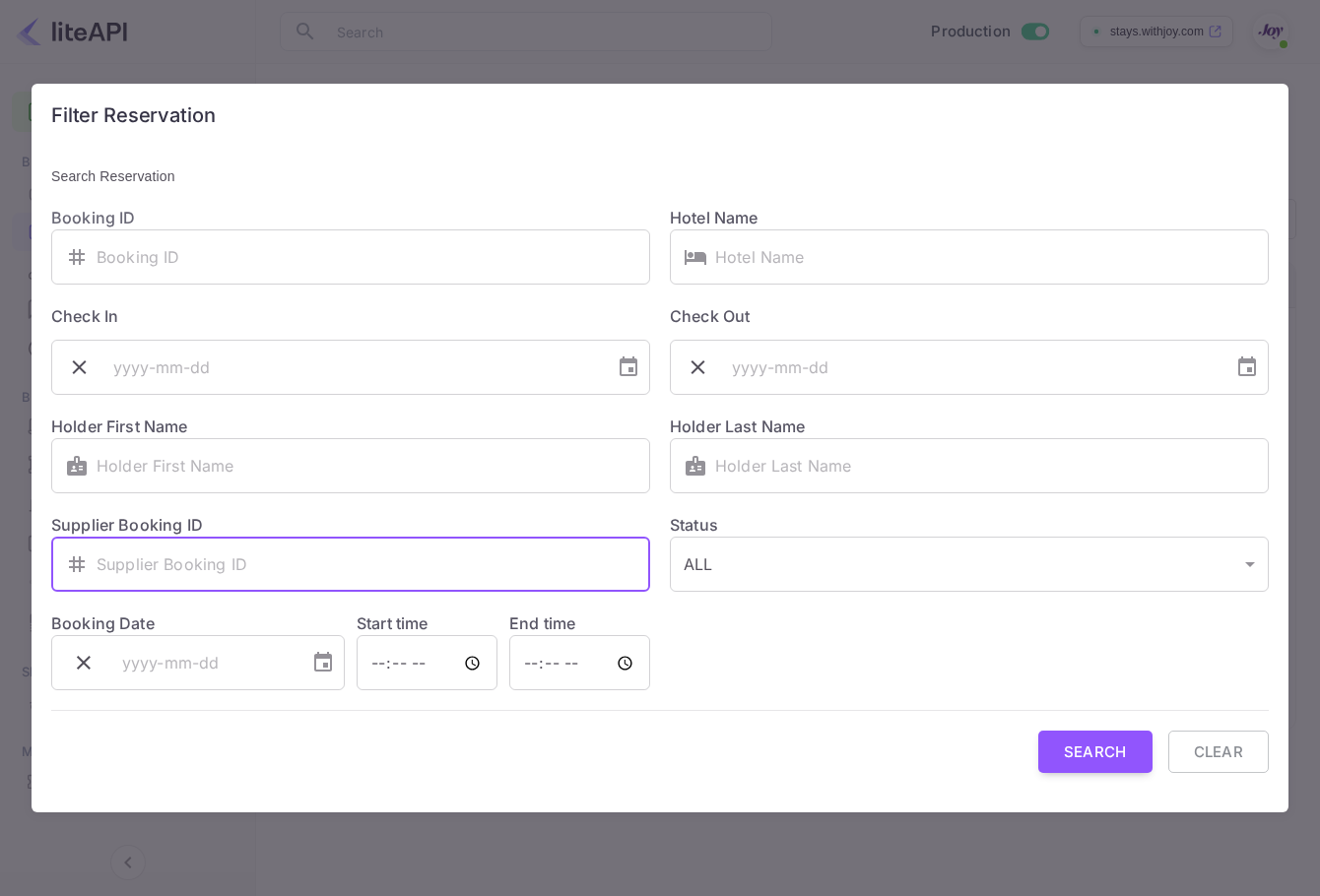 click at bounding box center (373, 564) 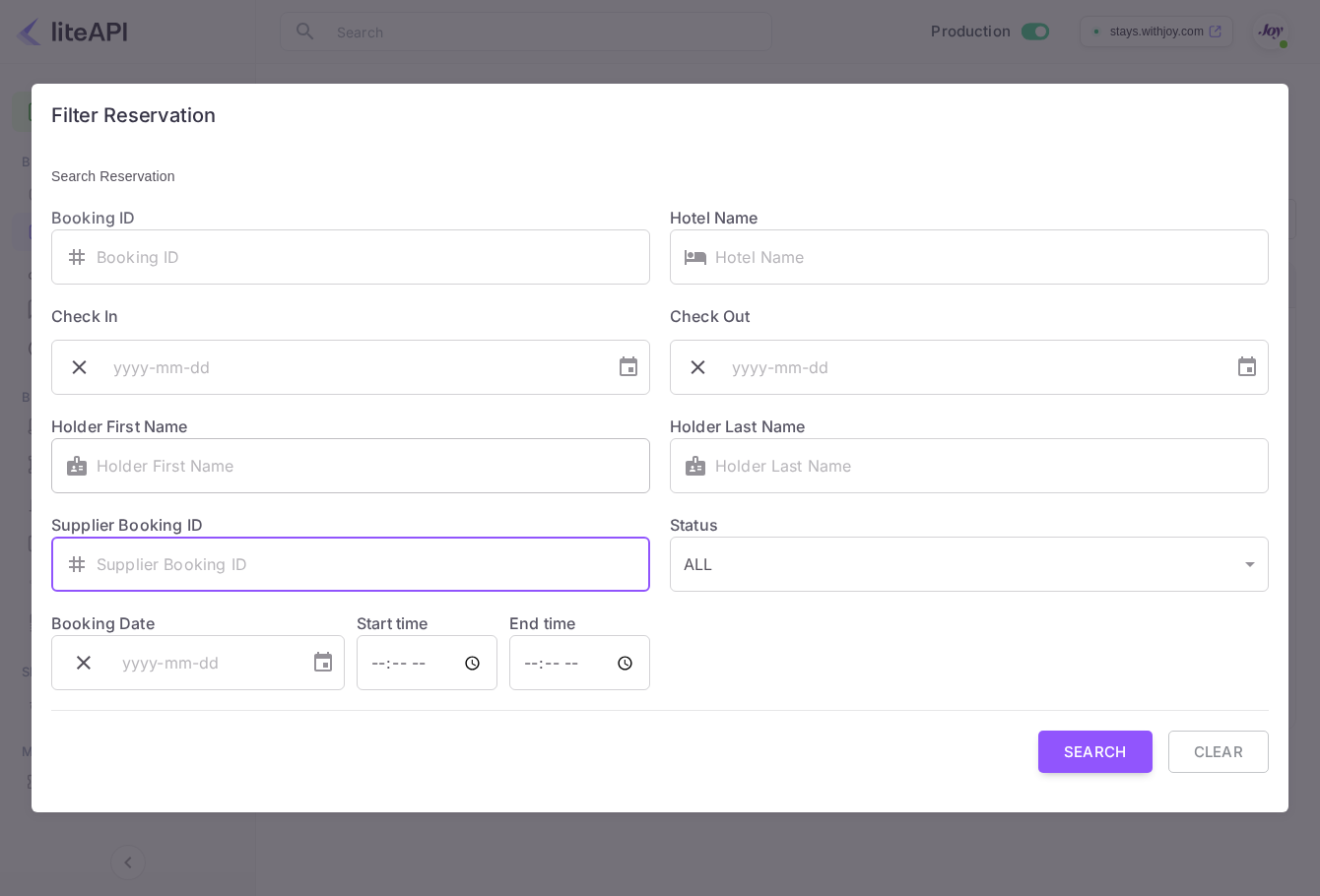 click at bounding box center (373, 466) 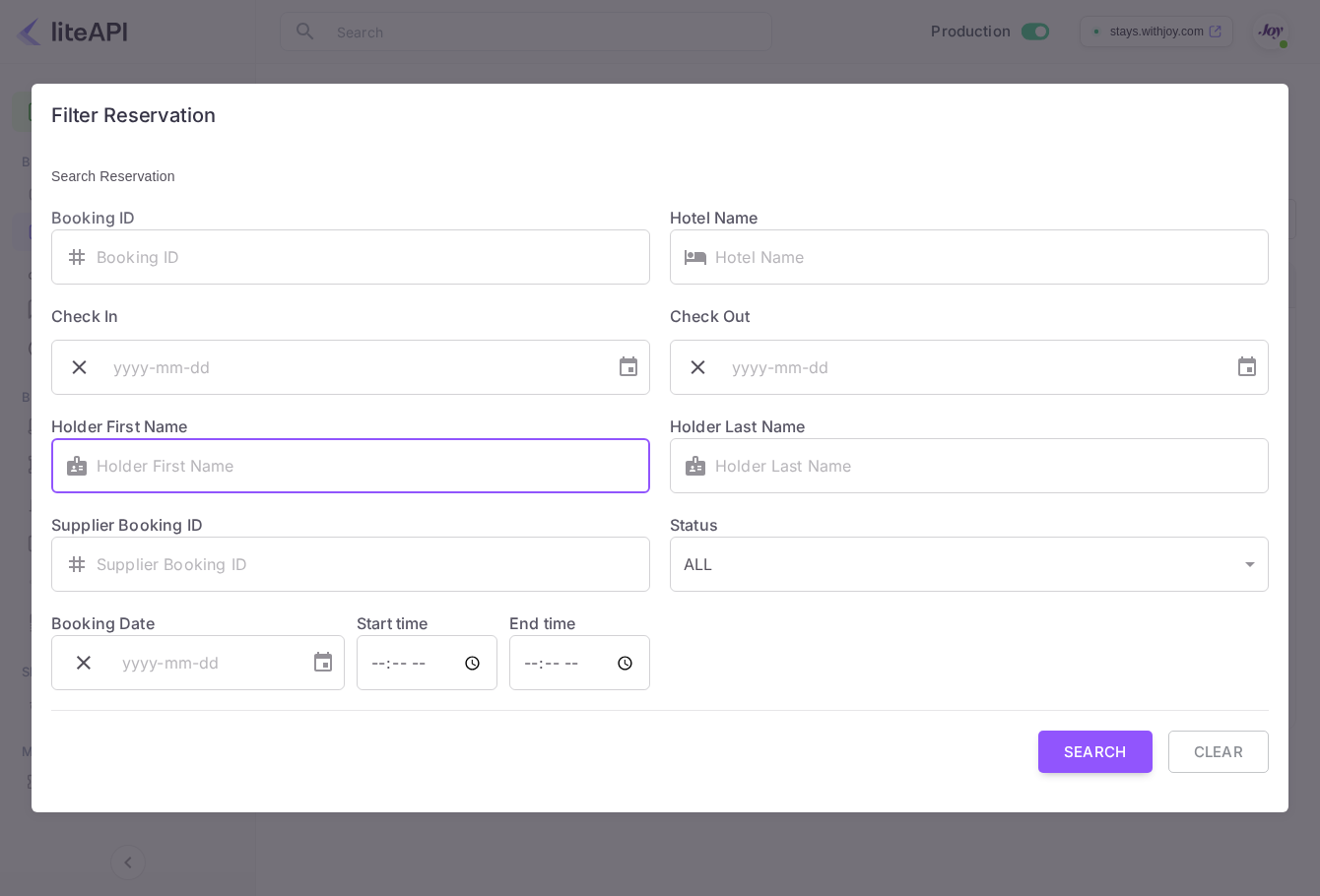 paste on "Shila" 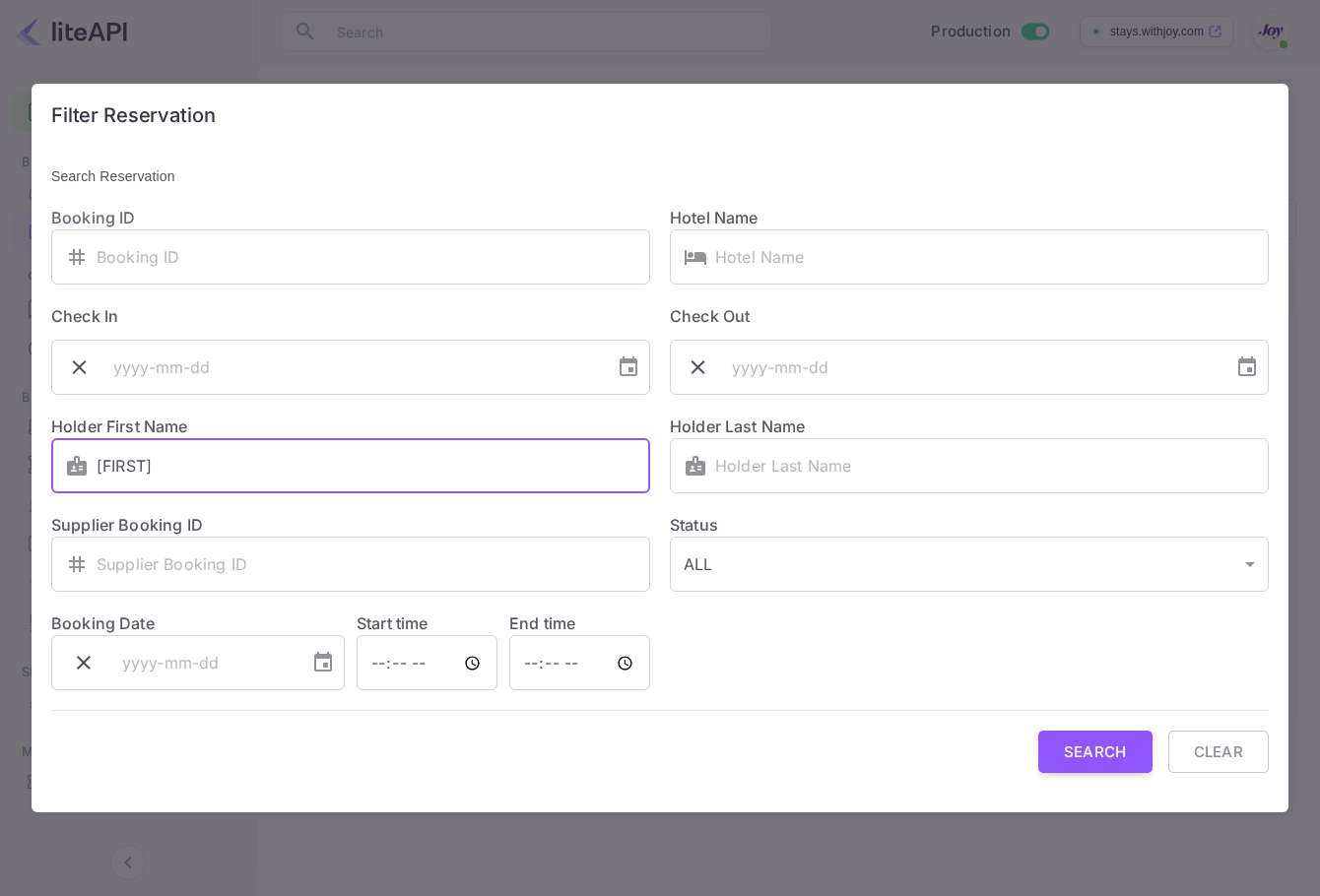 type on "Shila" 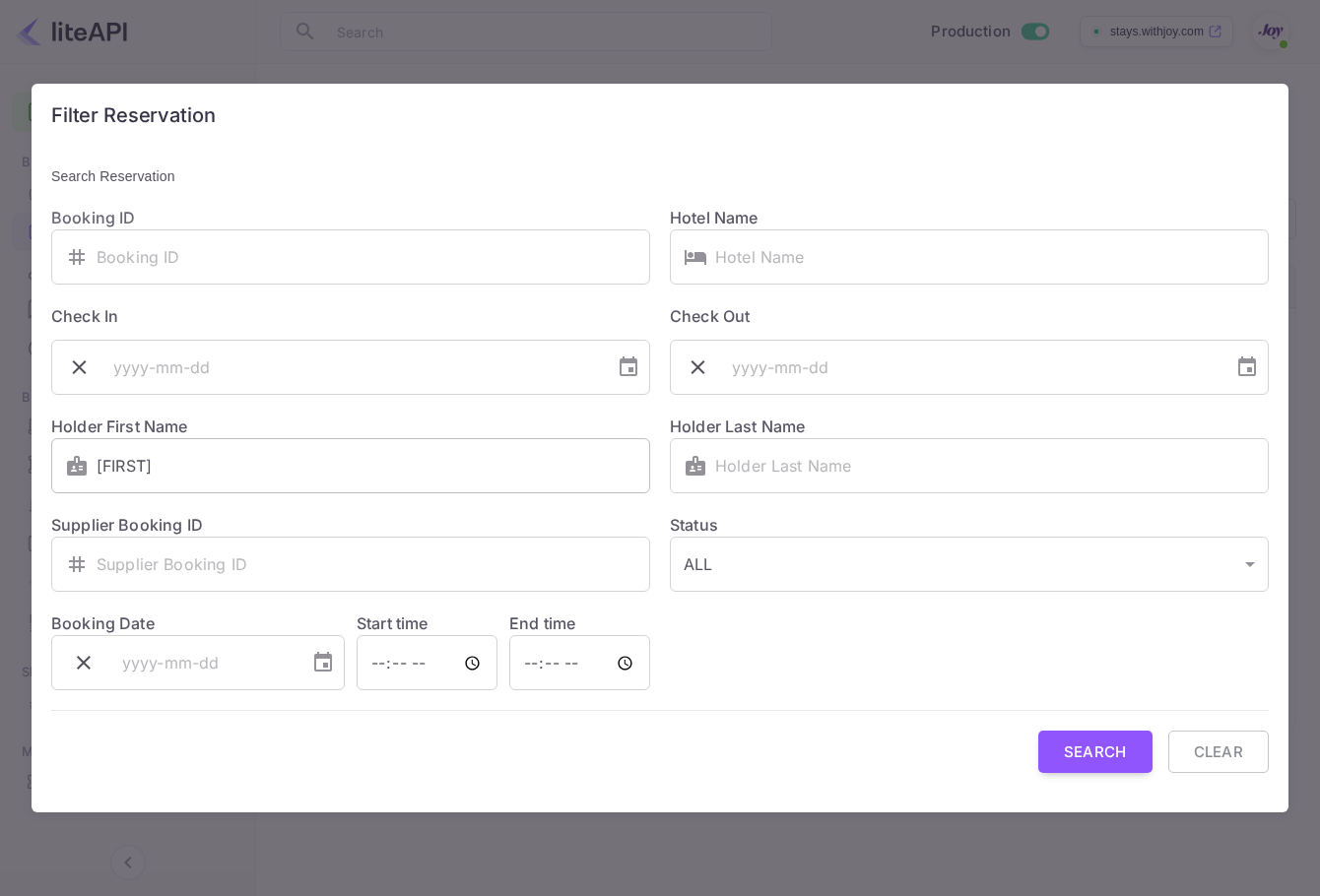 drag, startPoint x: 89, startPoint y: 460, endPoint x: 100, endPoint y: 467, distance: 13.038405 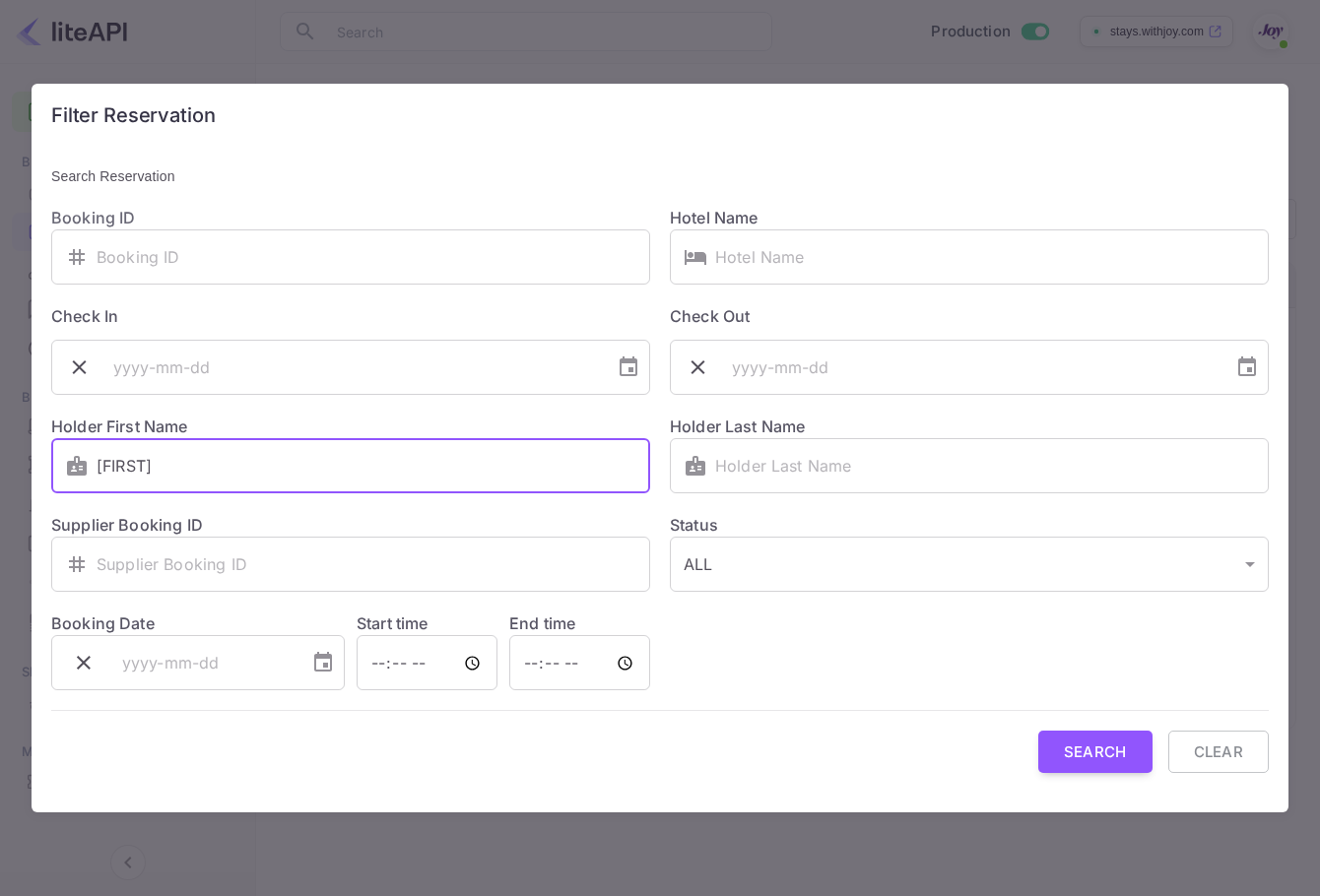 click on "Shila" at bounding box center [373, 466] 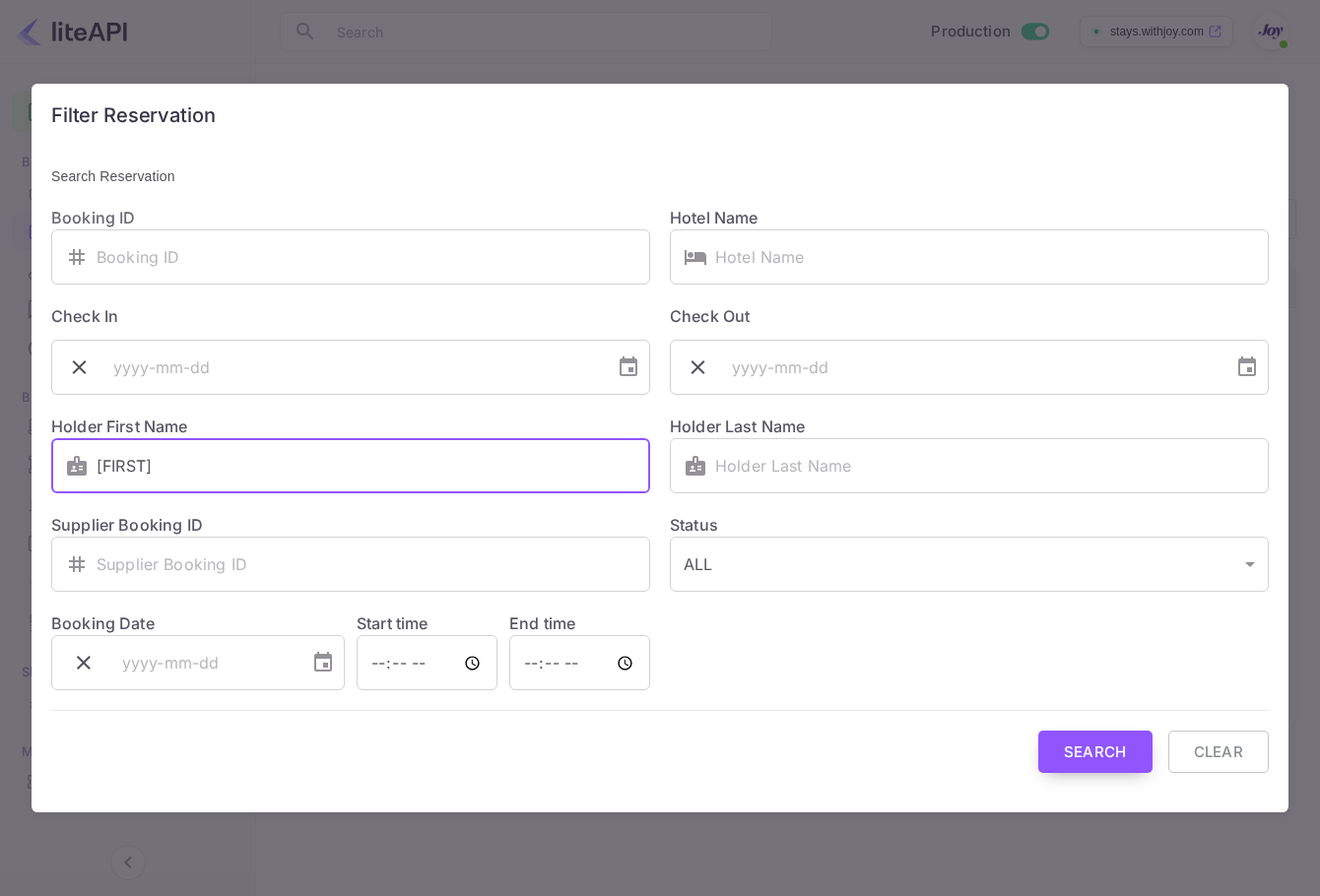 click on "Search" at bounding box center [1095, 751] 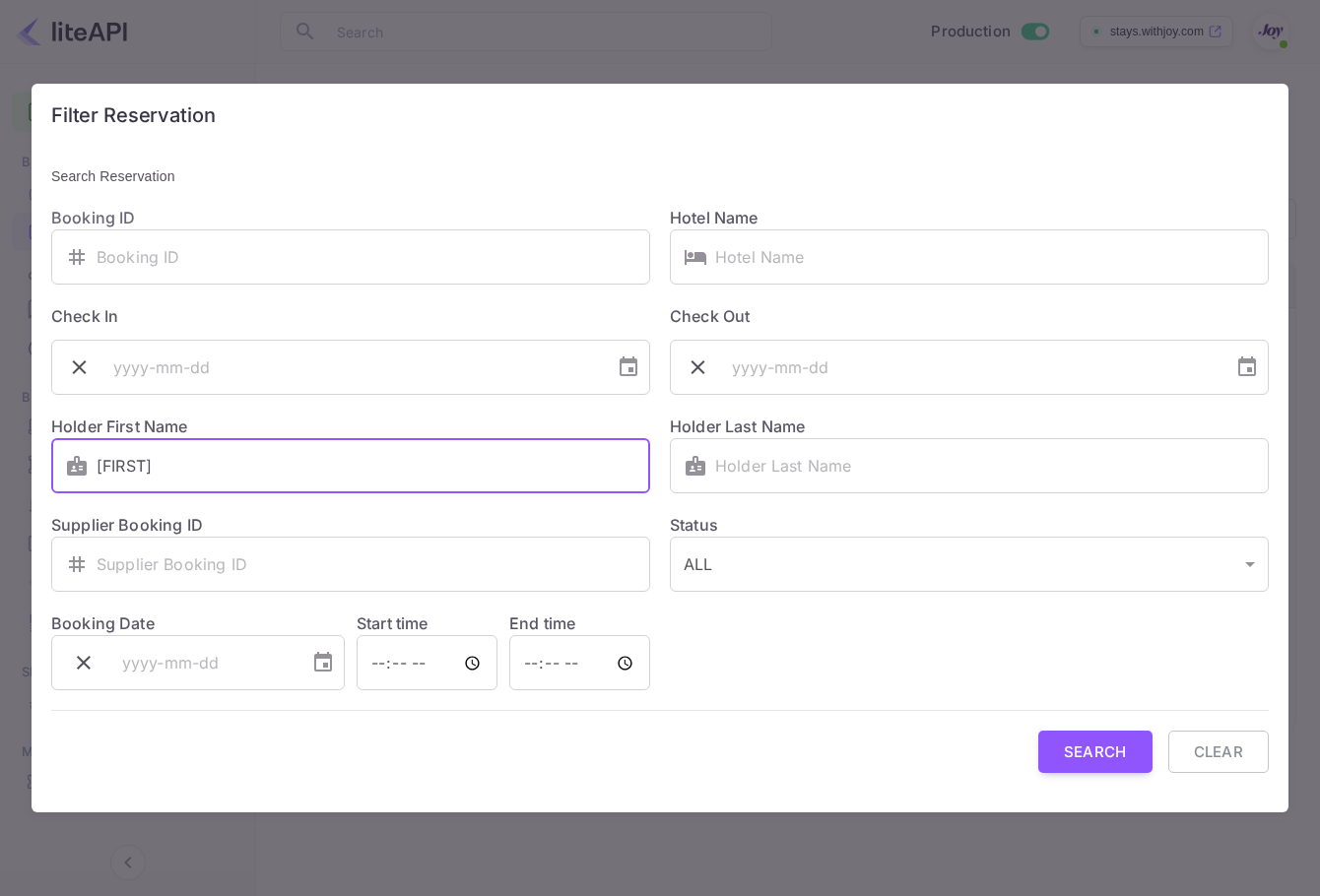 click on "Shila" at bounding box center [373, 466] 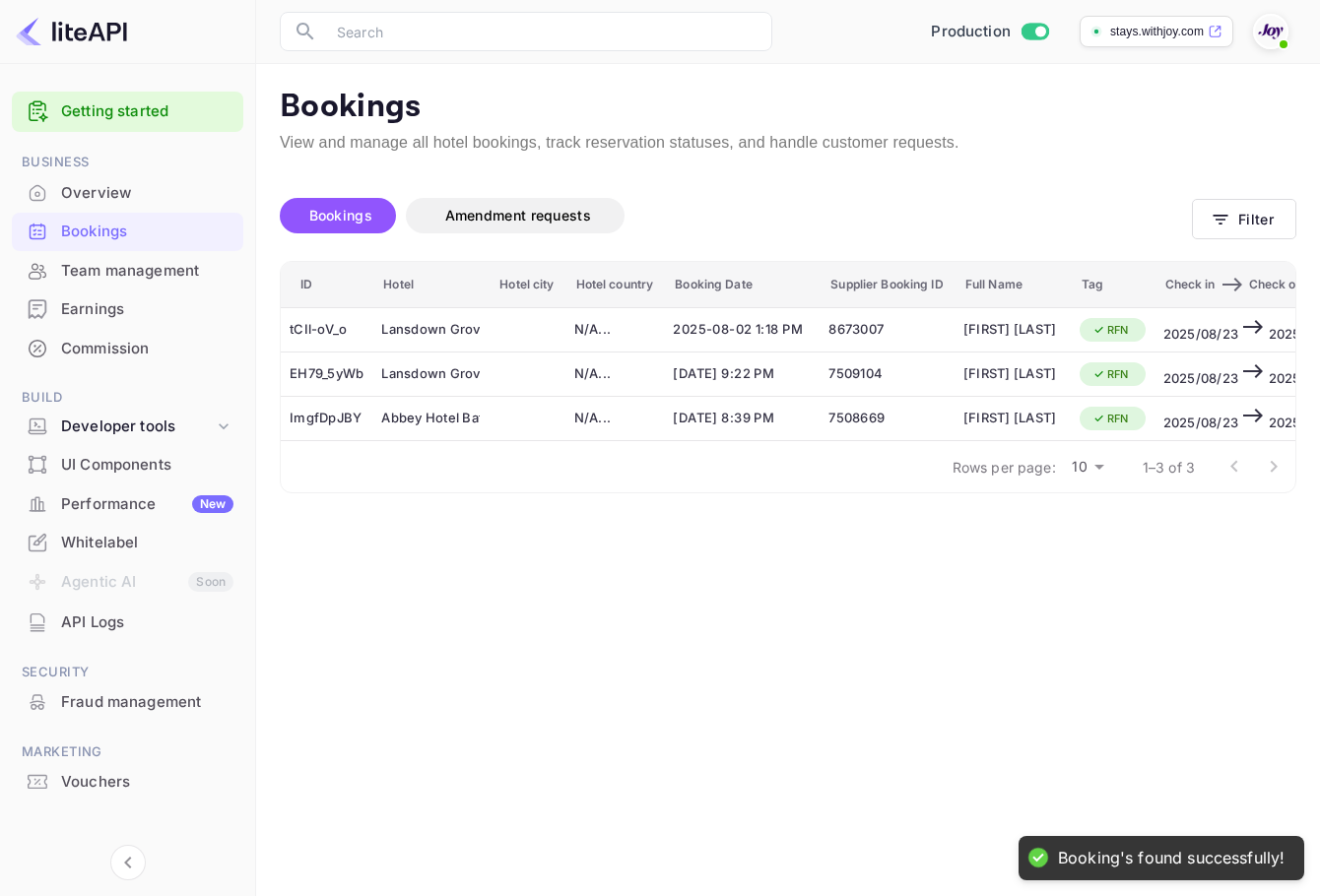 type 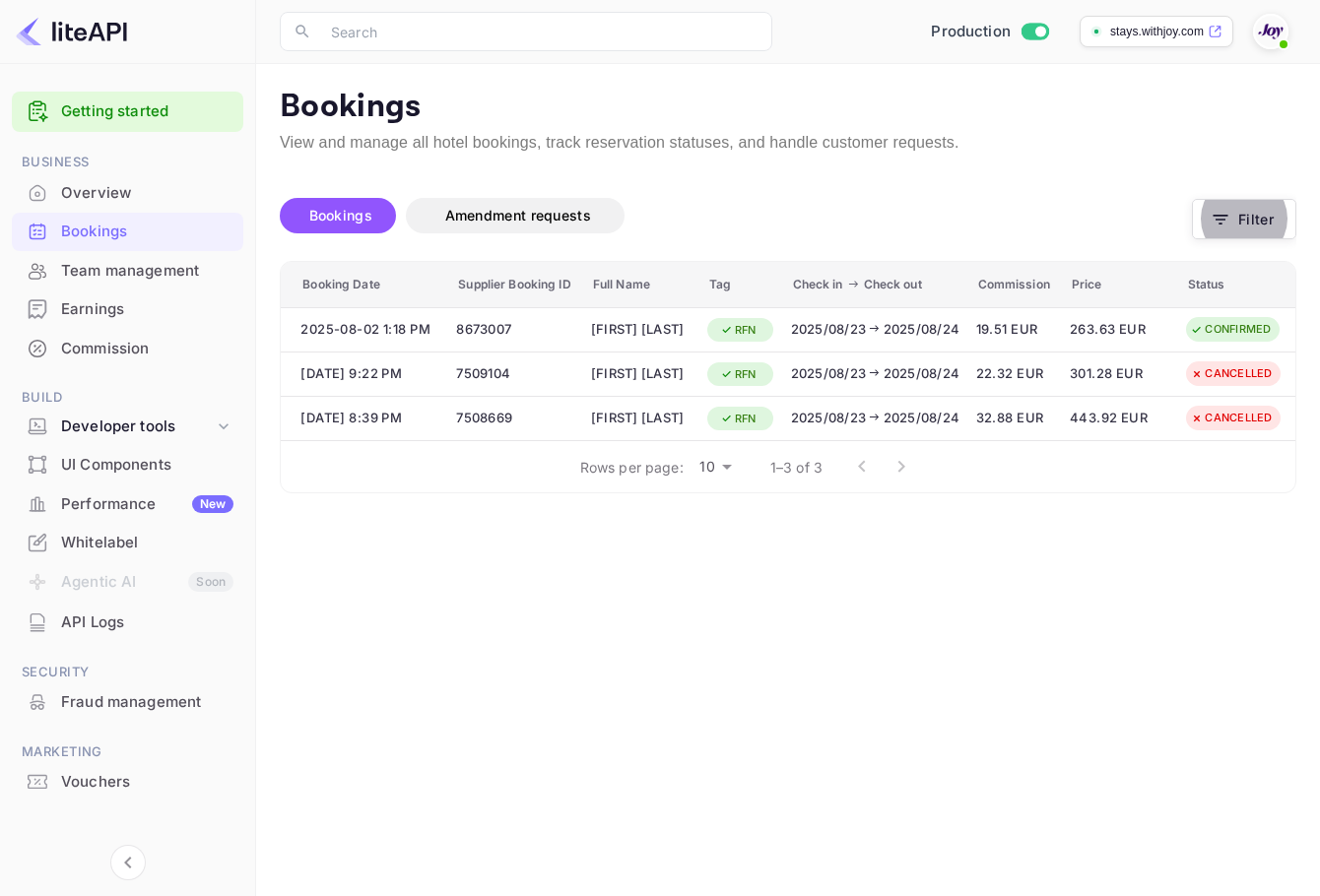 scroll, scrollTop: 0, scrollLeft: 398, axis: horizontal 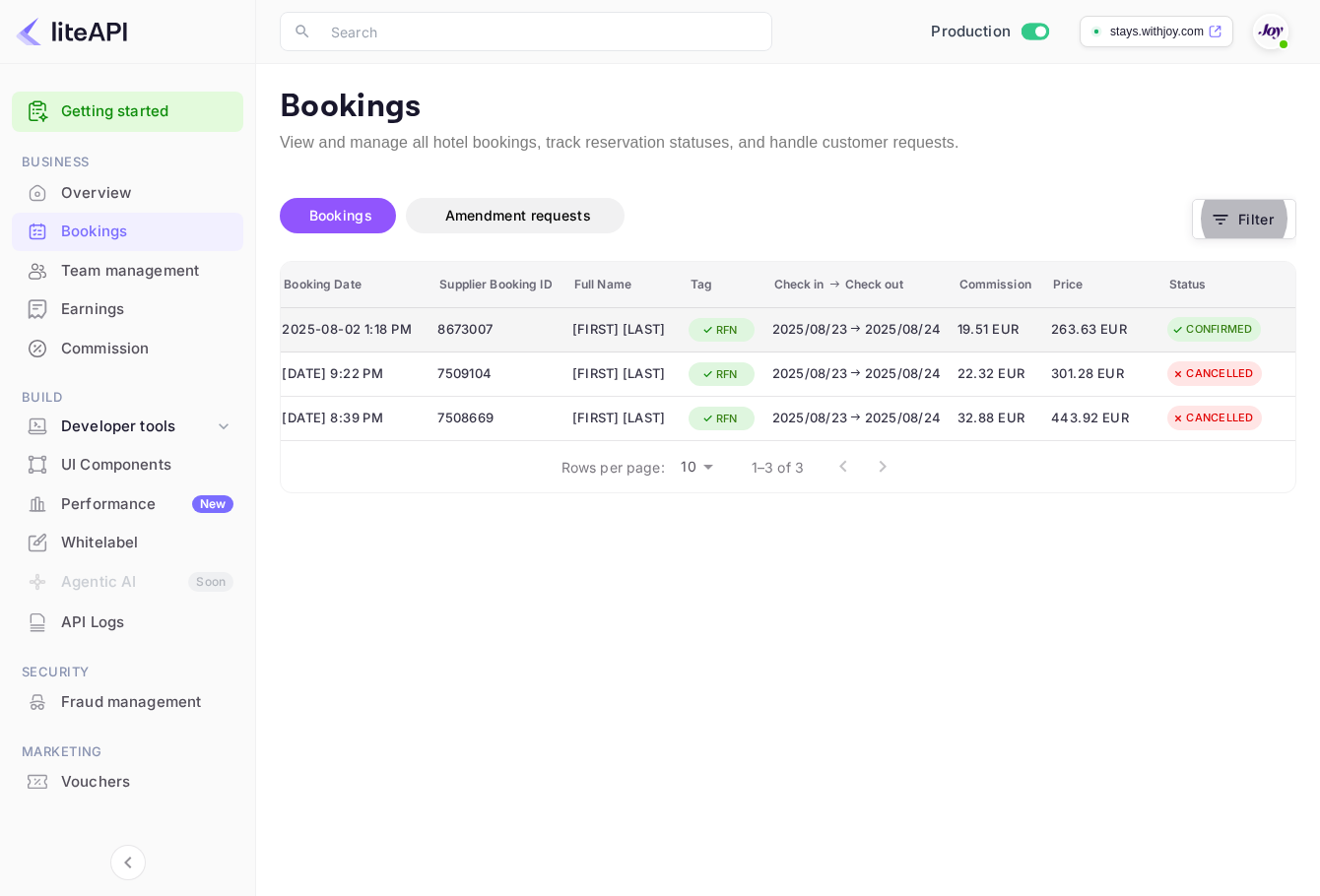 click on "CONFIRMED" at bounding box center (1212, 329) 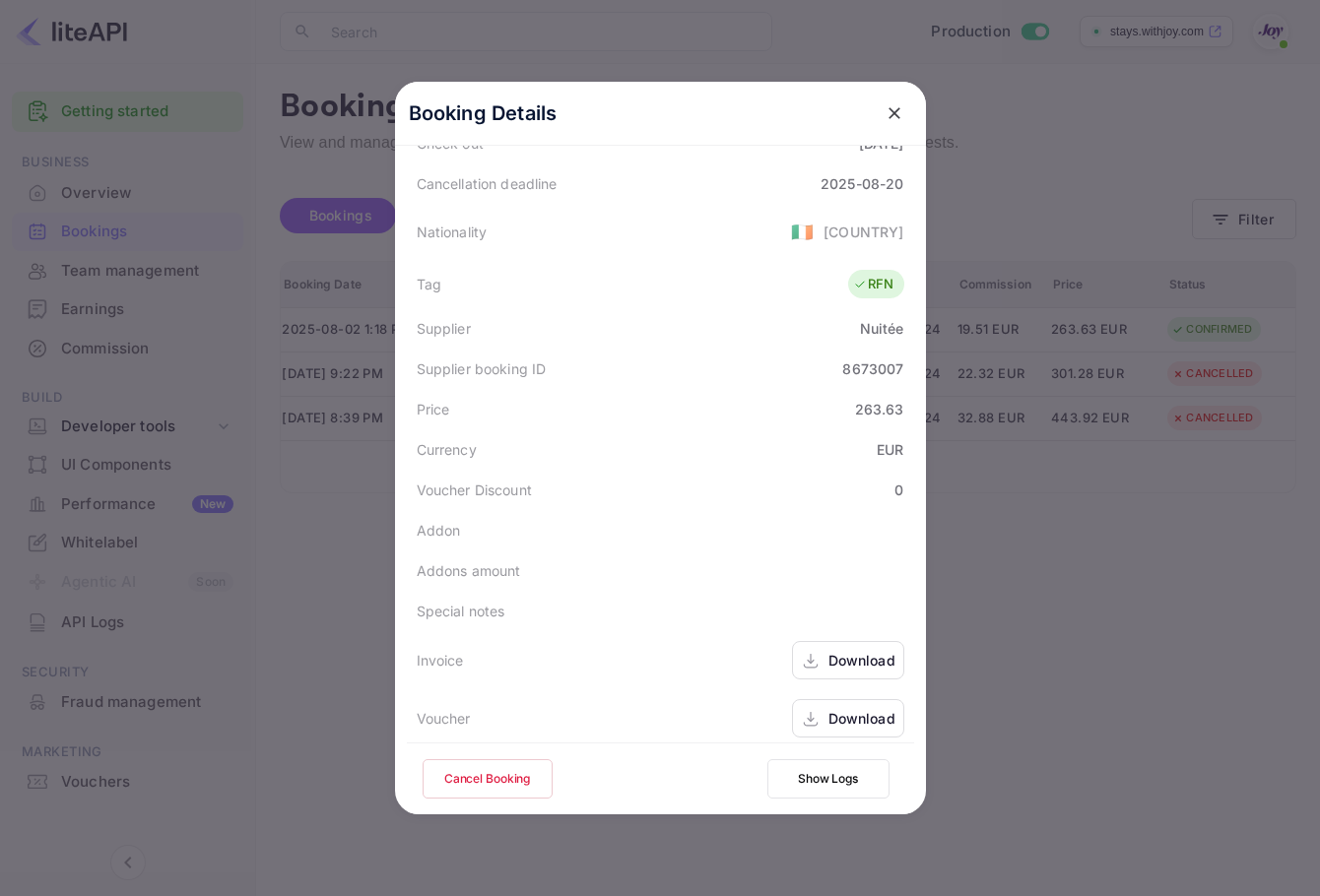 scroll, scrollTop: 437, scrollLeft: 0, axis: vertical 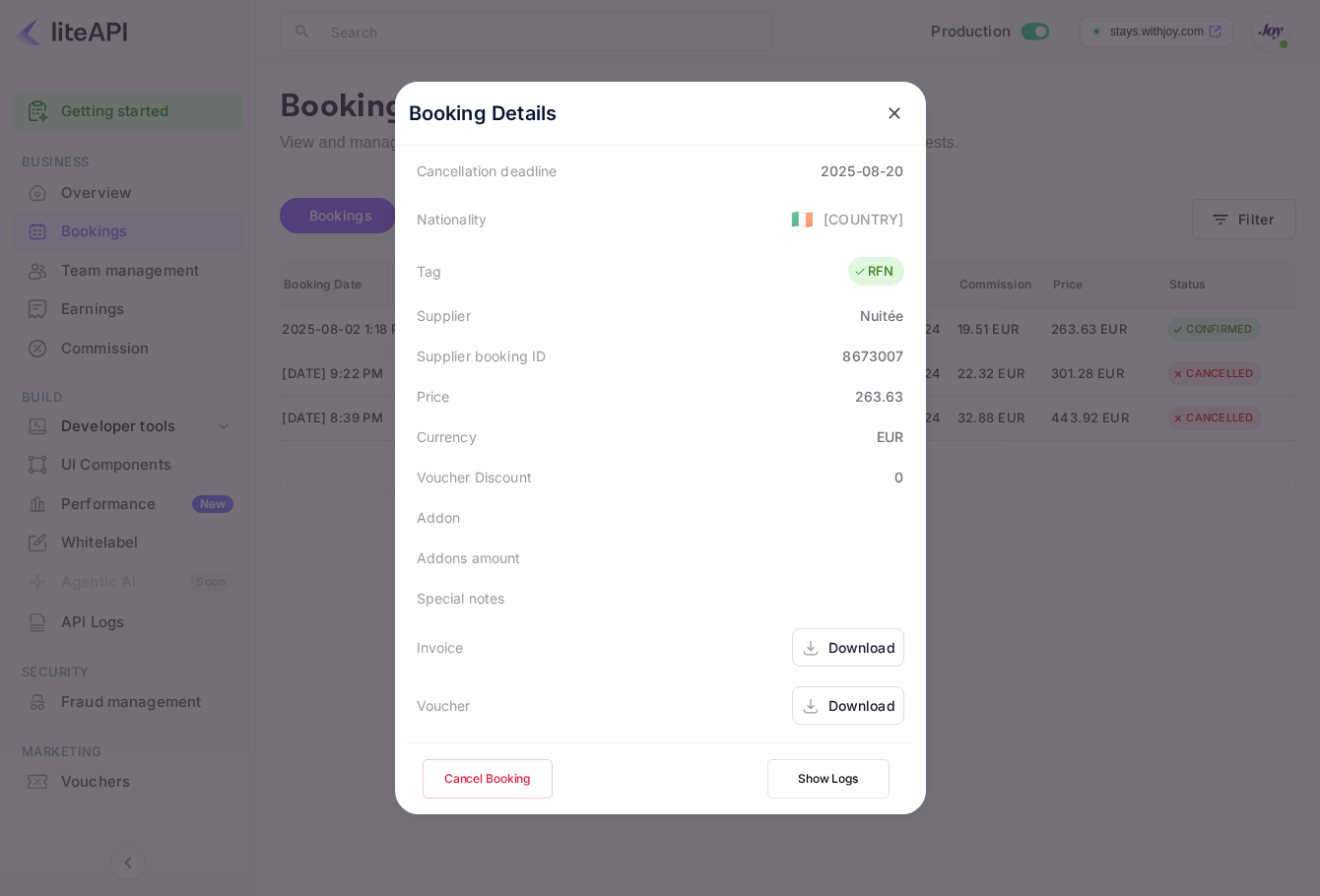 click on "Download" at bounding box center [862, 647] 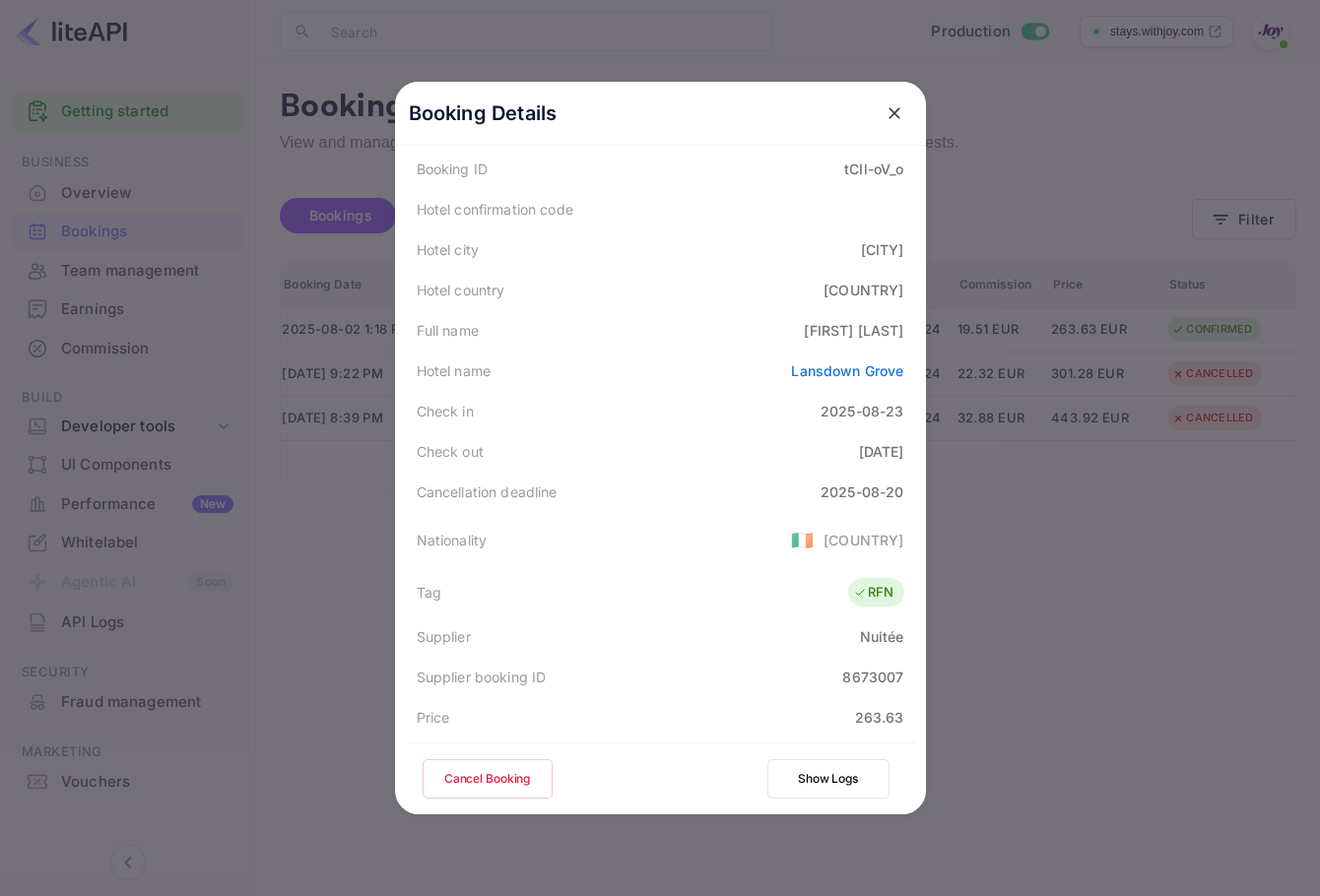 scroll, scrollTop: 0, scrollLeft: 0, axis: both 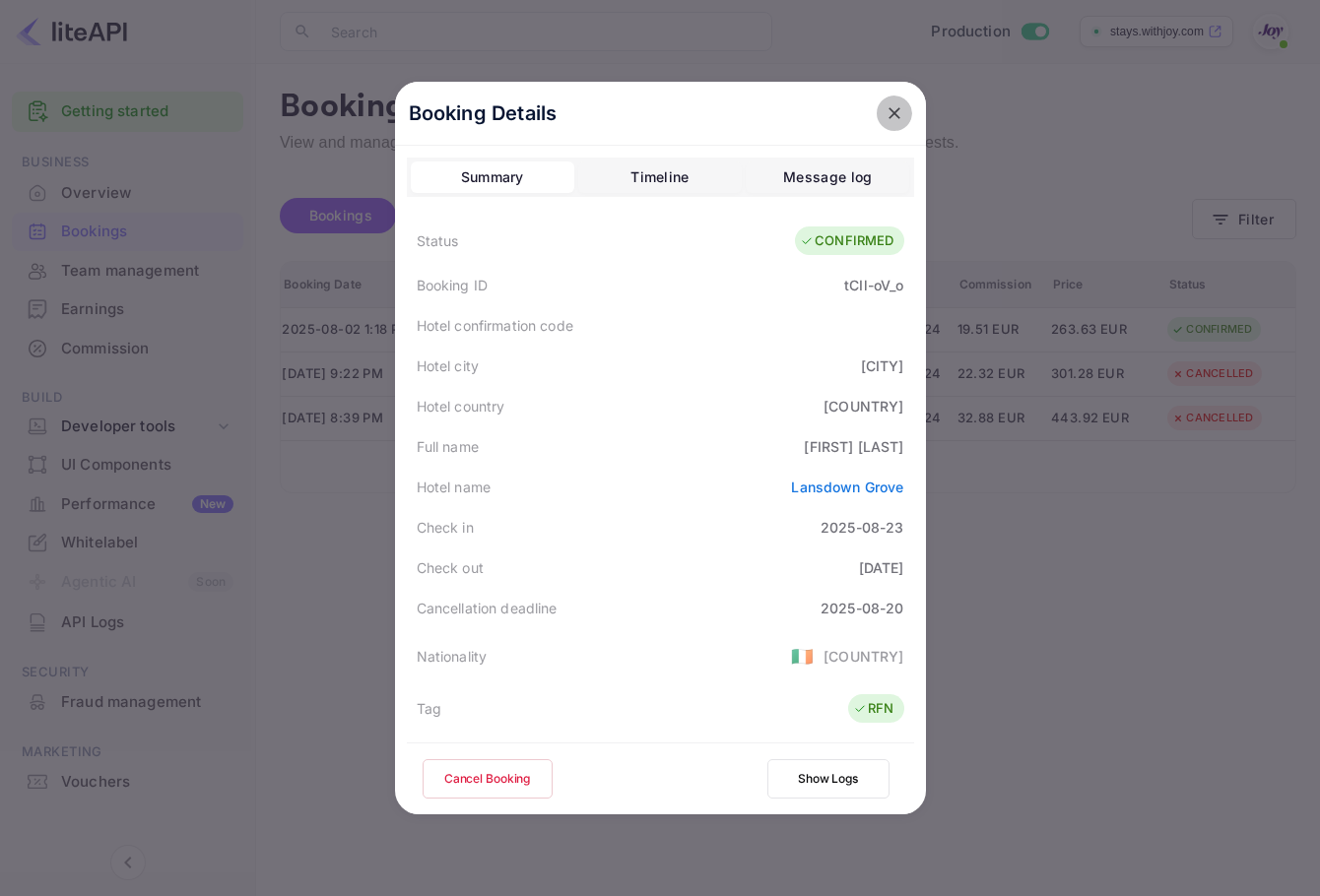 click 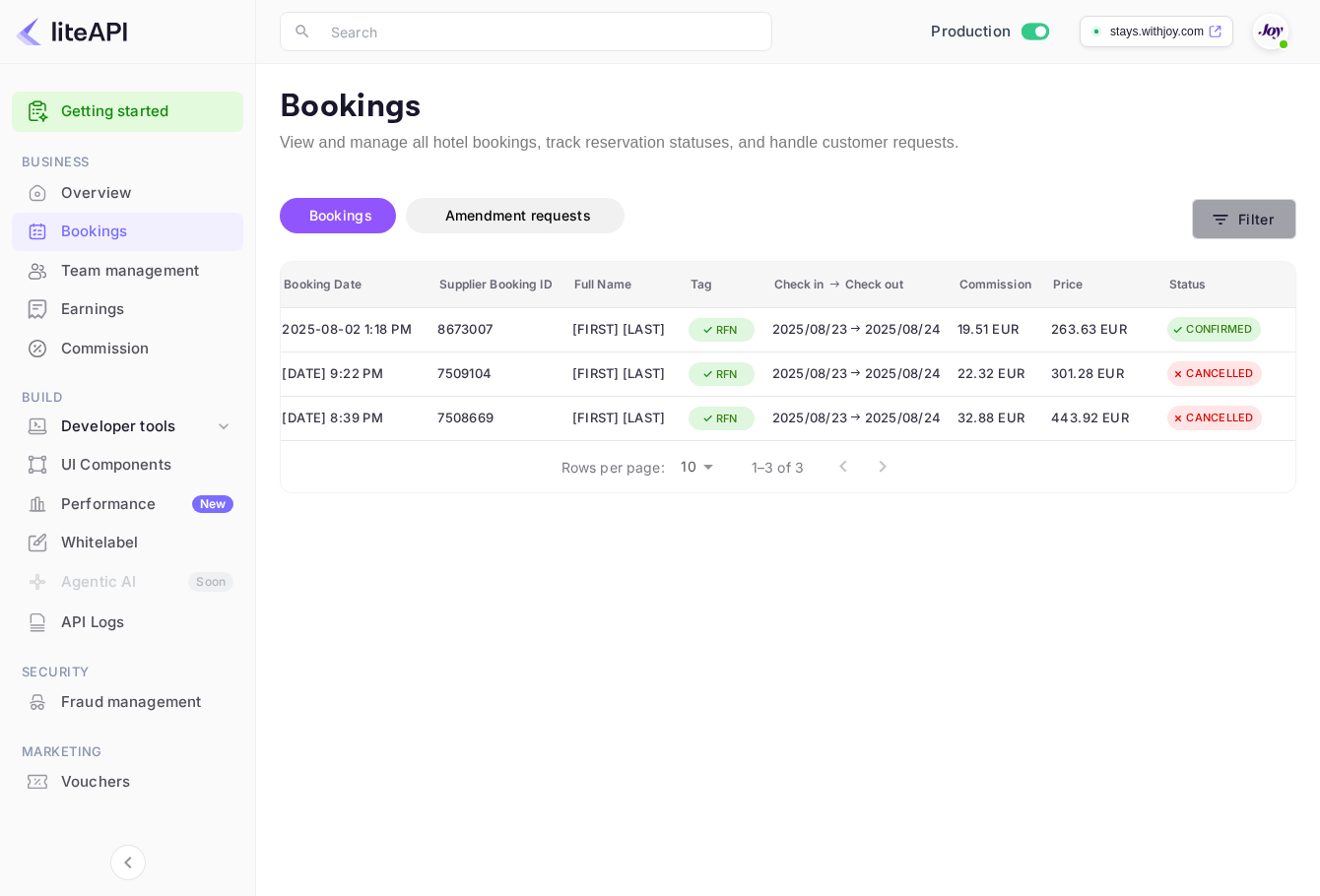 click on "Filter" at bounding box center (1244, 219) 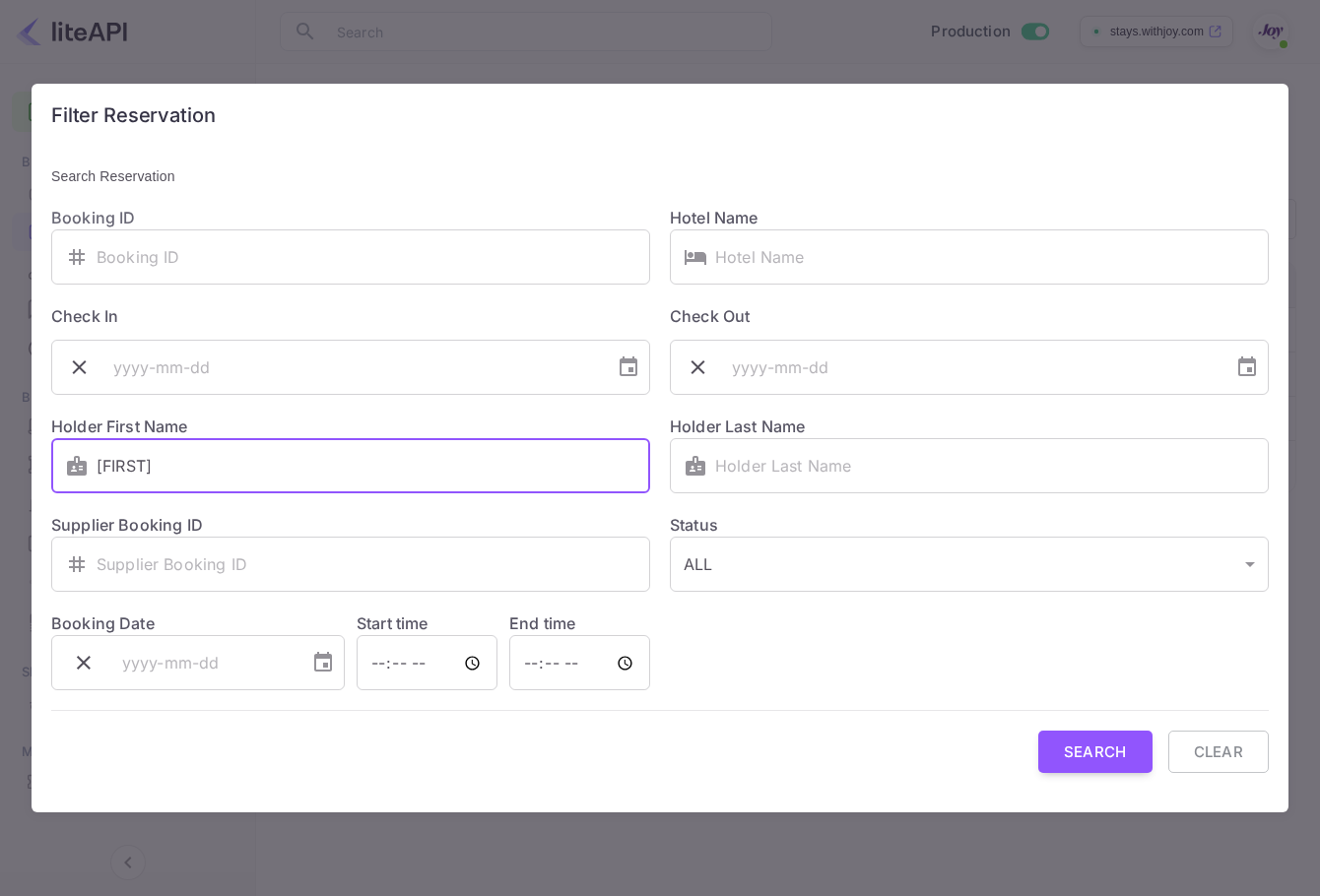 click on "Shila" at bounding box center (373, 466) 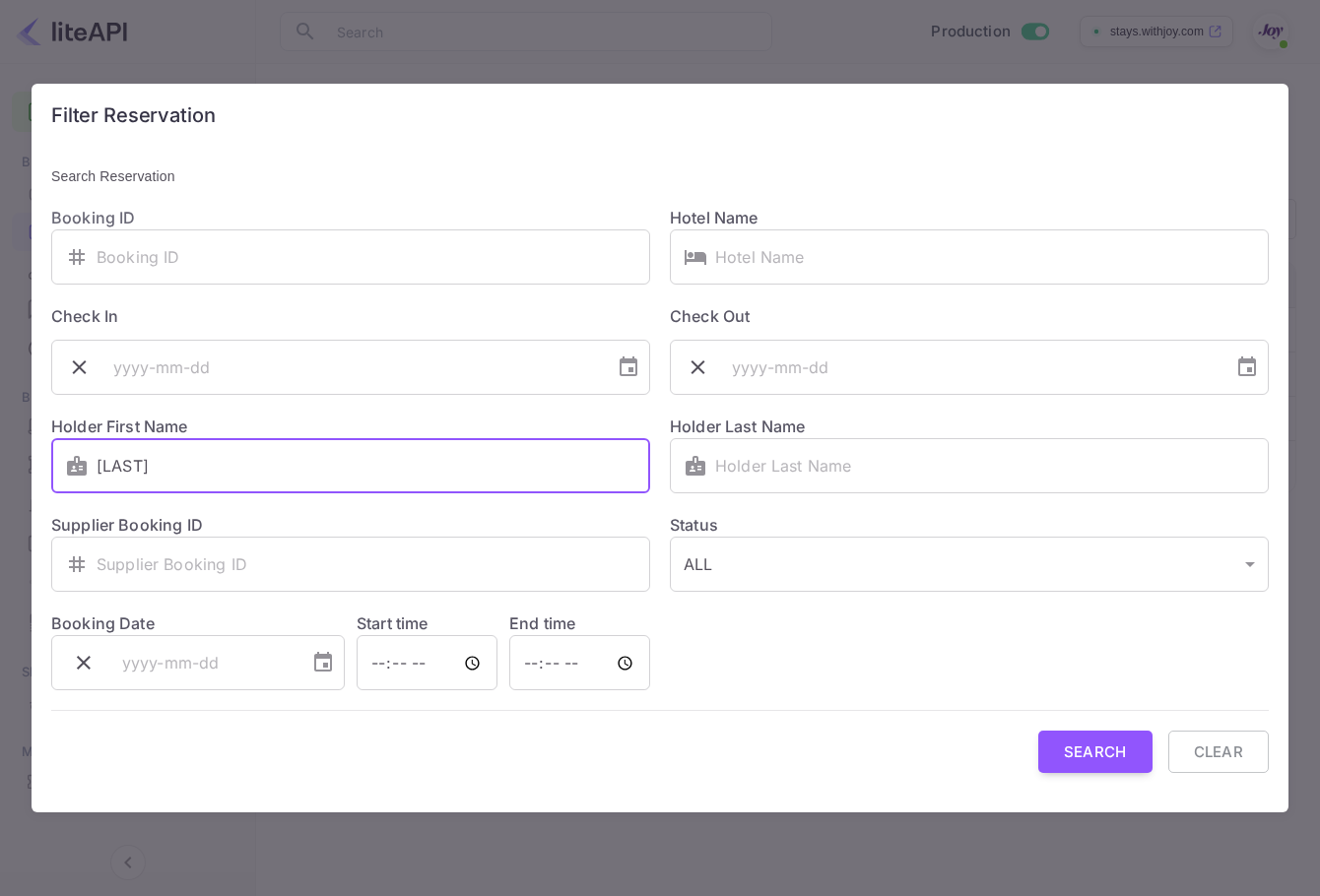 drag, startPoint x: 159, startPoint y: 484, endPoint x: 18, endPoint y: 468, distance: 141.9049 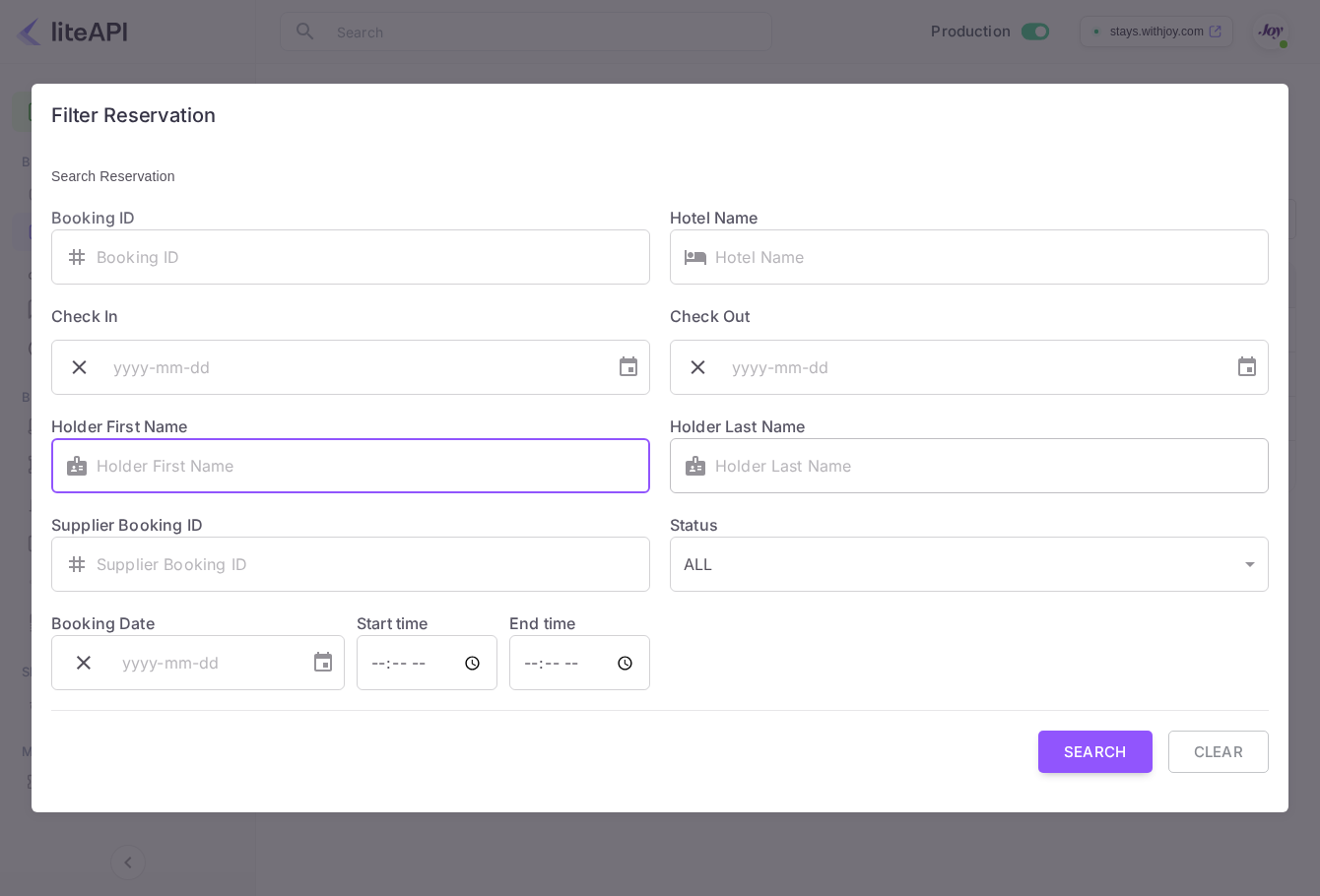 type 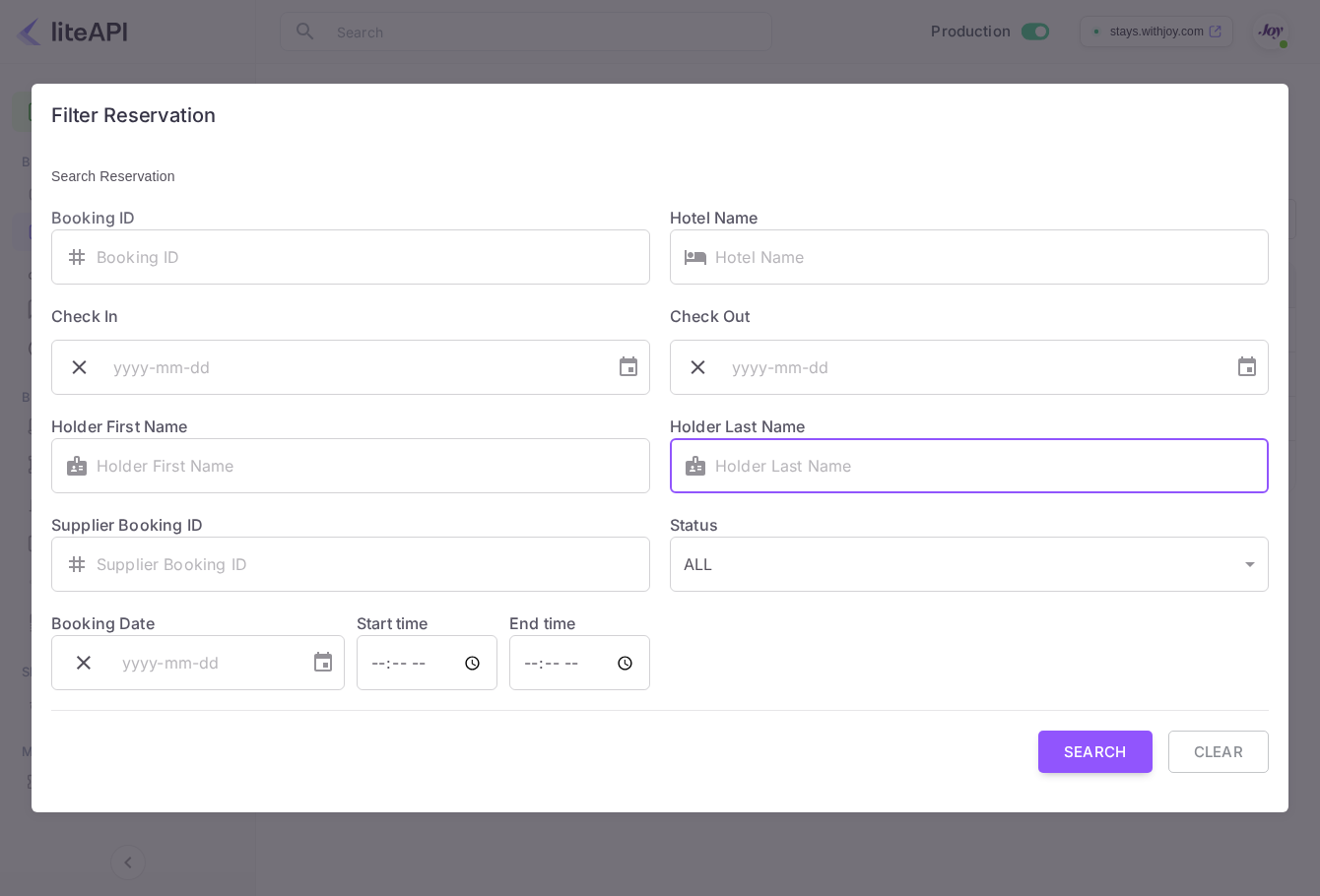 click at bounding box center [992, 466] 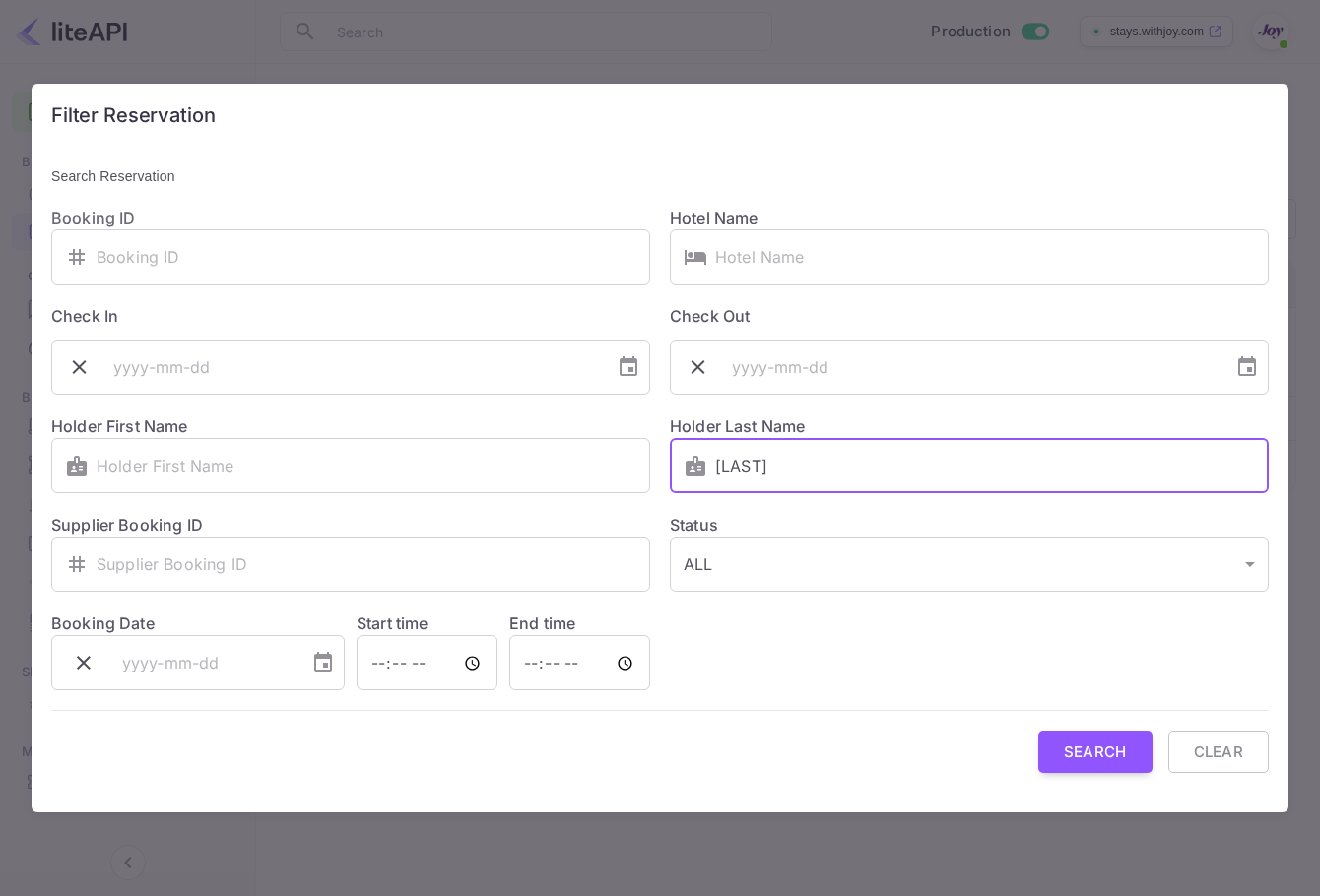 drag, startPoint x: 719, startPoint y: 464, endPoint x: 728, endPoint y: 471, distance: 11.401754 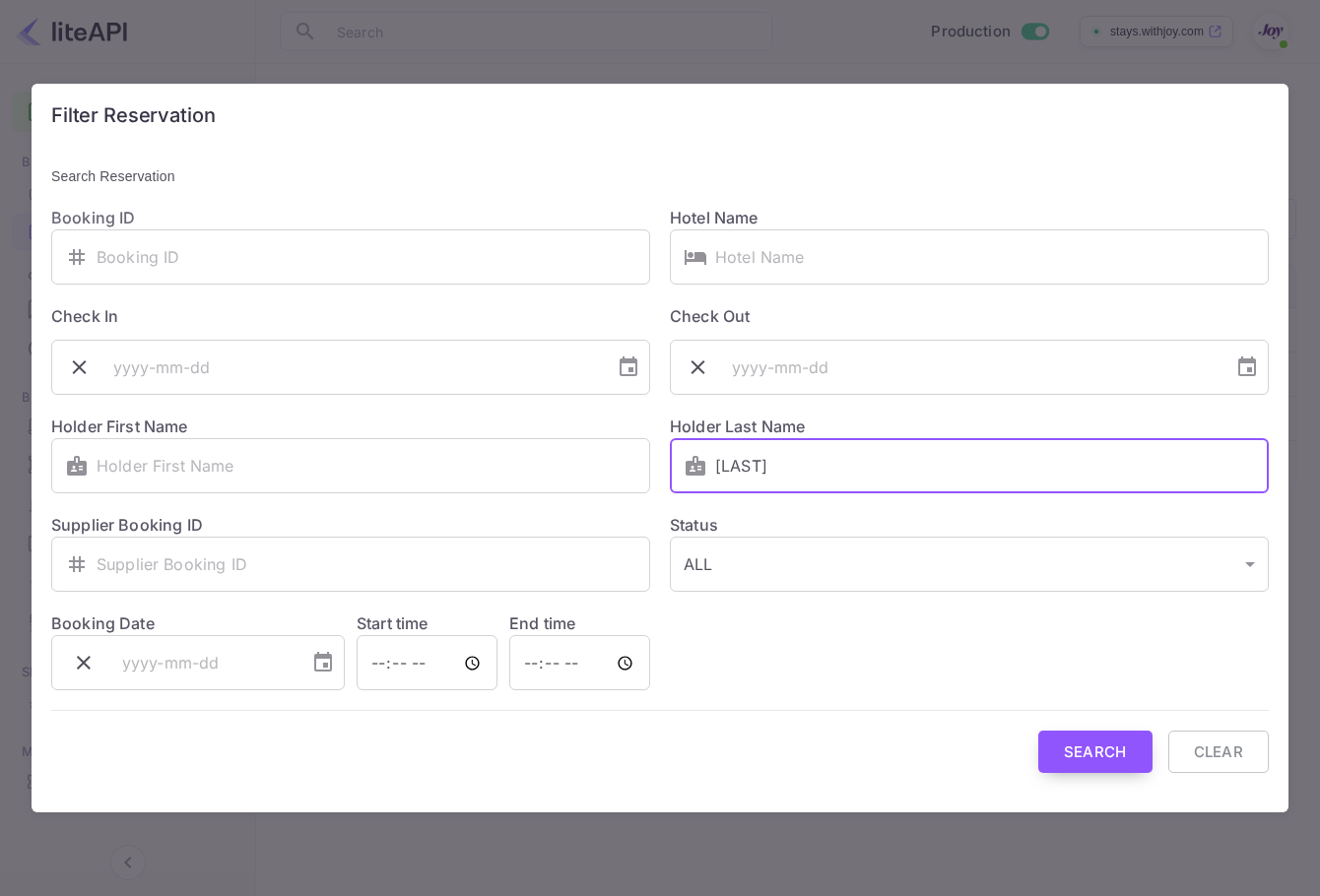 type on "Powell" 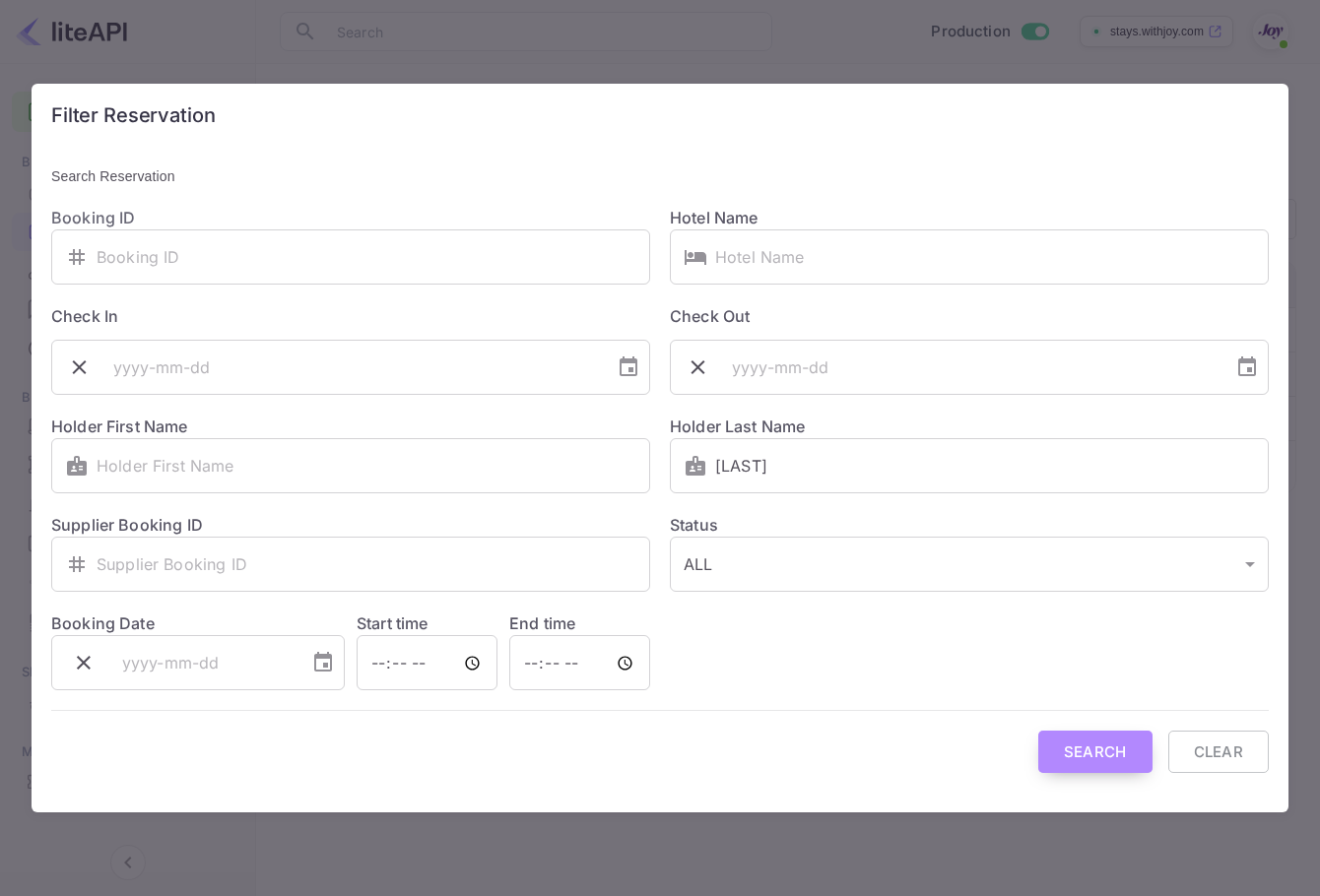 click on "Search" at bounding box center [1095, 751] 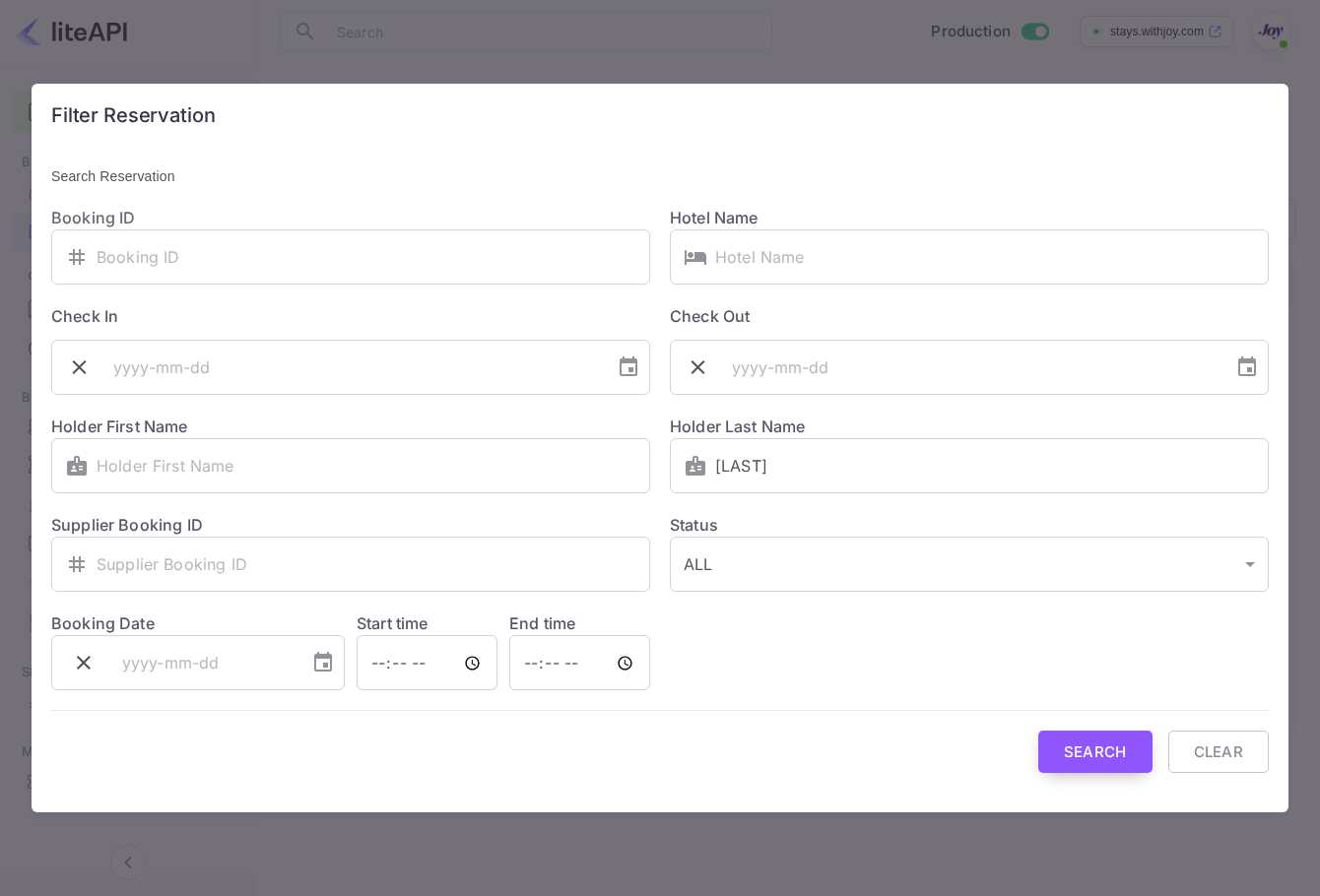 scroll, scrollTop: 0, scrollLeft: 0, axis: both 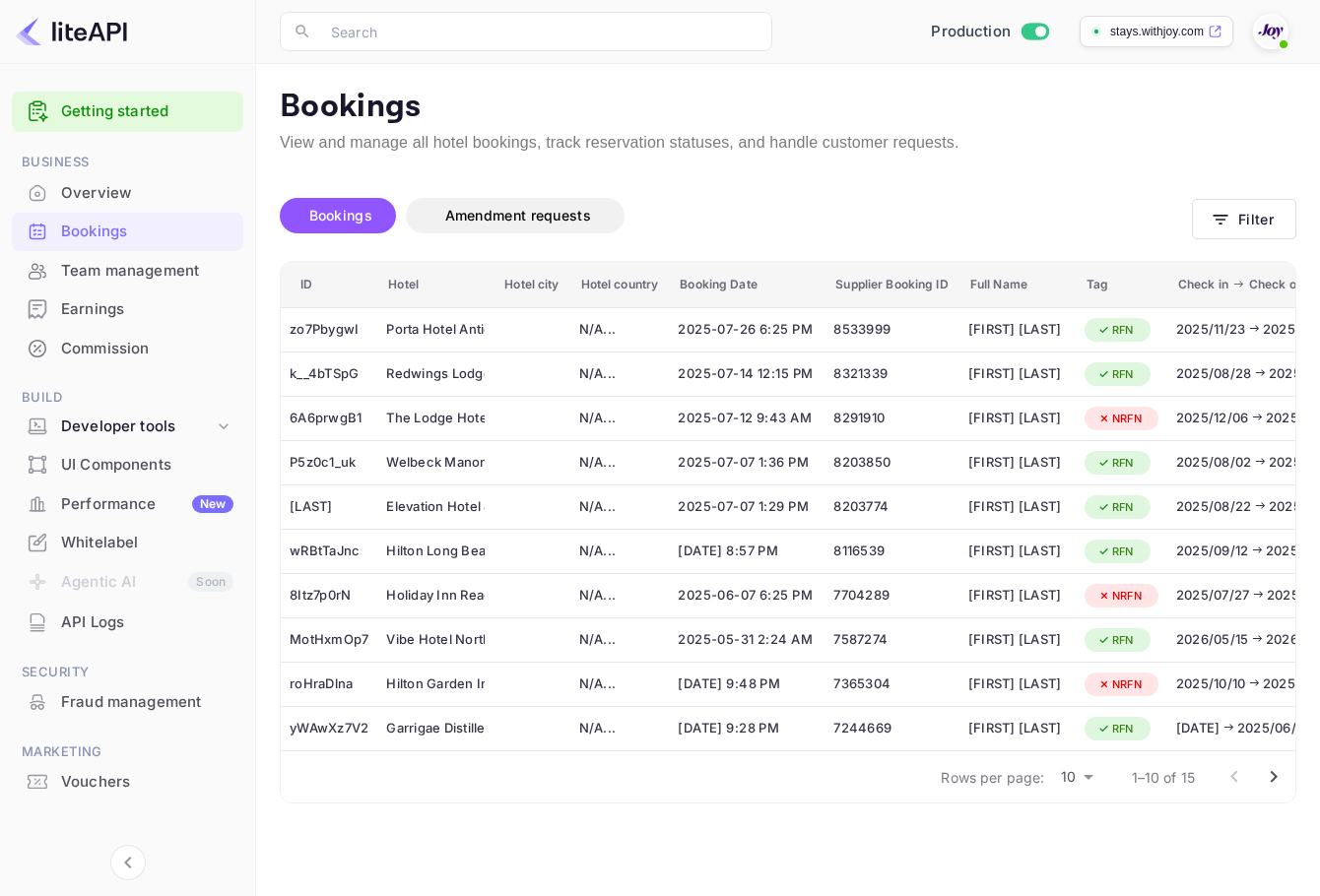 click on "Rows per page: 10 10 1–10 of 15" at bounding box center [788, 777] 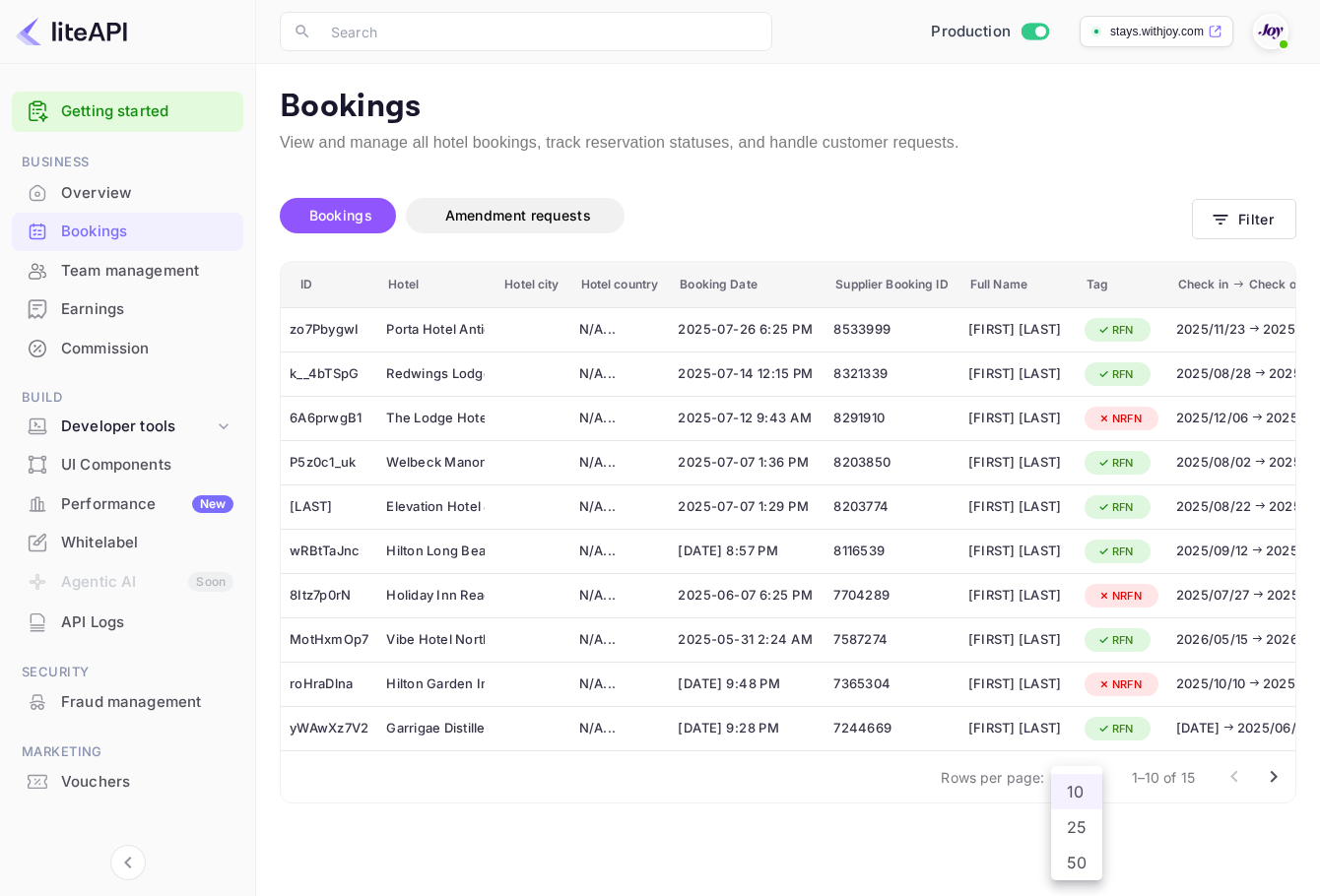 click on "25" at bounding box center (1077, 827) 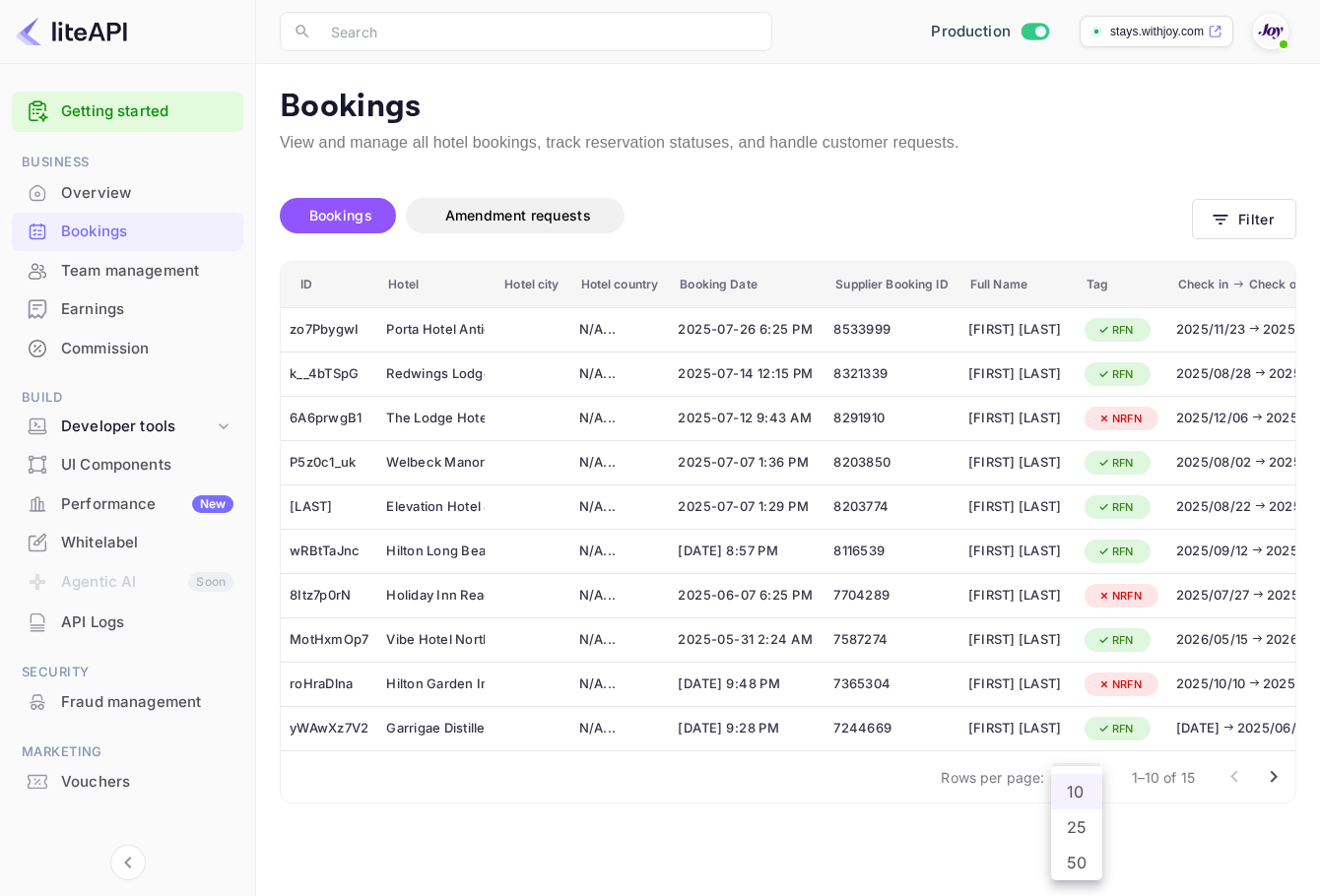type on "25" 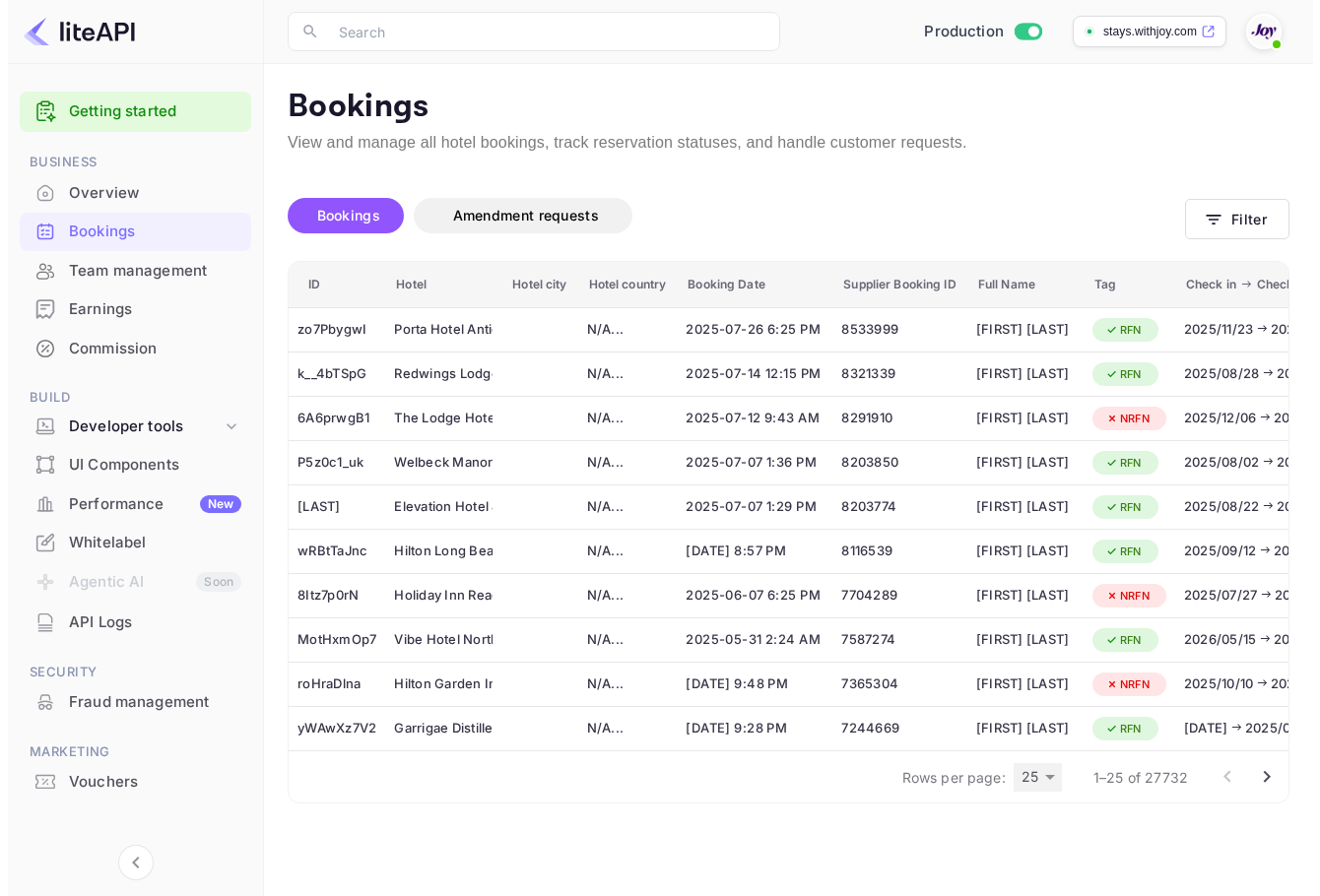 scroll, scrollTop: 0, scrollLeft: 0, axis: both 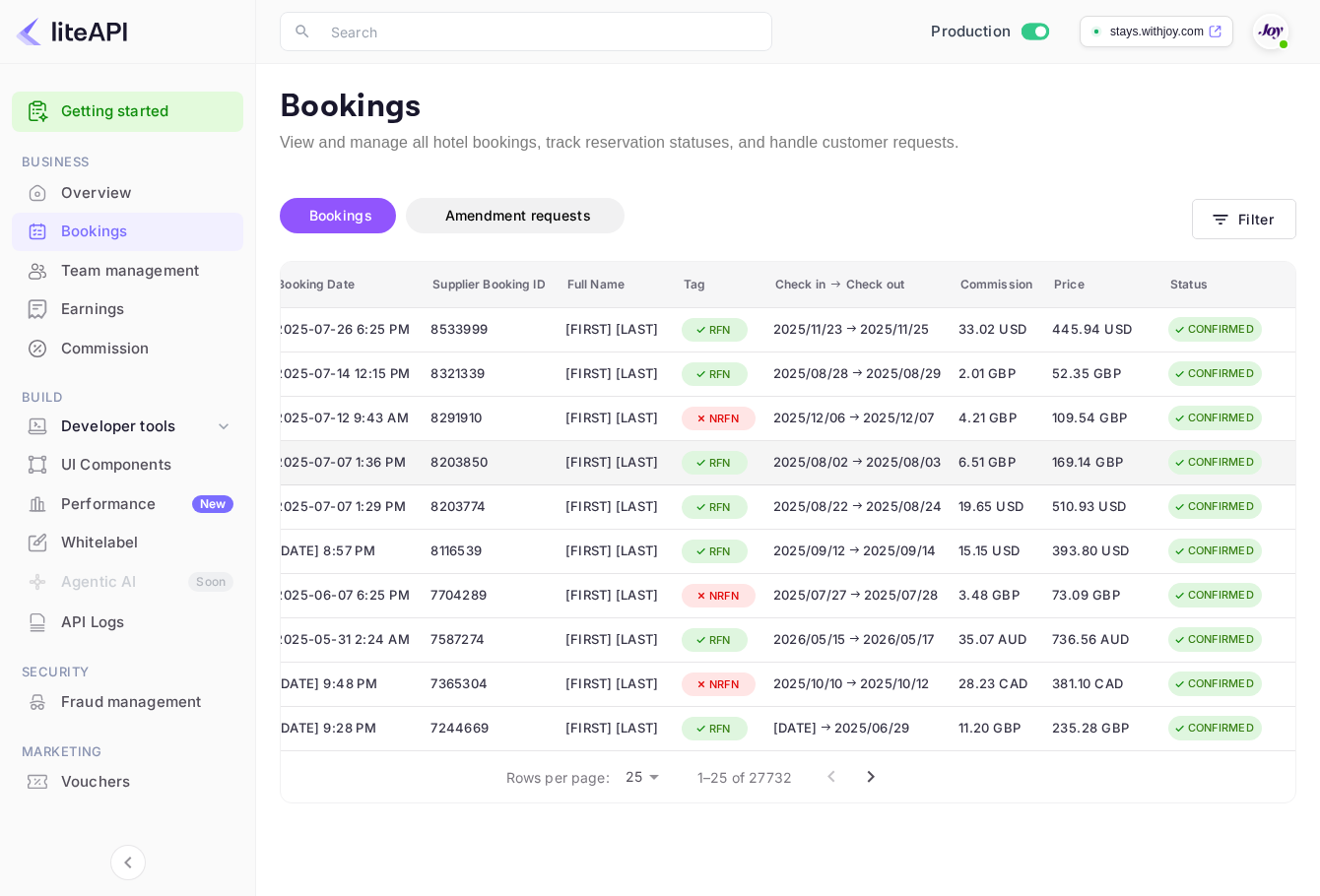 click 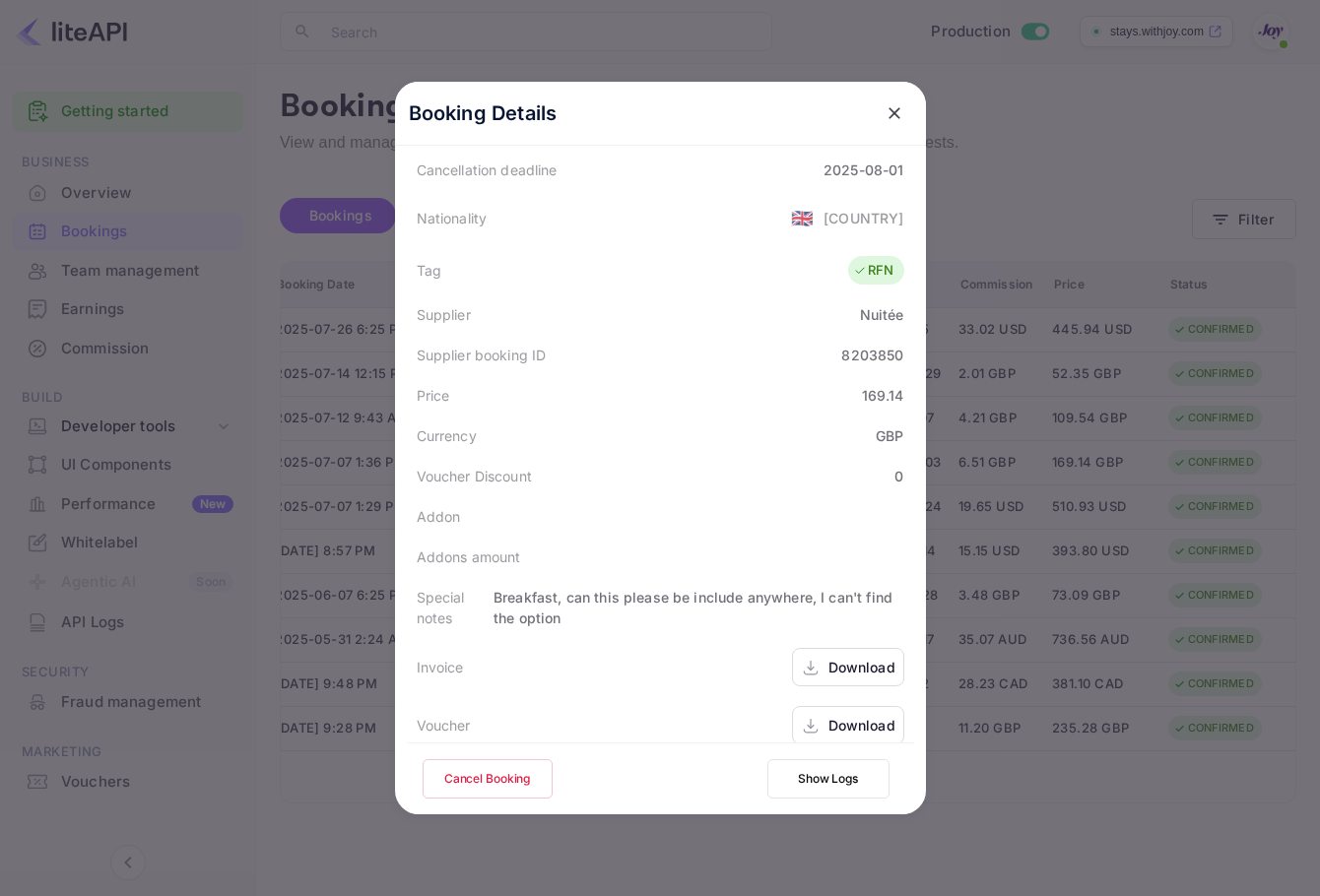 scroll, scrollTop: 458, scrollLeft: 0, axis: vertical 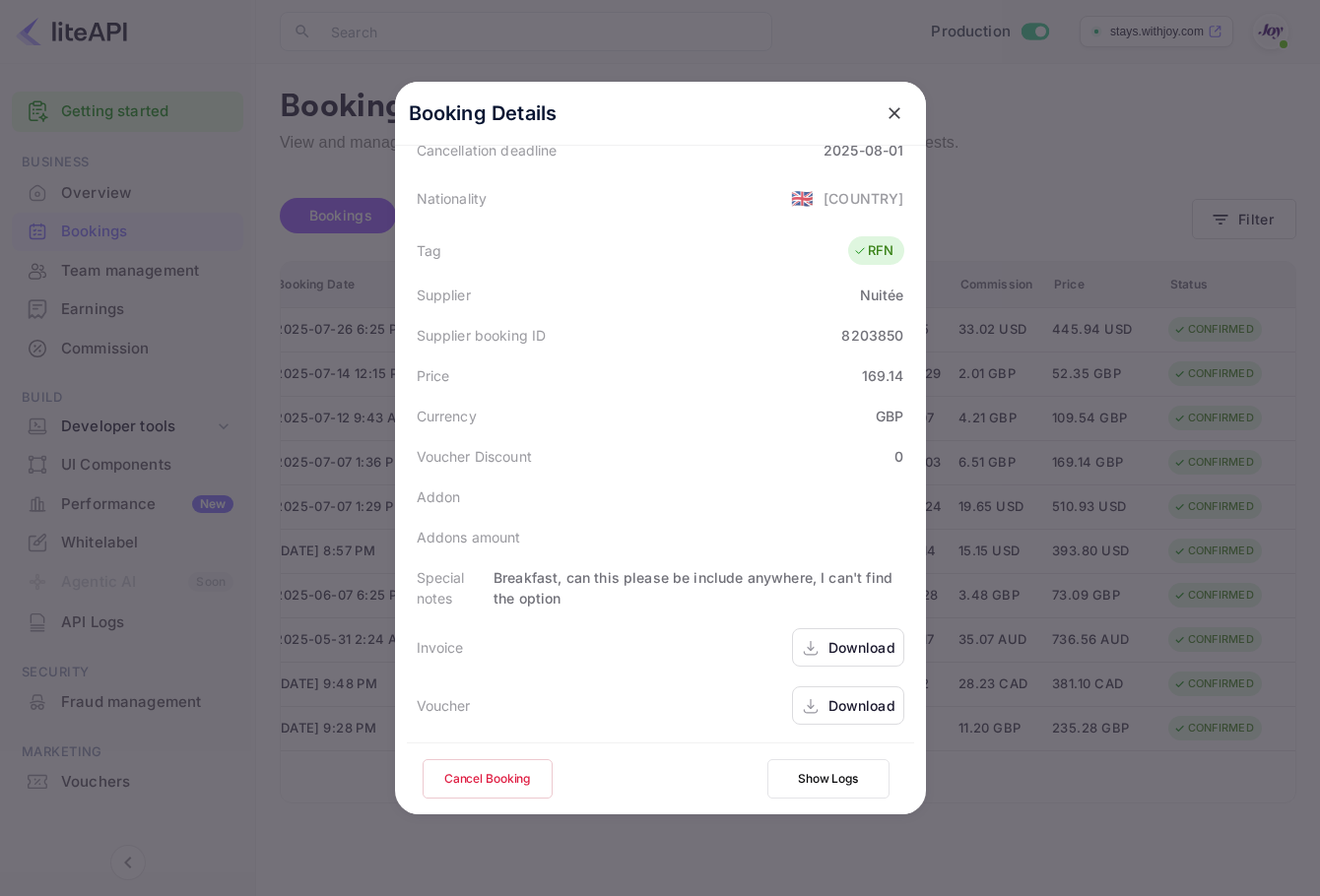 click 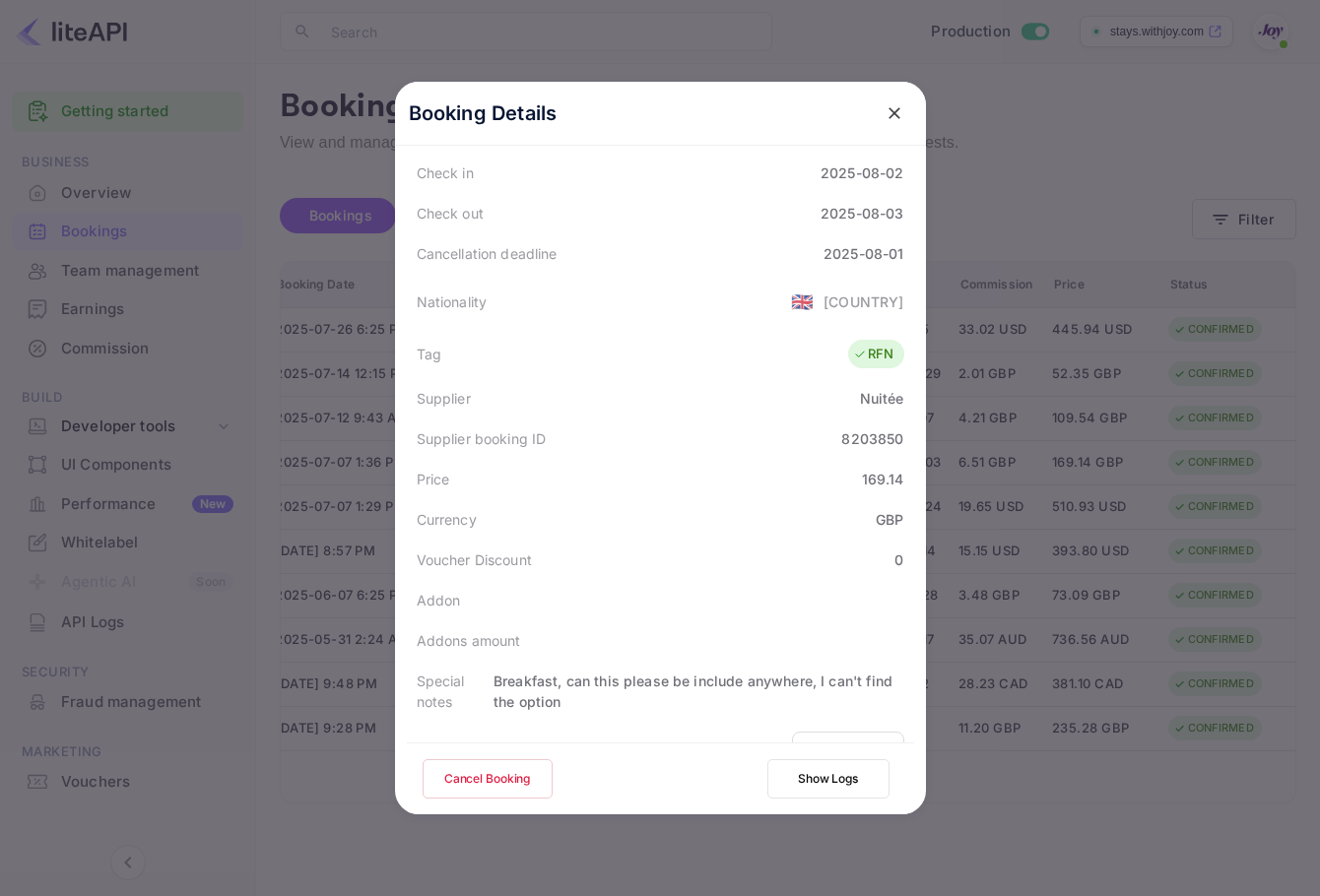 scroll, scrollTop: 458, scrollLeft: 0, axis: vertical 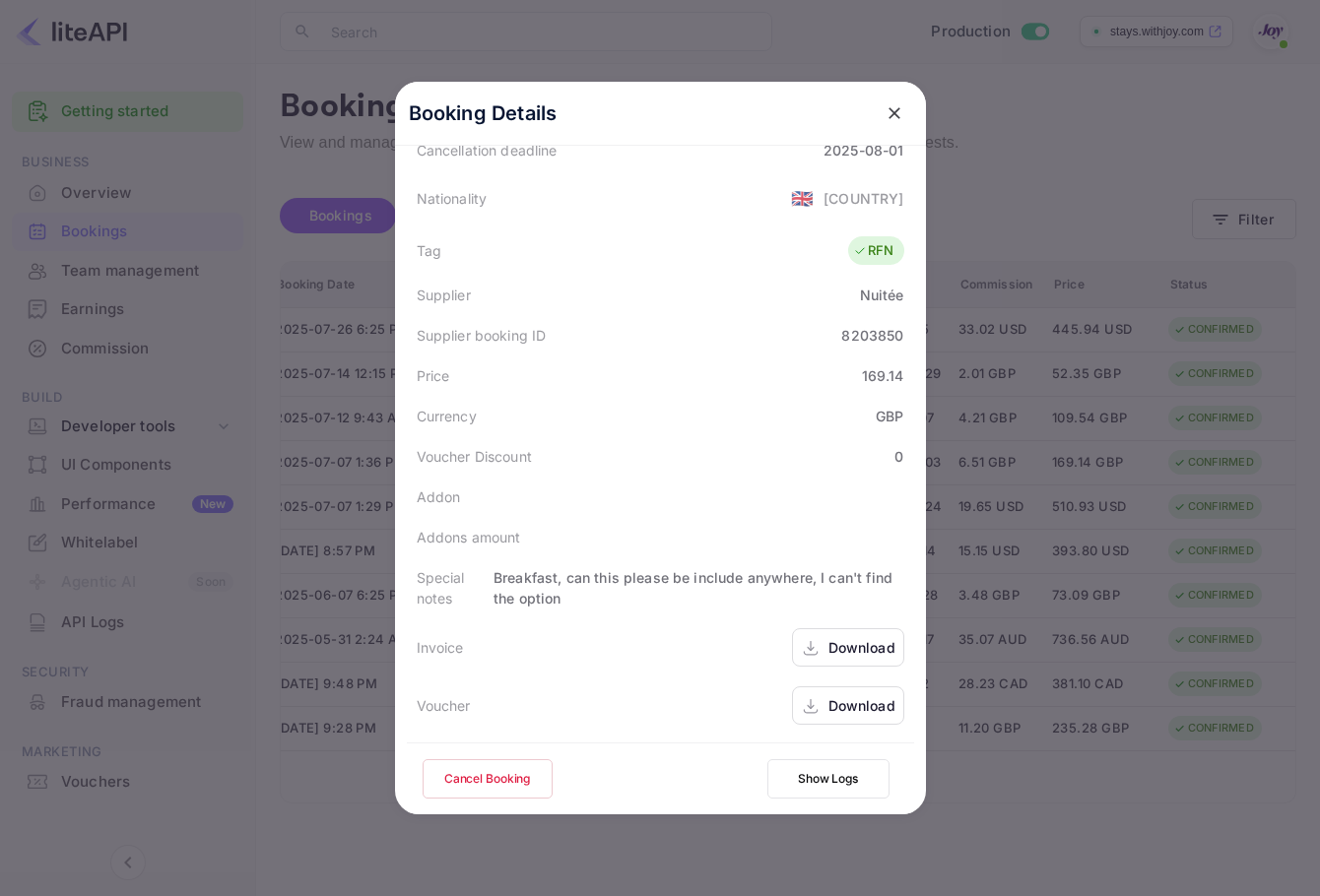 click 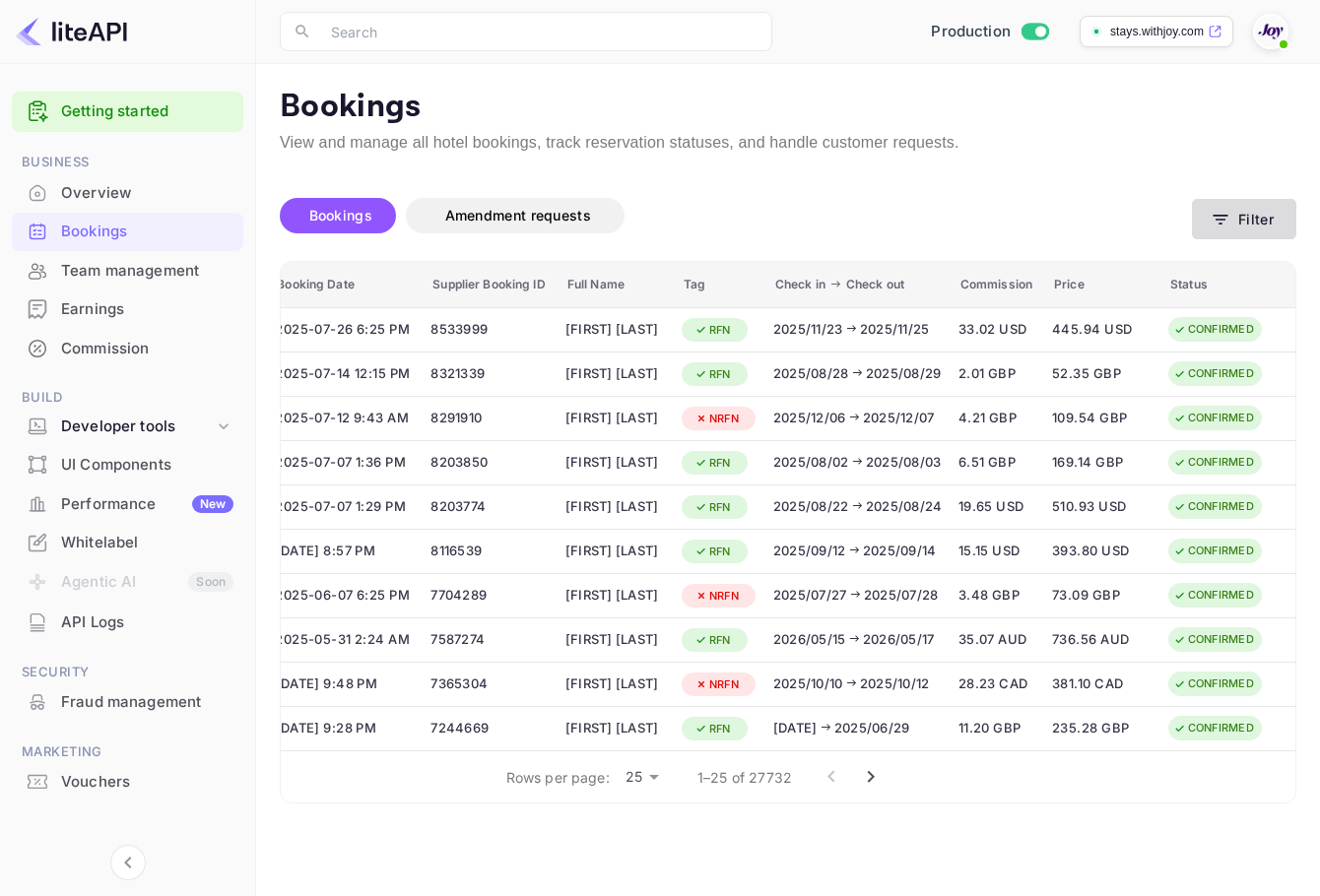 click on "Filter" at bounding box center [1244, 219] 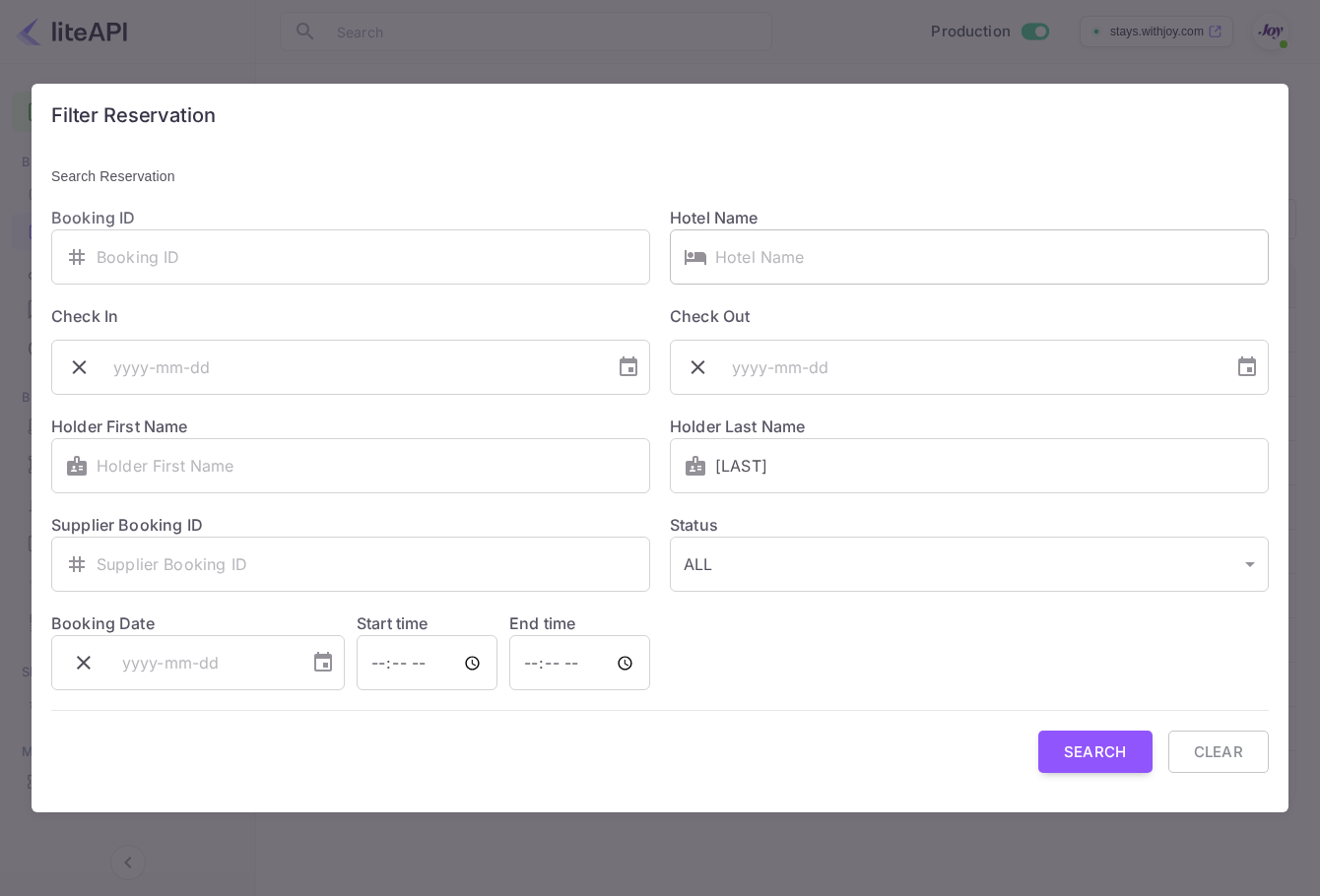 click at bounding box center (992, 257) 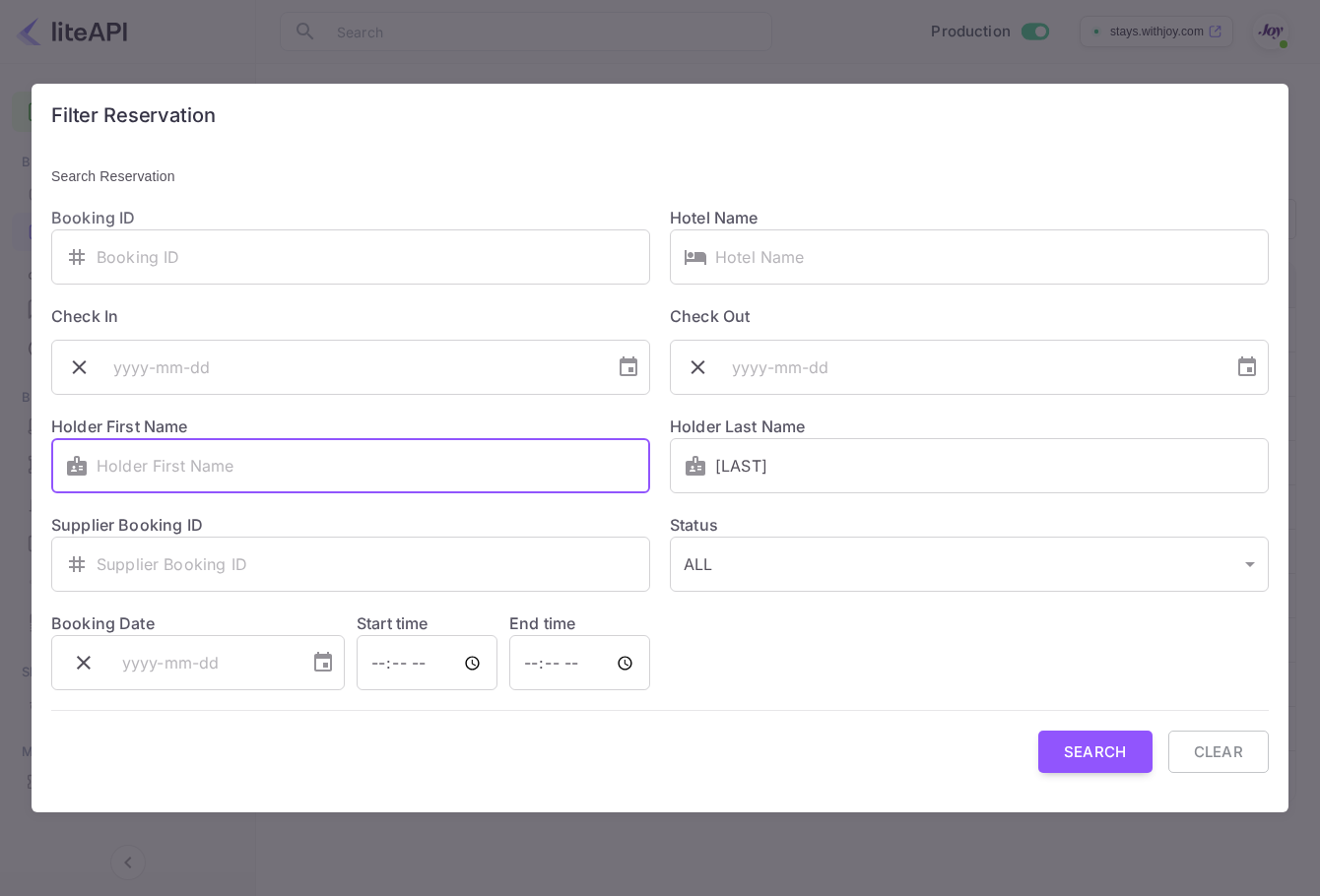 click at bounding box center [373, 466] 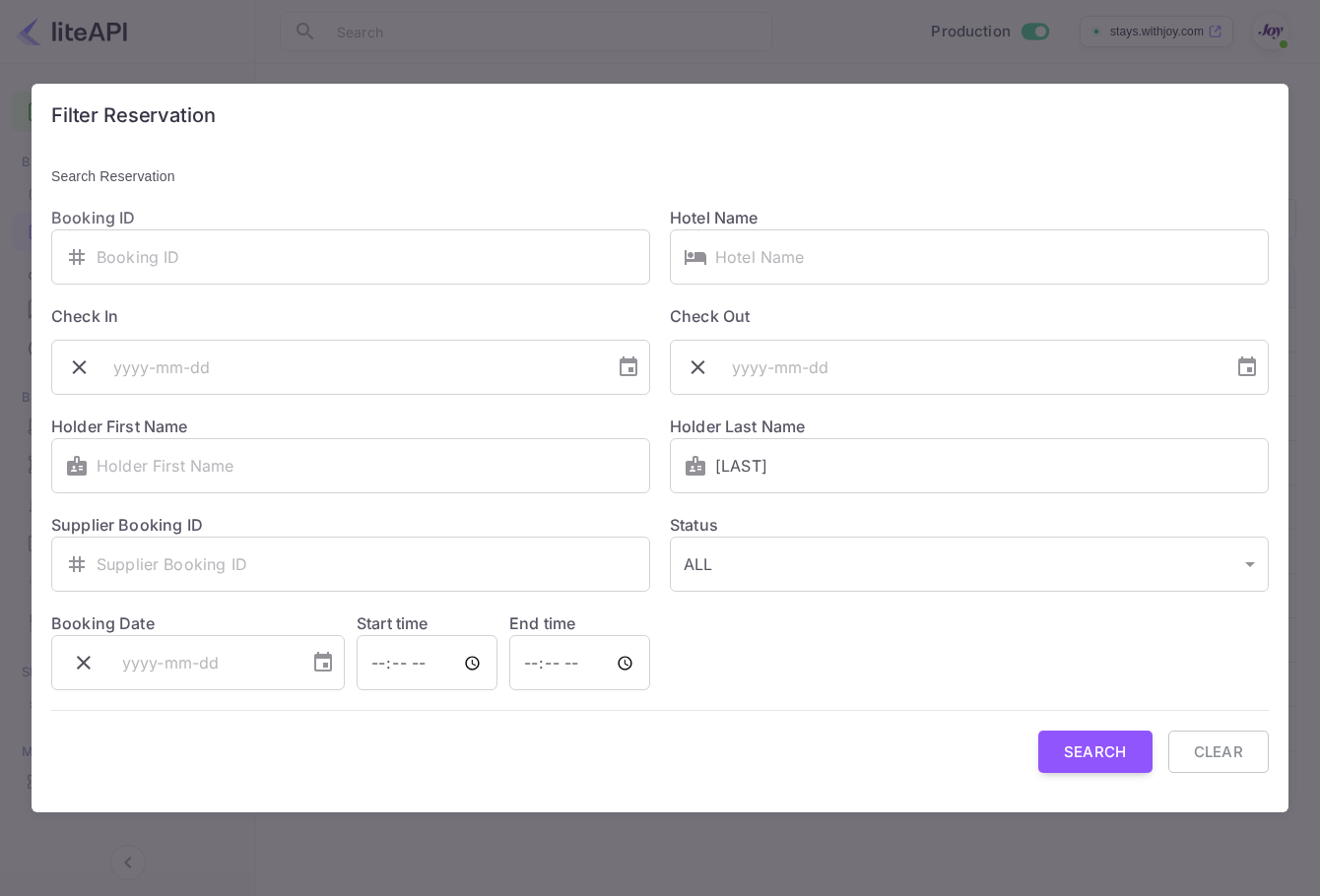 click on "Supplier Booking ID" at bounding box center (127, 525) 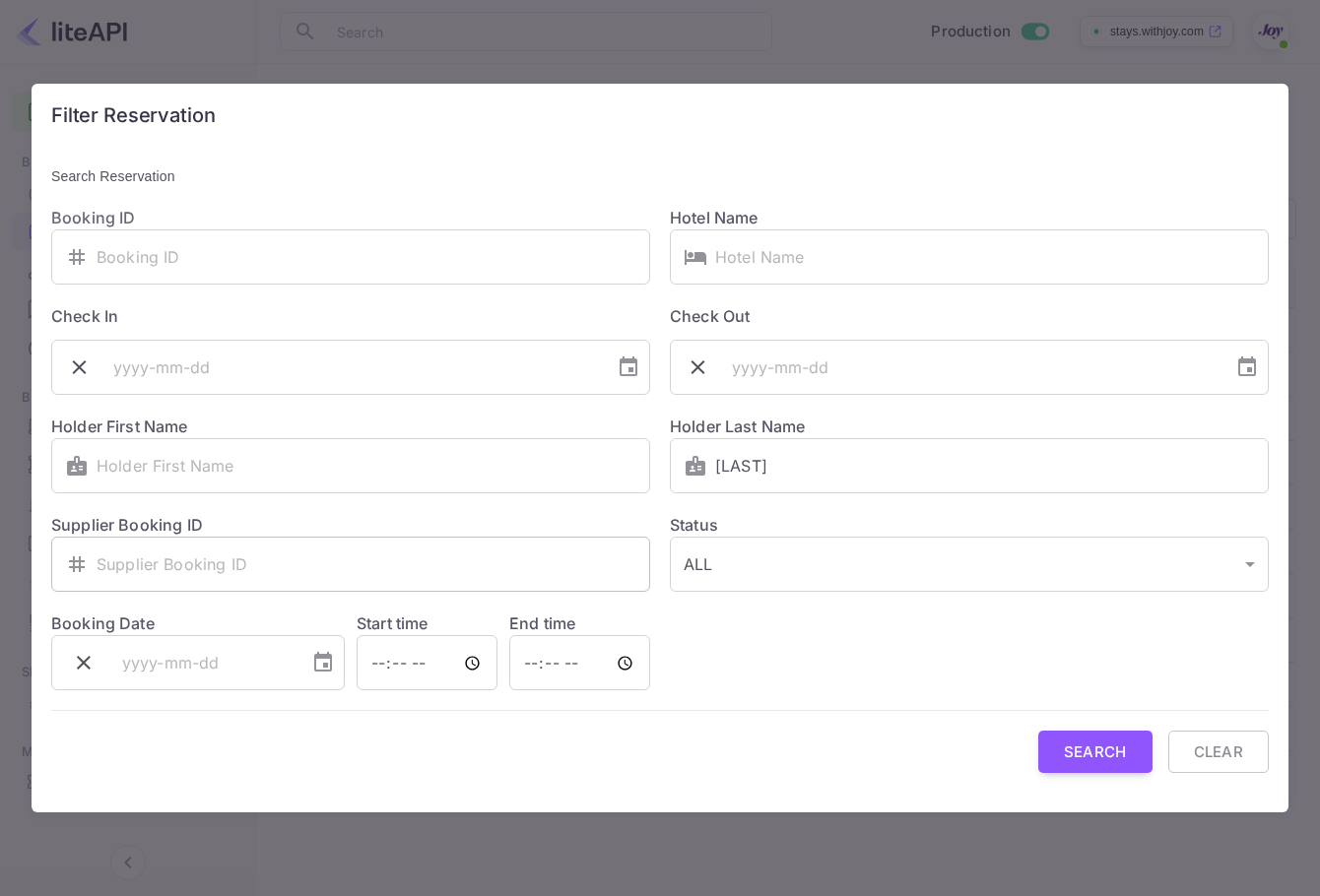 click at bounding box center (373, 564) 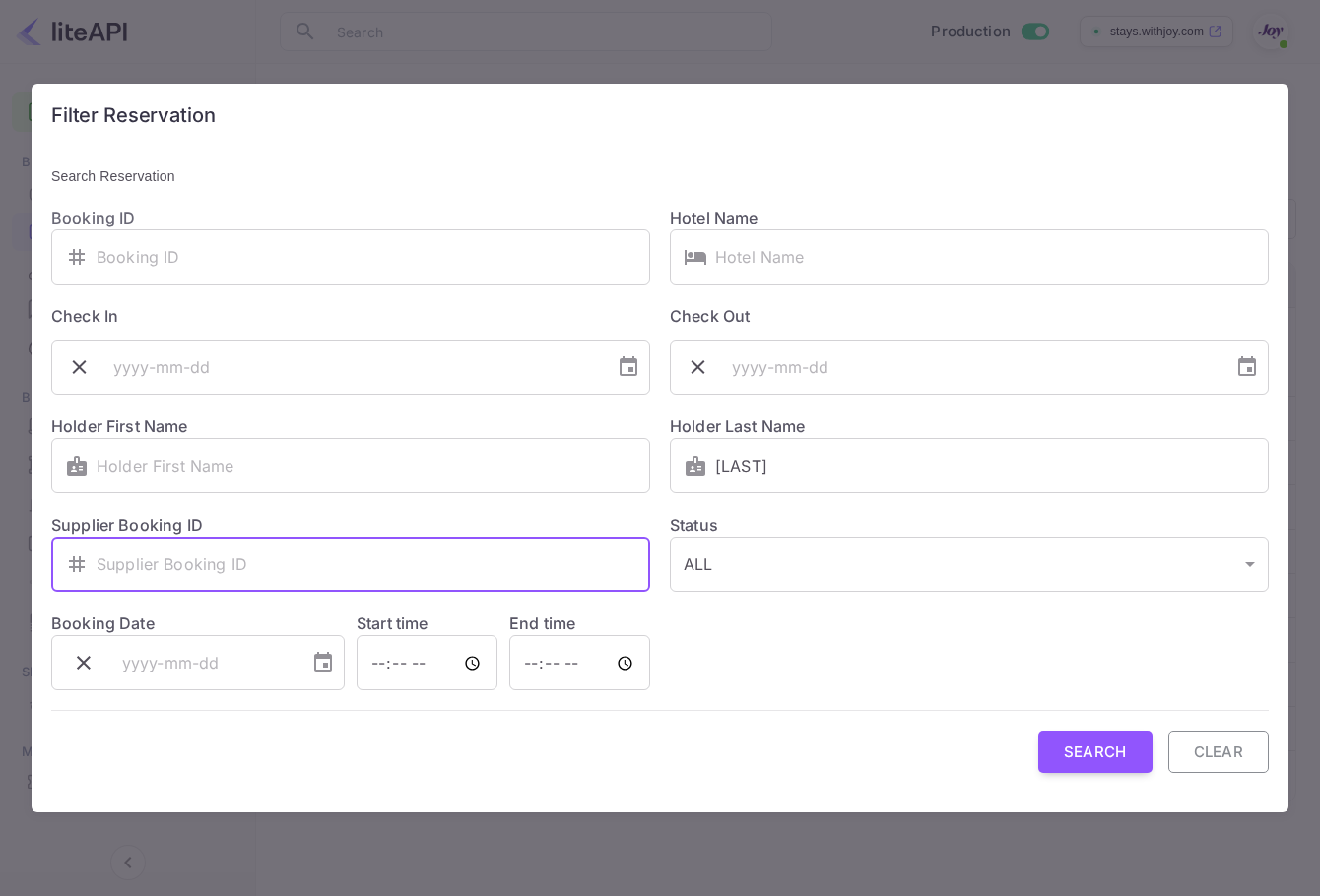 click on "Clear" at bounding box center (1219, 751) 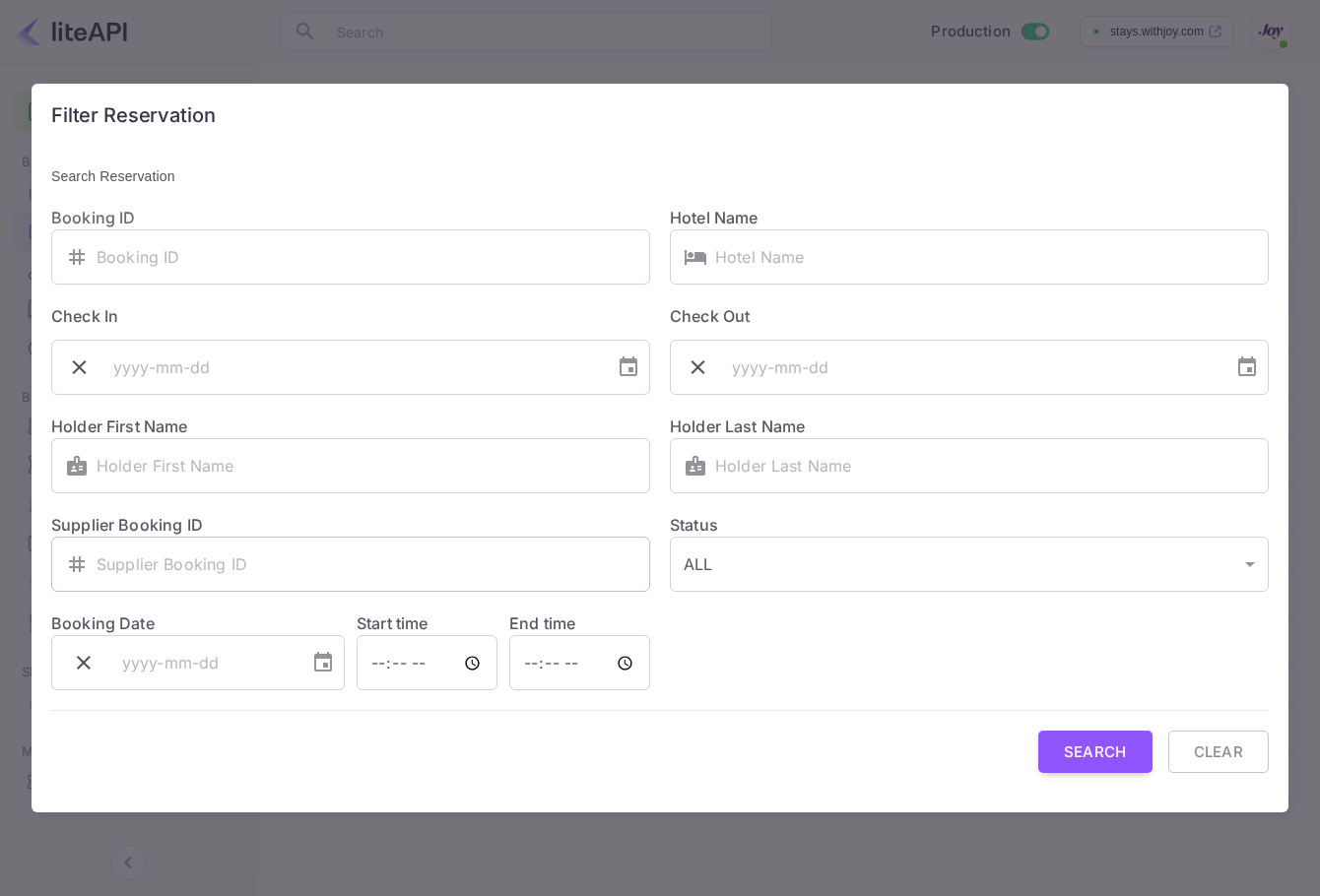 click at bounding box center [373, 564] 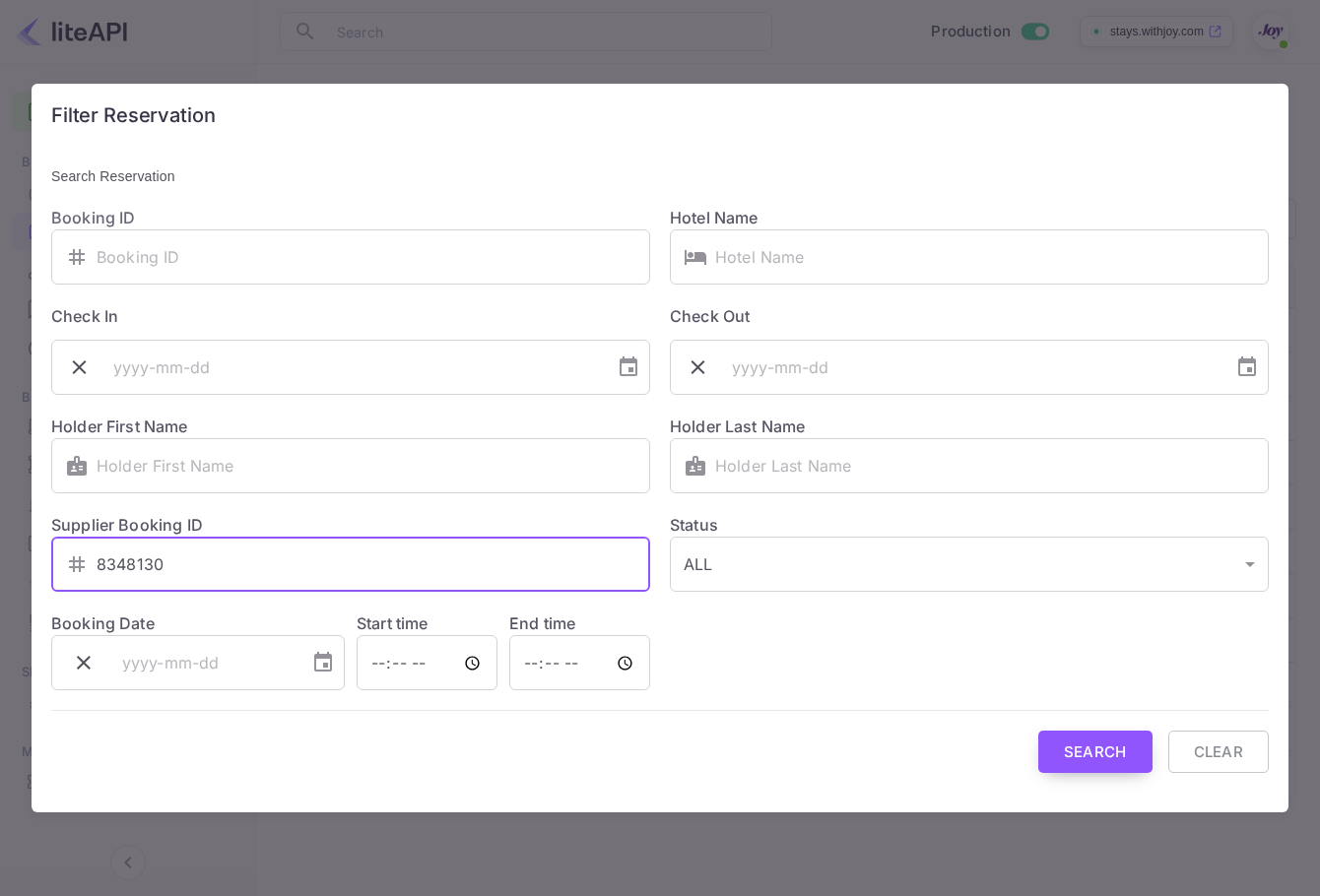 type on "8348130" 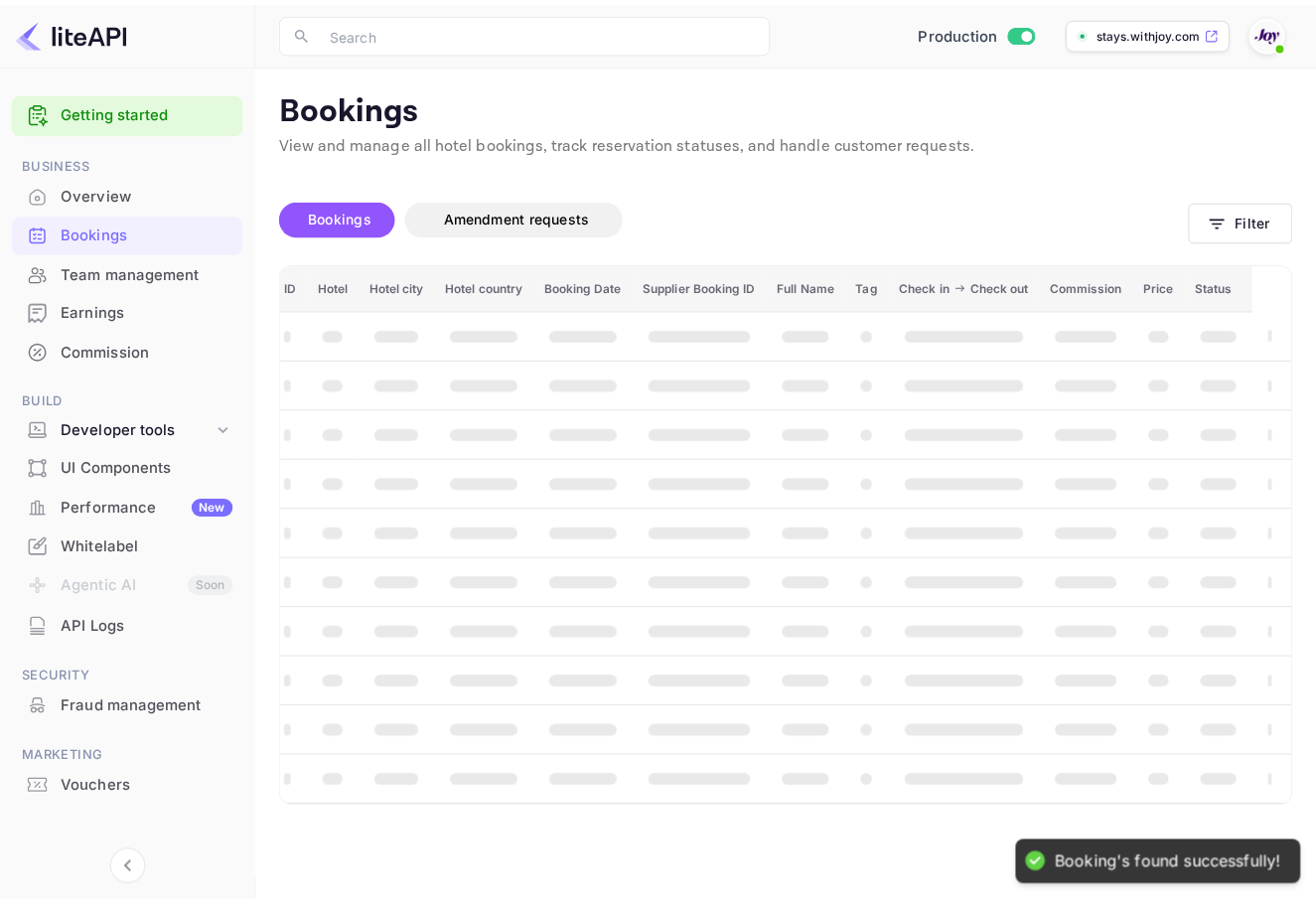 scroll, scrollTop: 0, scrollLeft: 22, axis: horizontal 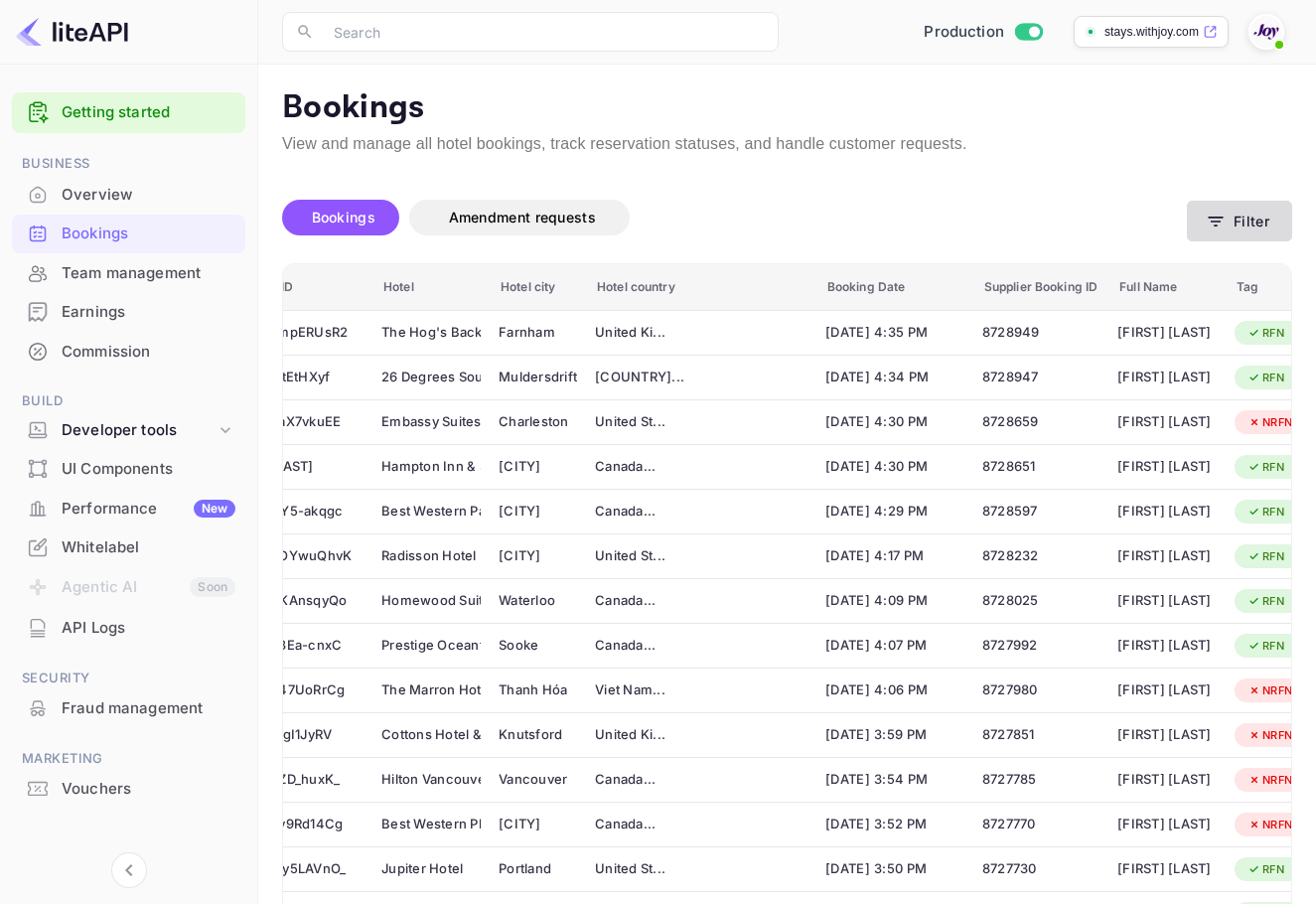 click on "Filter" at bounding box center [1240, 221] 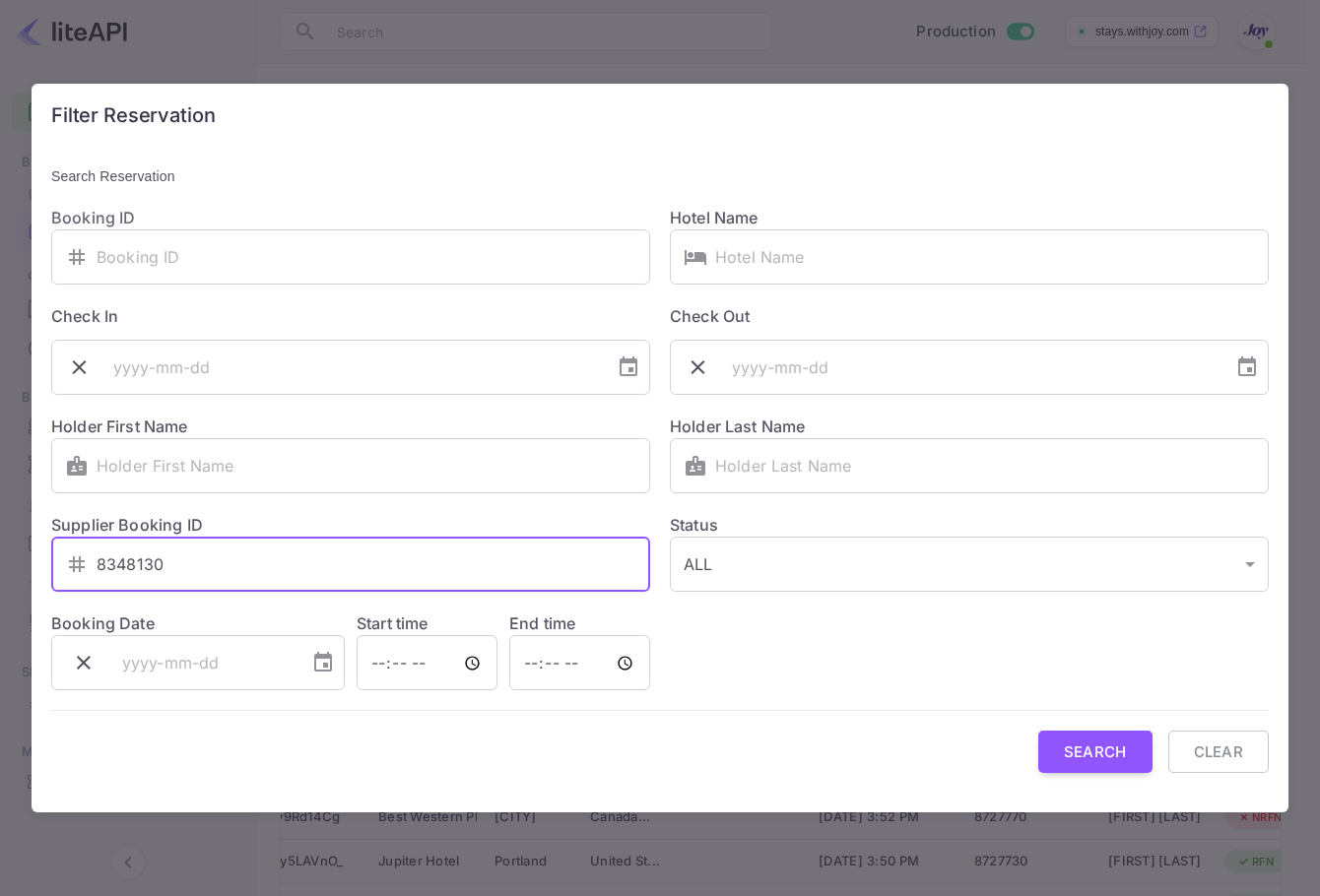 click on "8348130" at bounding box center [373, 564] 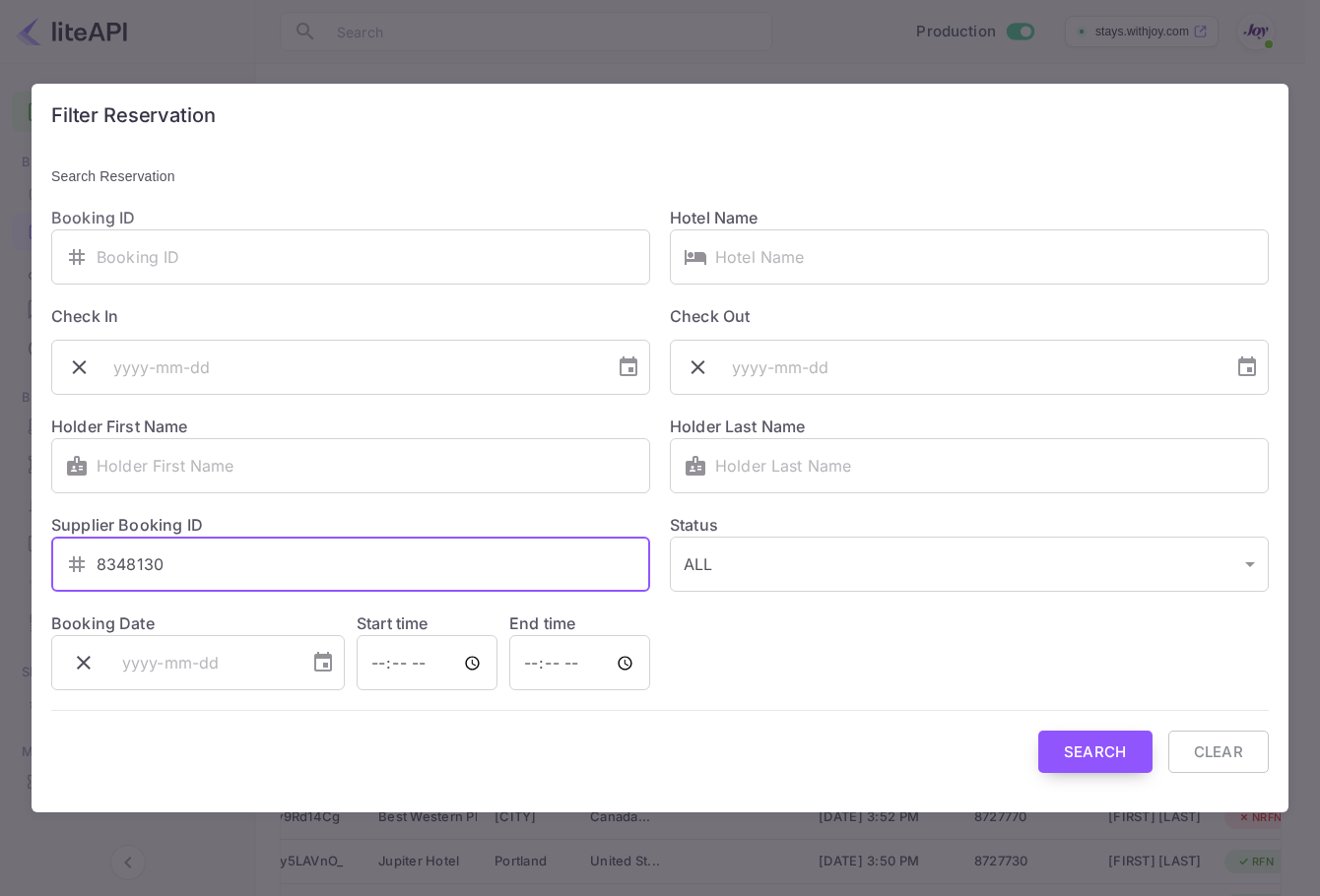 click on "Search" at bounding box center [1095, 751] 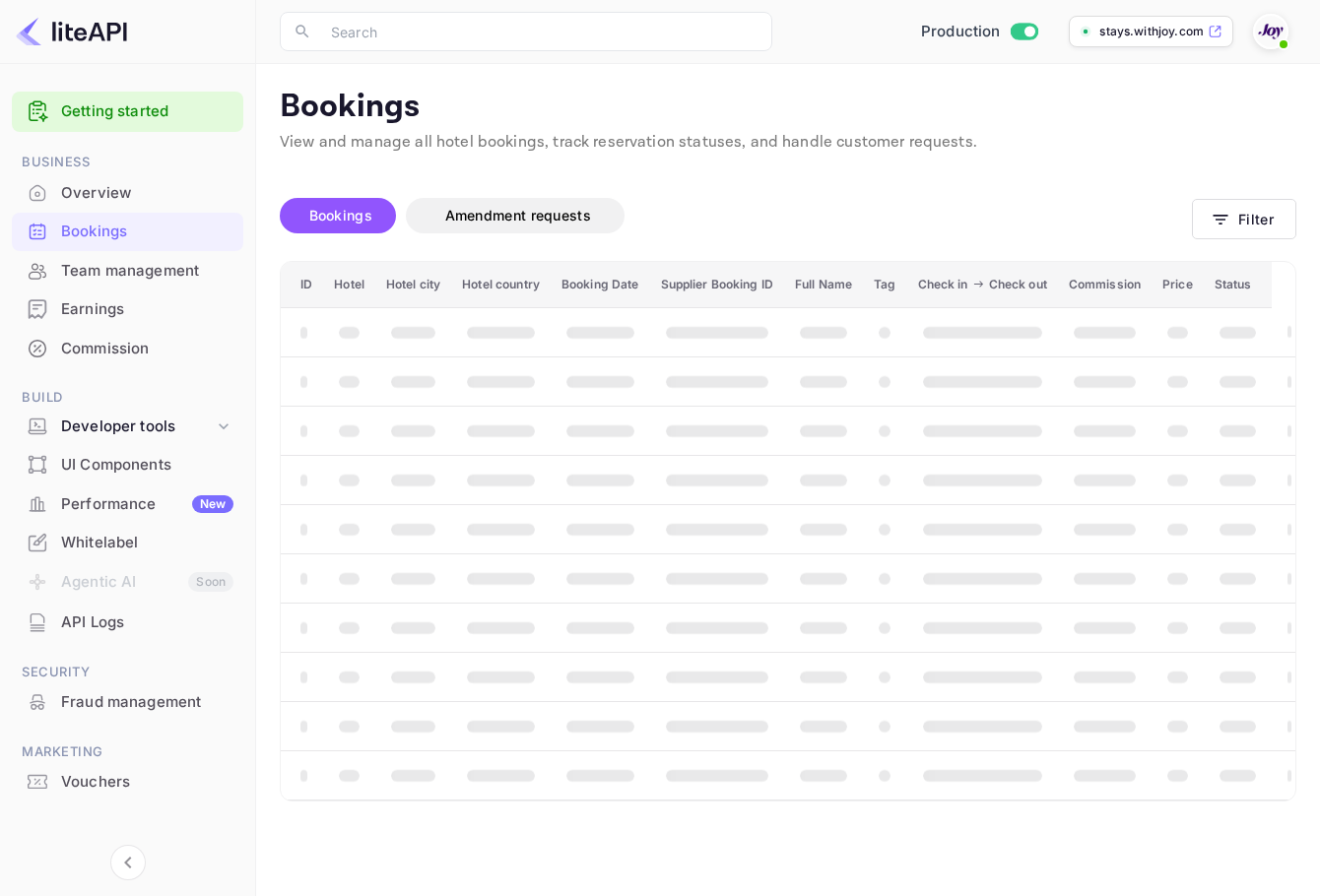 scroll, scrollTop: 0, scrollLeft: 0, axis: both 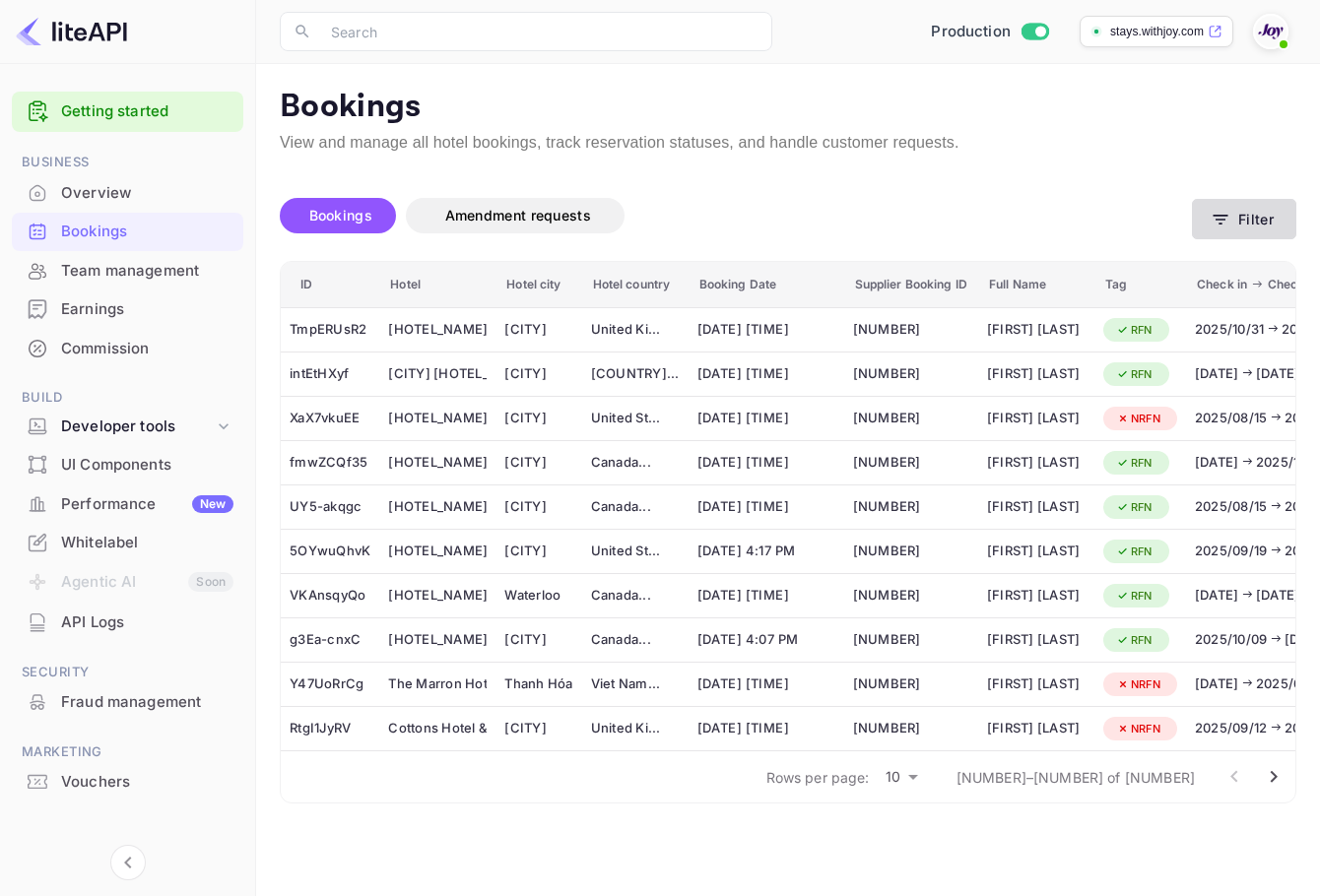 click on "Filter" at bounding box center [1244, 219] 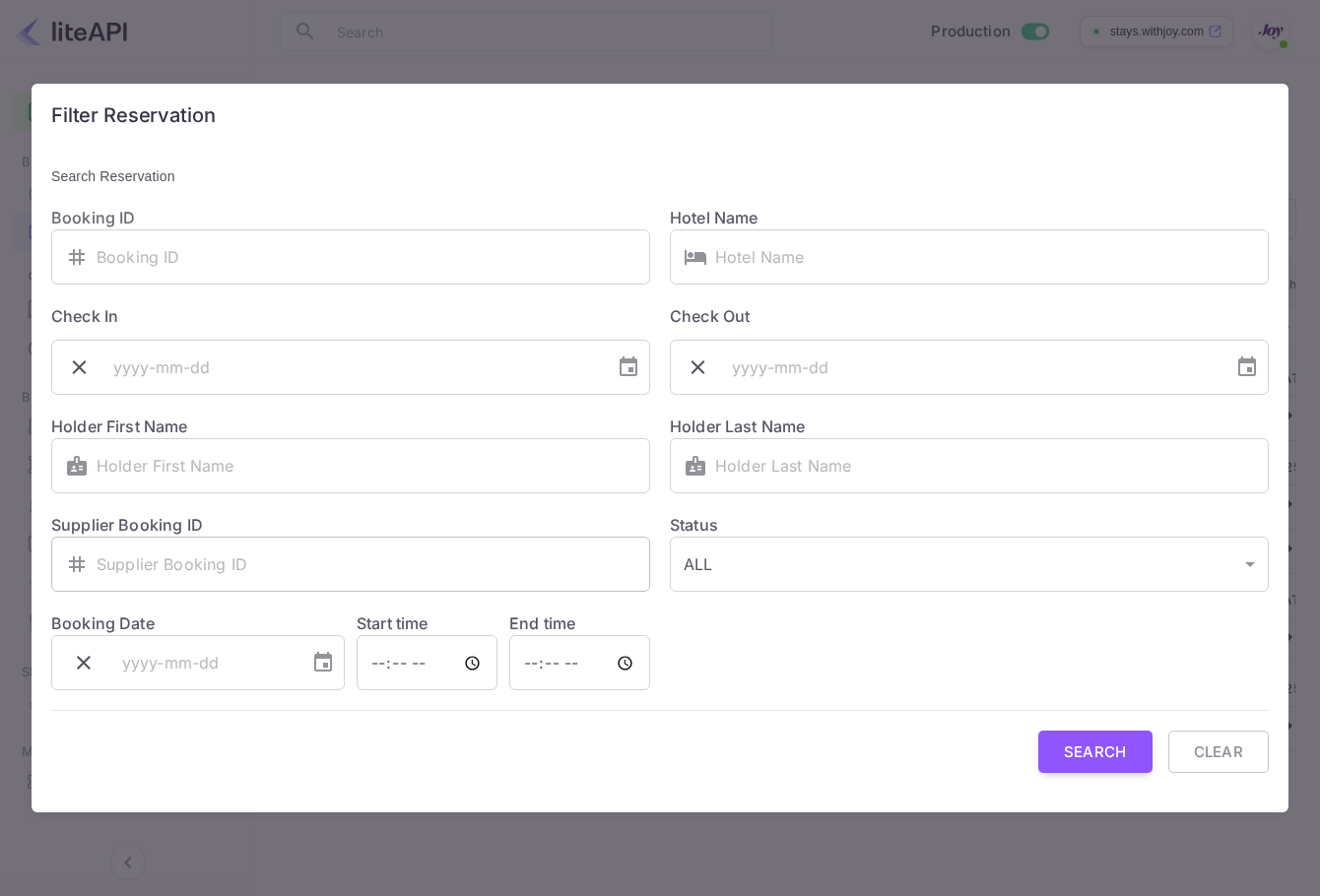 click at bounding box center [373, 564] 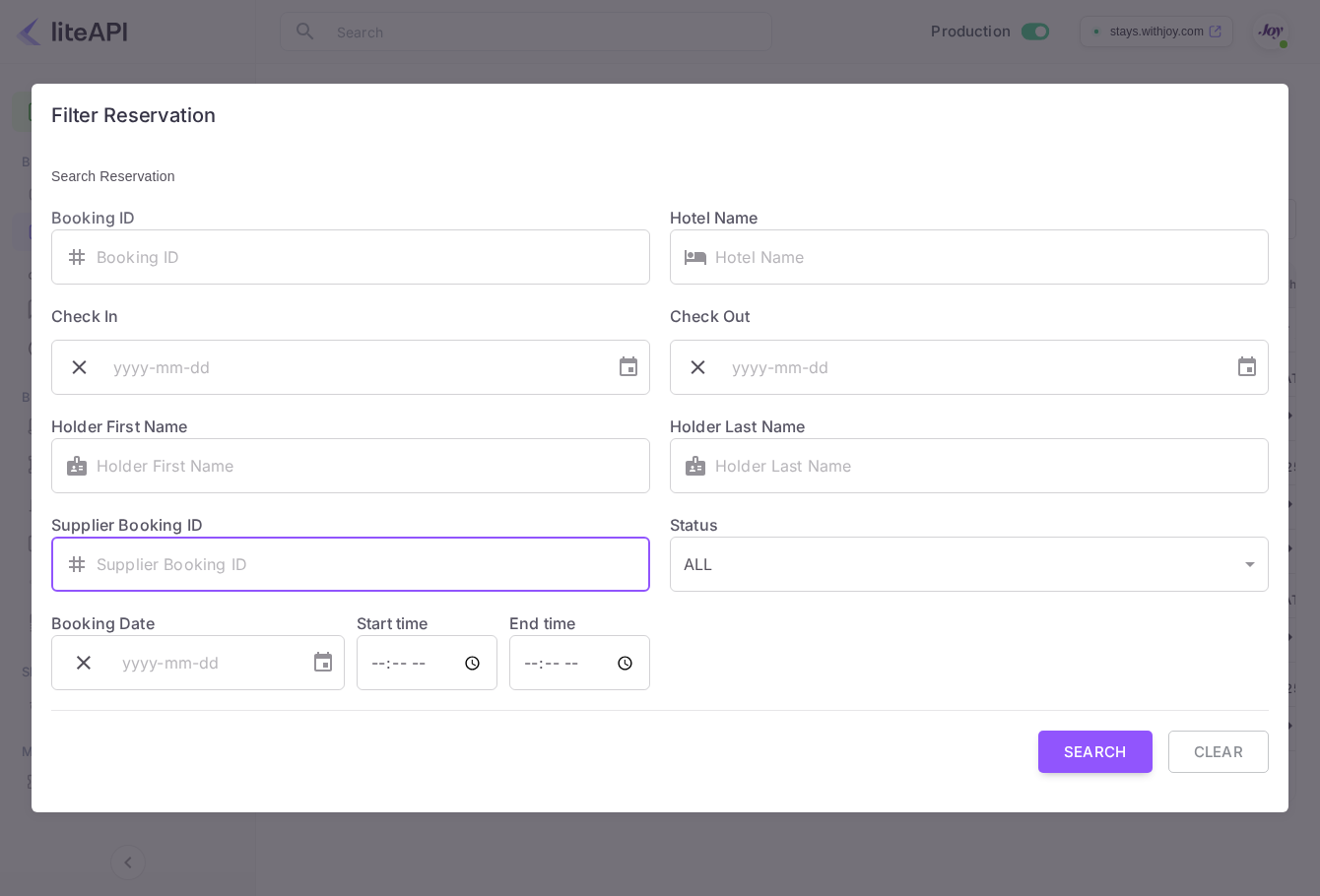 paste on "8348130 ​" 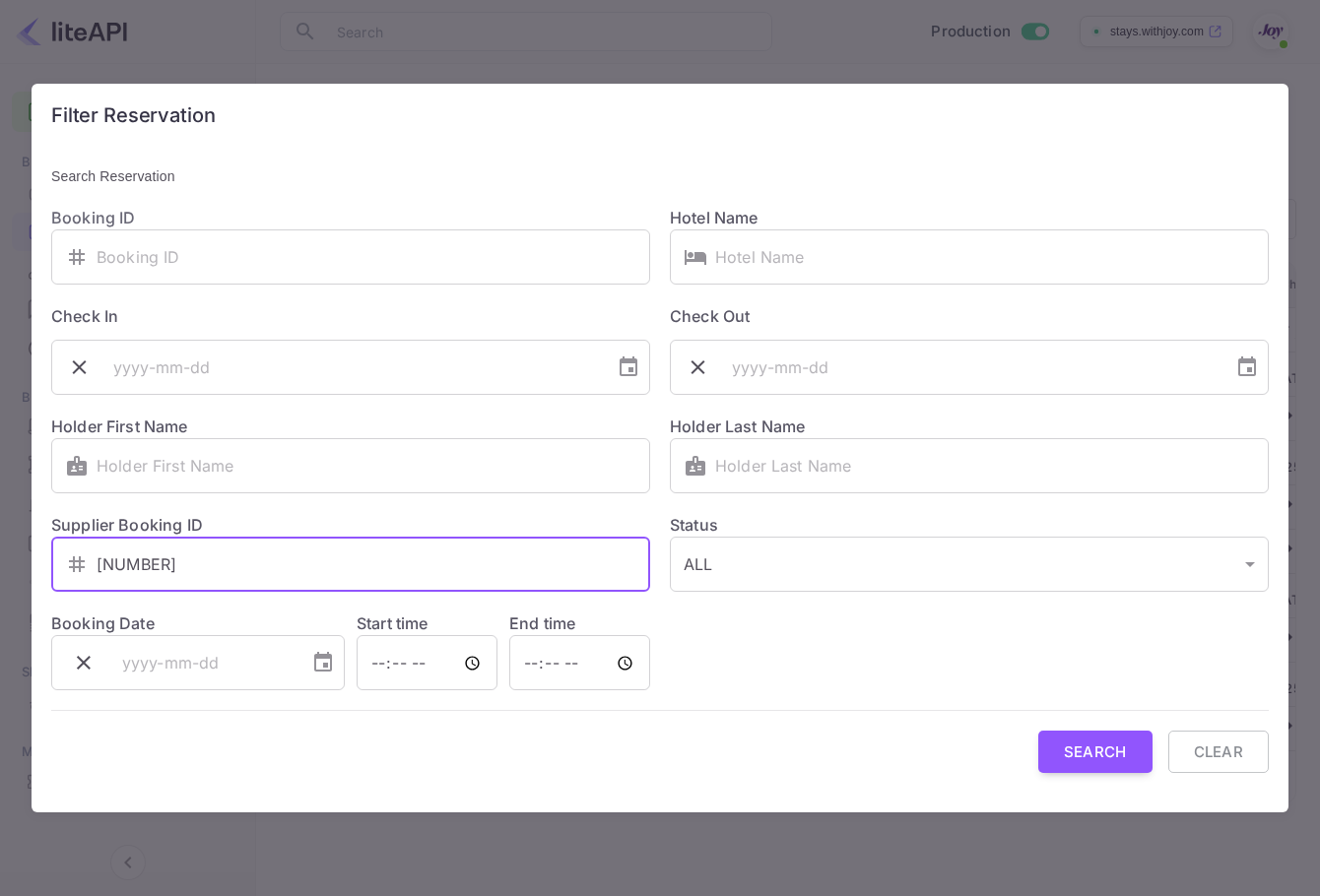 click on "8348130 ​" at bounding box center [373, 564] 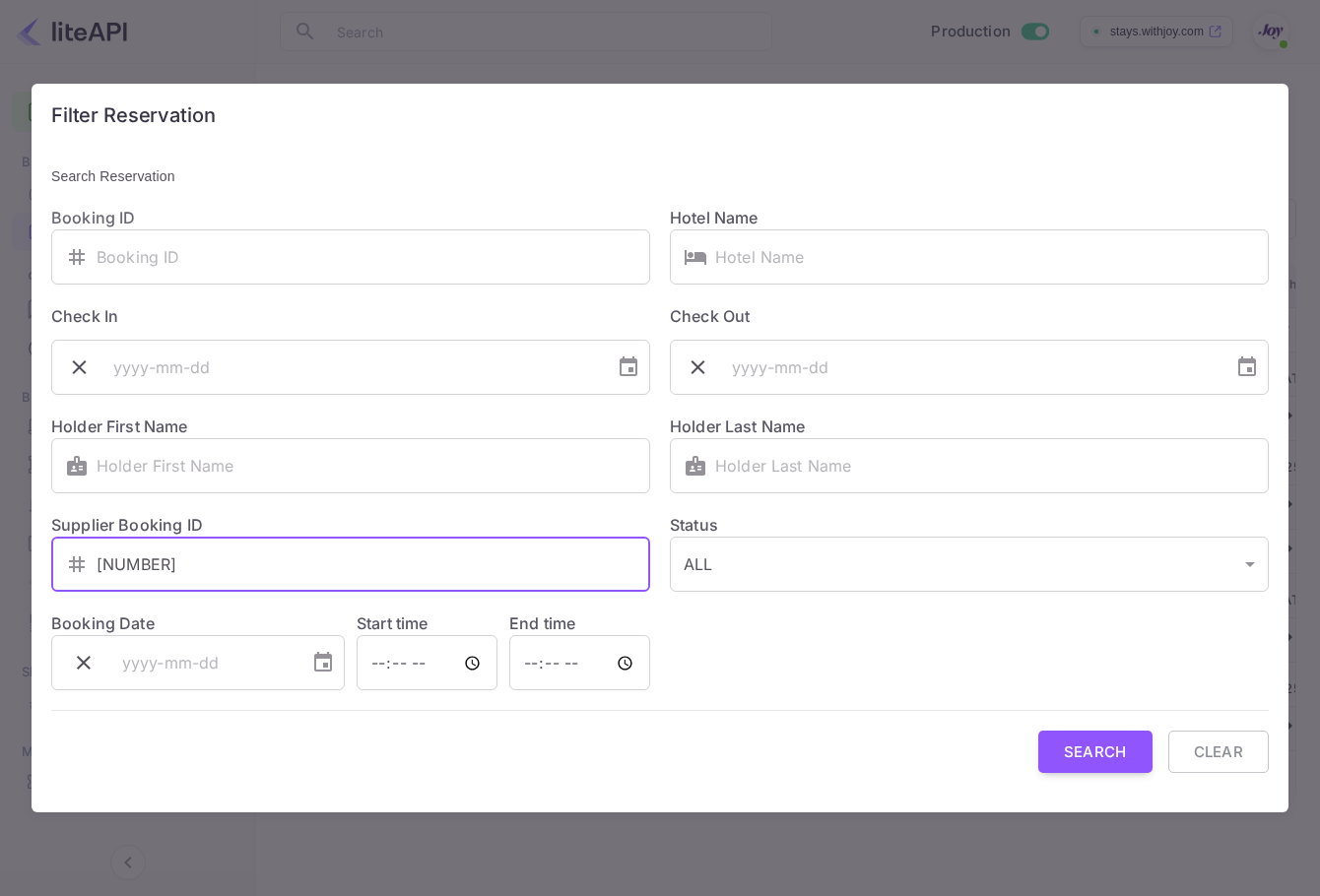 click on "8348130 ​" at bounding box center [373, 564] 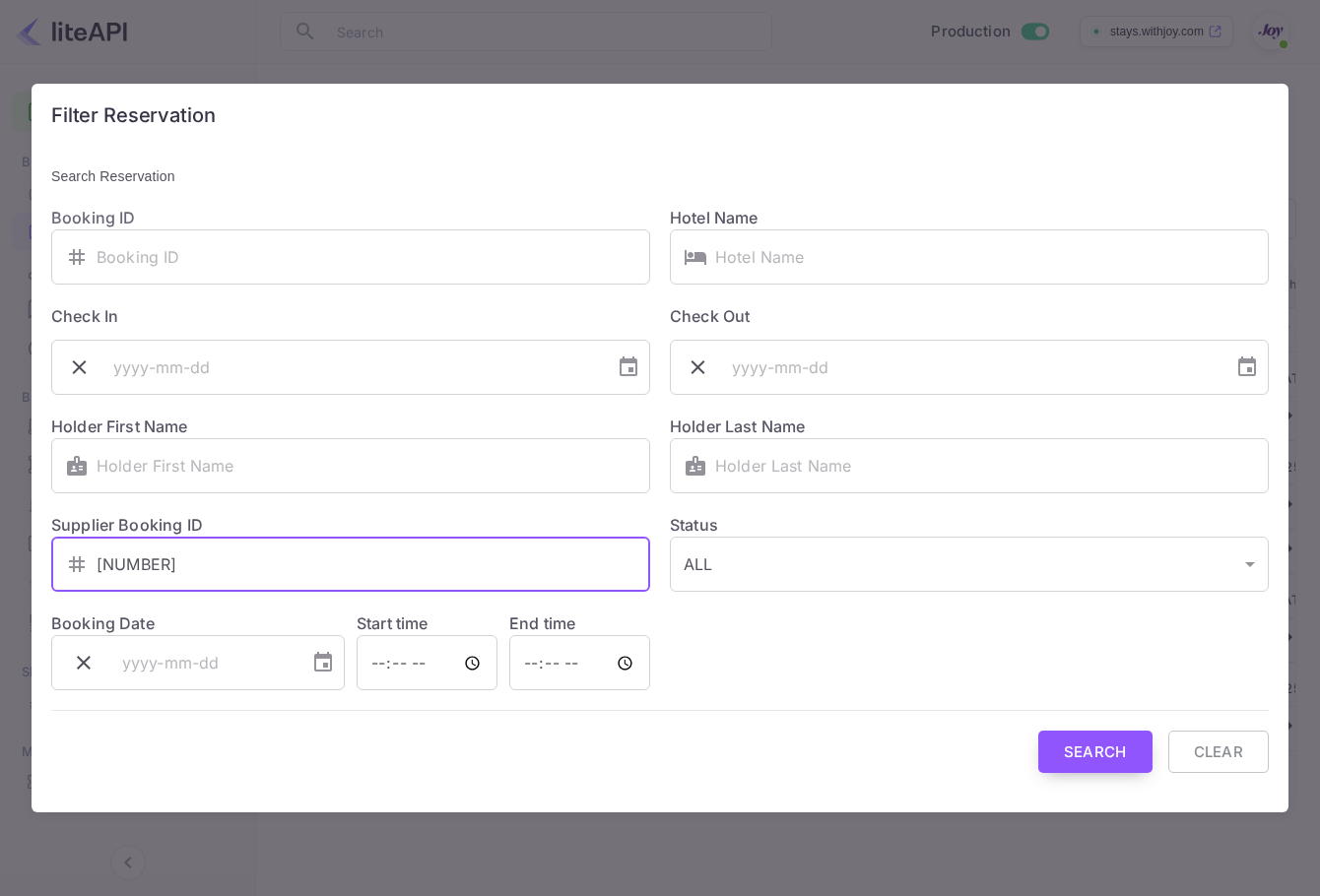 type on "8348130" 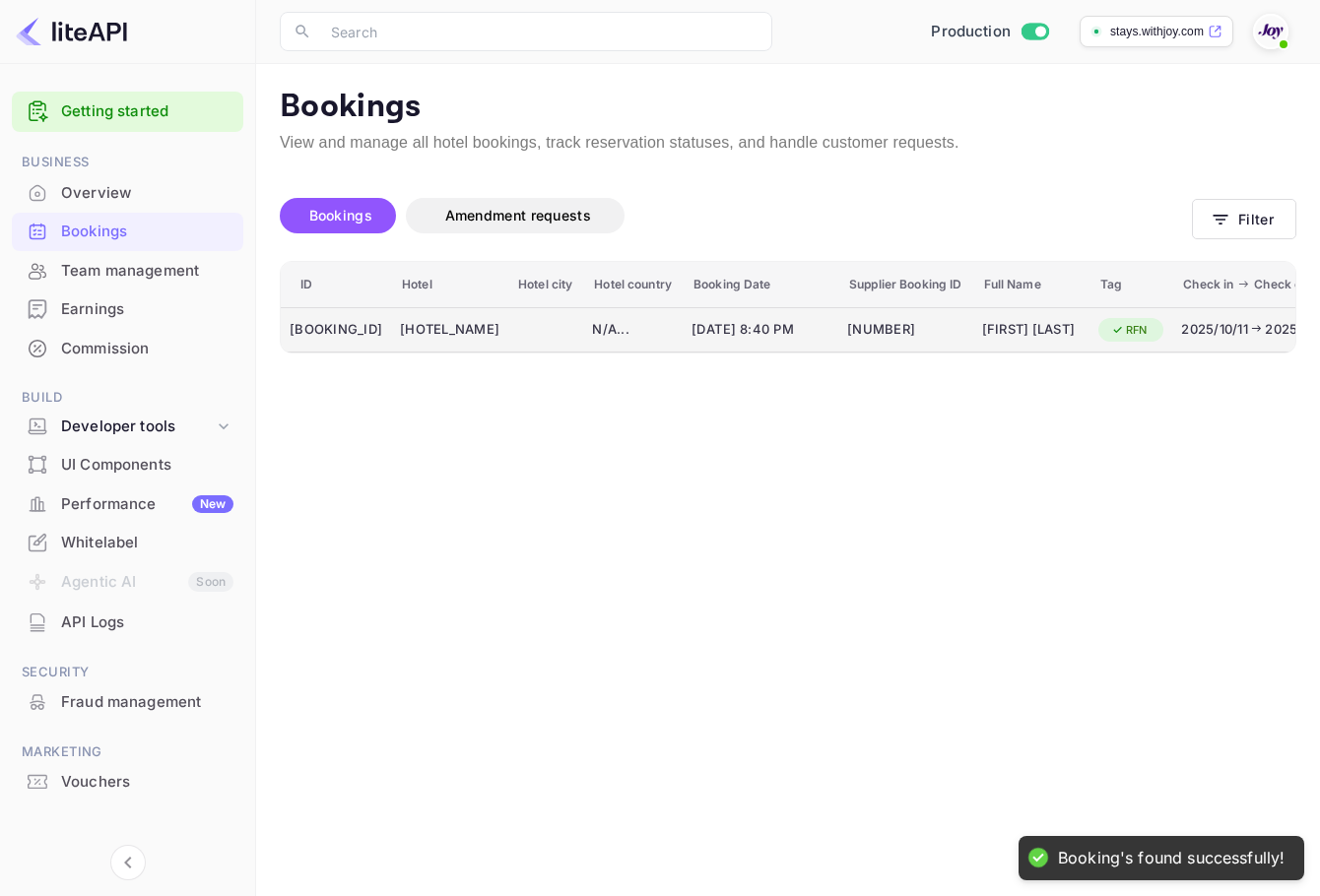 click on "RFN" at bounding box center [1129, 330] 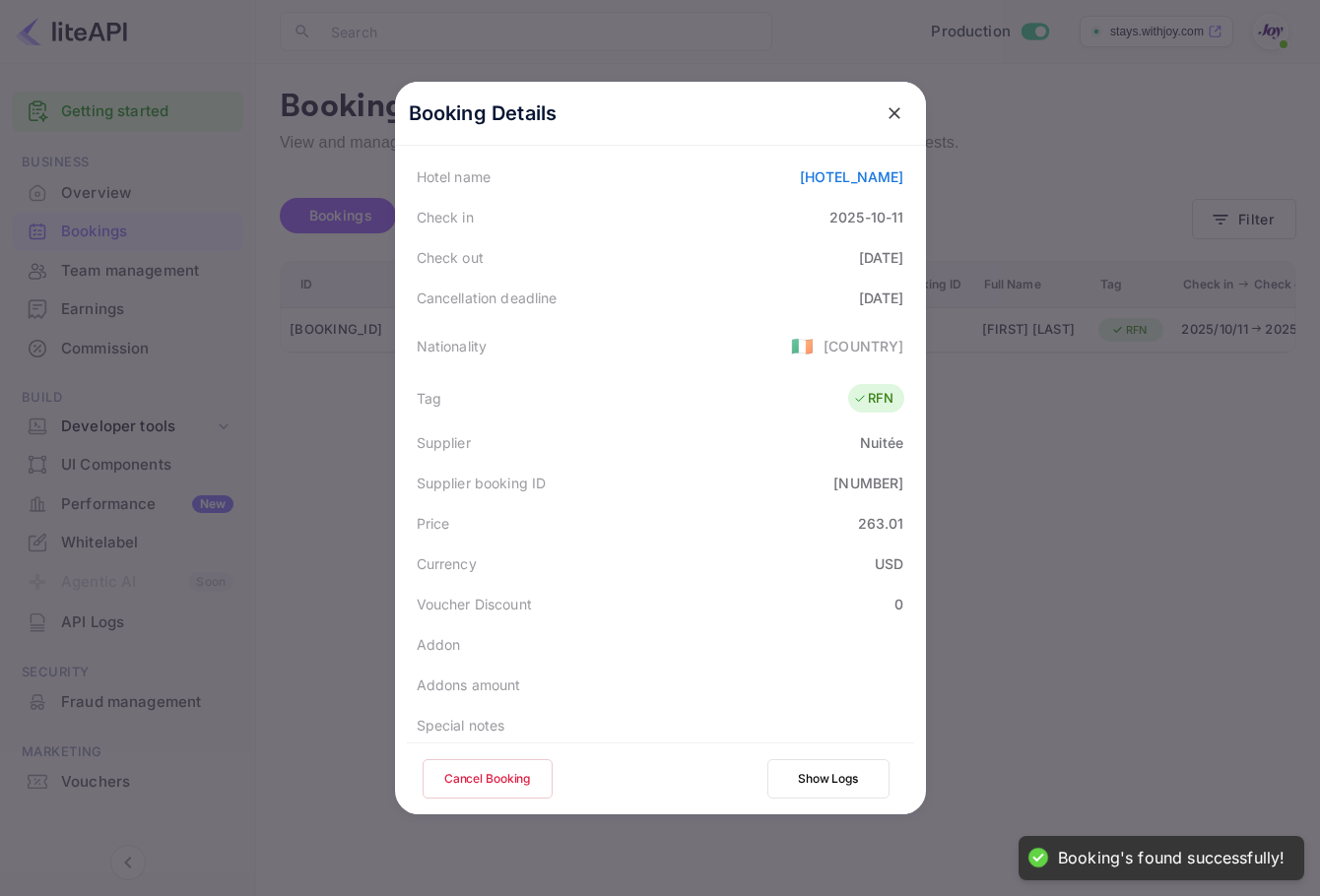 scroll, scrollTop: 437, scrollLeft: 0, axis: vertical 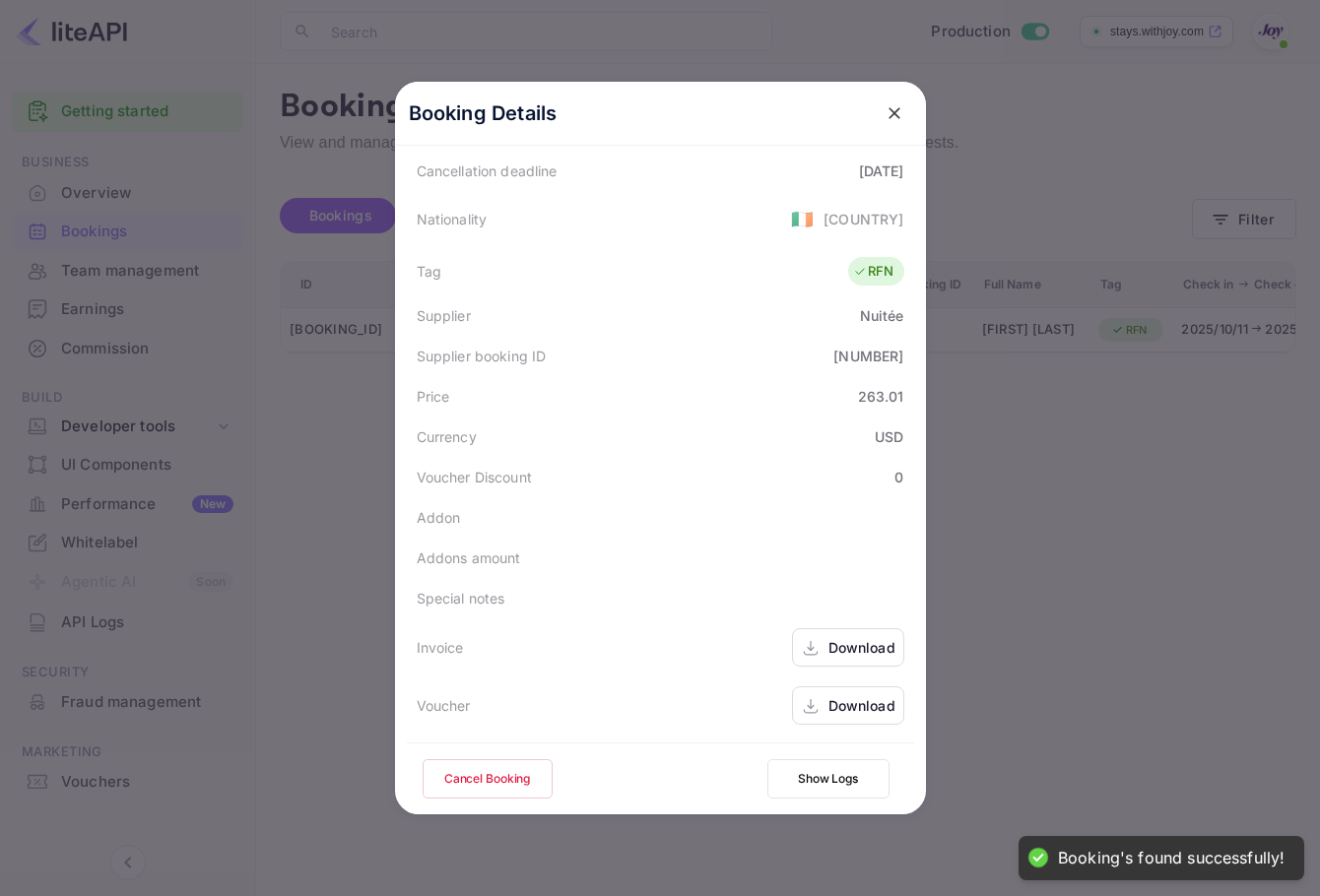 click on "Download" at bounding box center (848, 705) 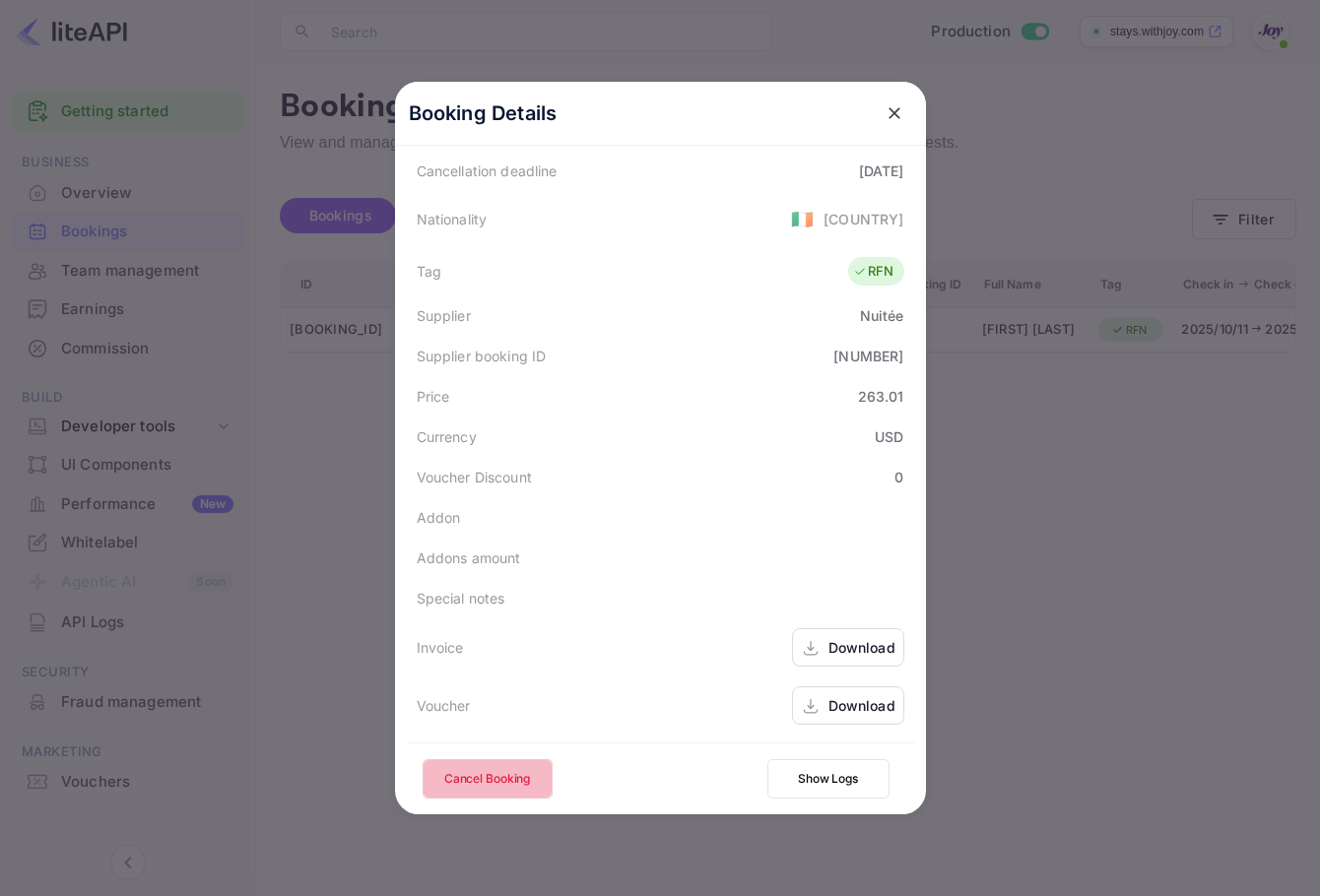 click on "Cancel Booking" at bounding box center (488, 779) 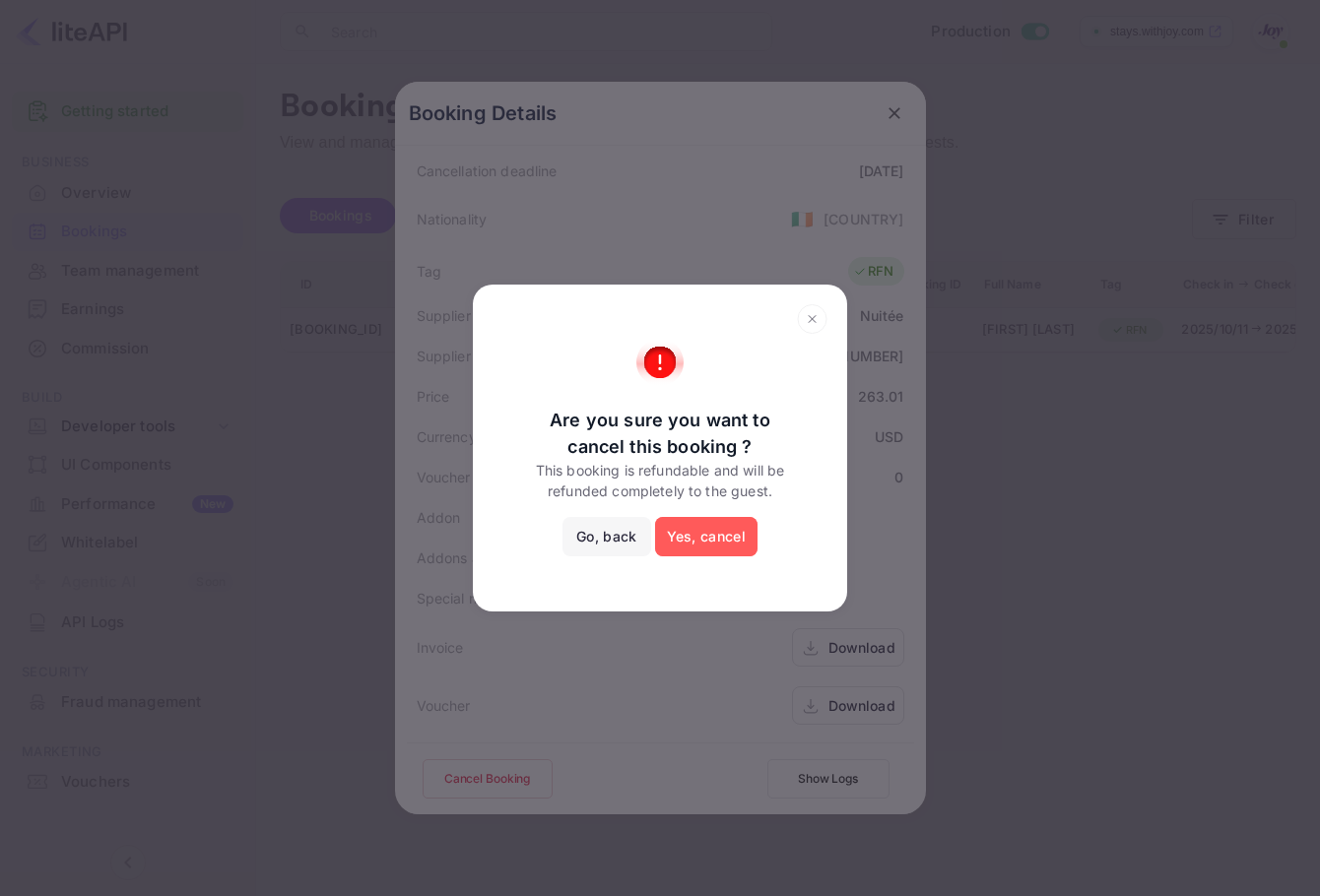 click on "Yes, cancel" at bounding box center (706, 537) 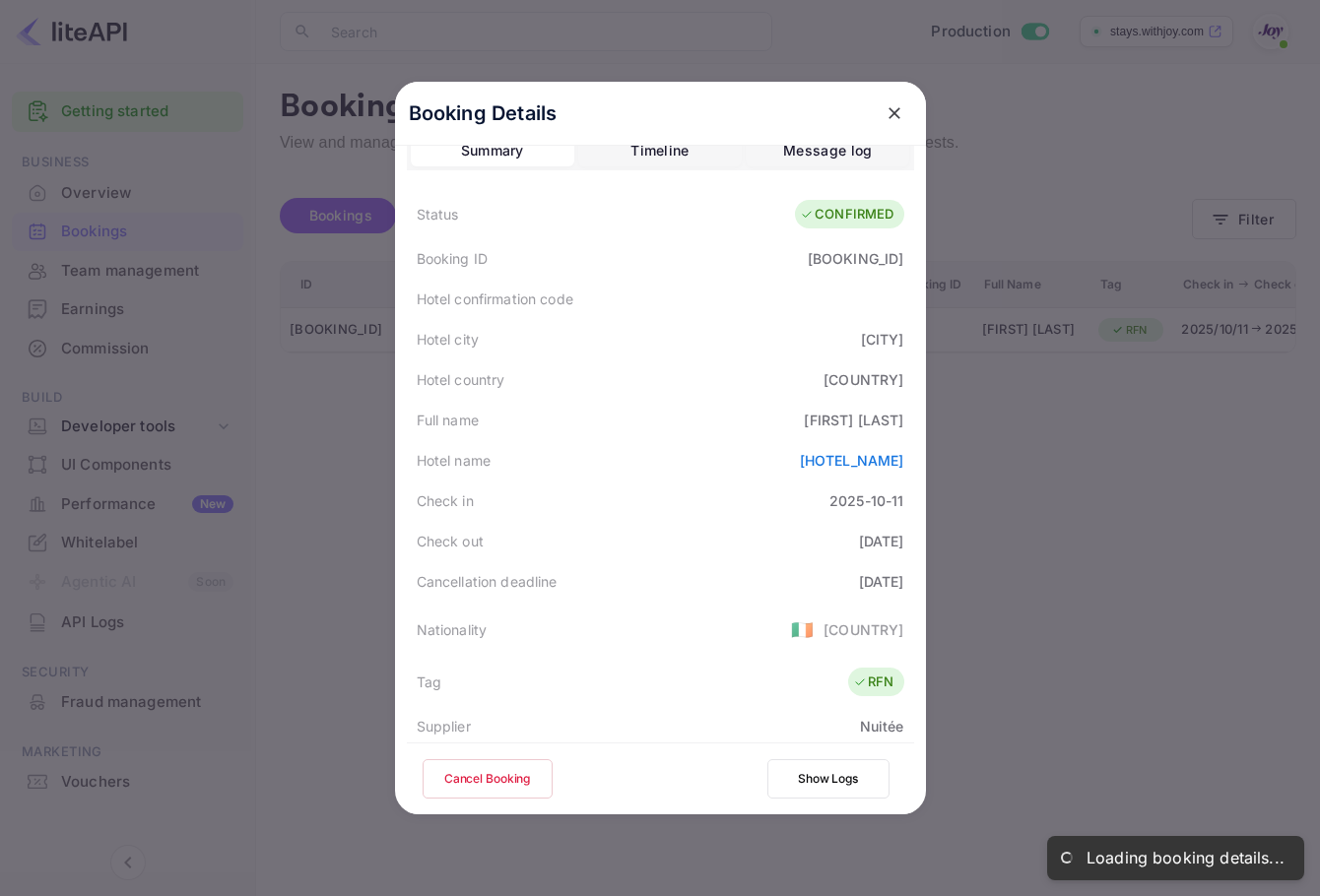 scroll, scrollTop: 0, scrollLeft: 0, axis: both 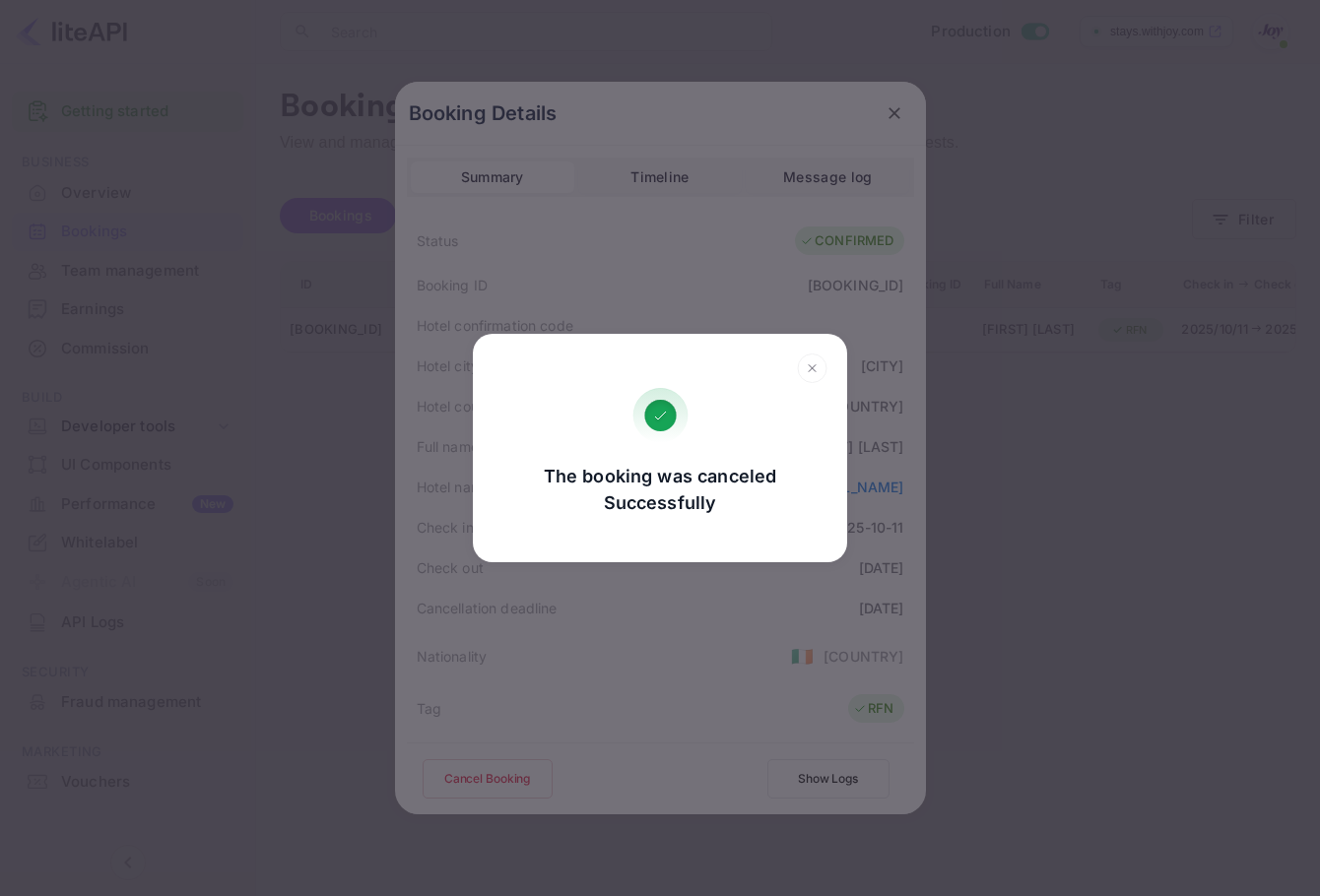 click 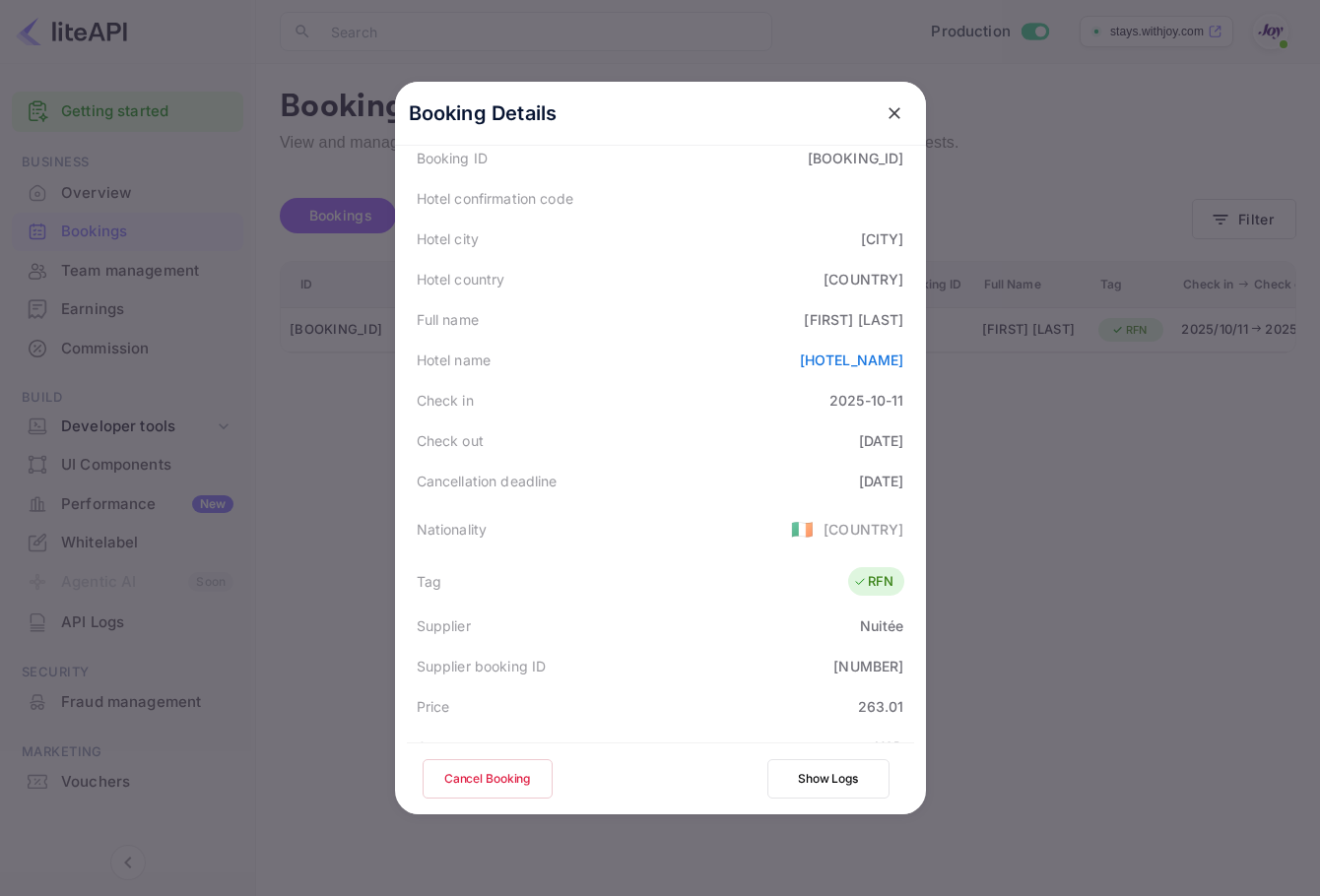scroll, scrollTop: 295, scrollLeft: 0, axis: vertical 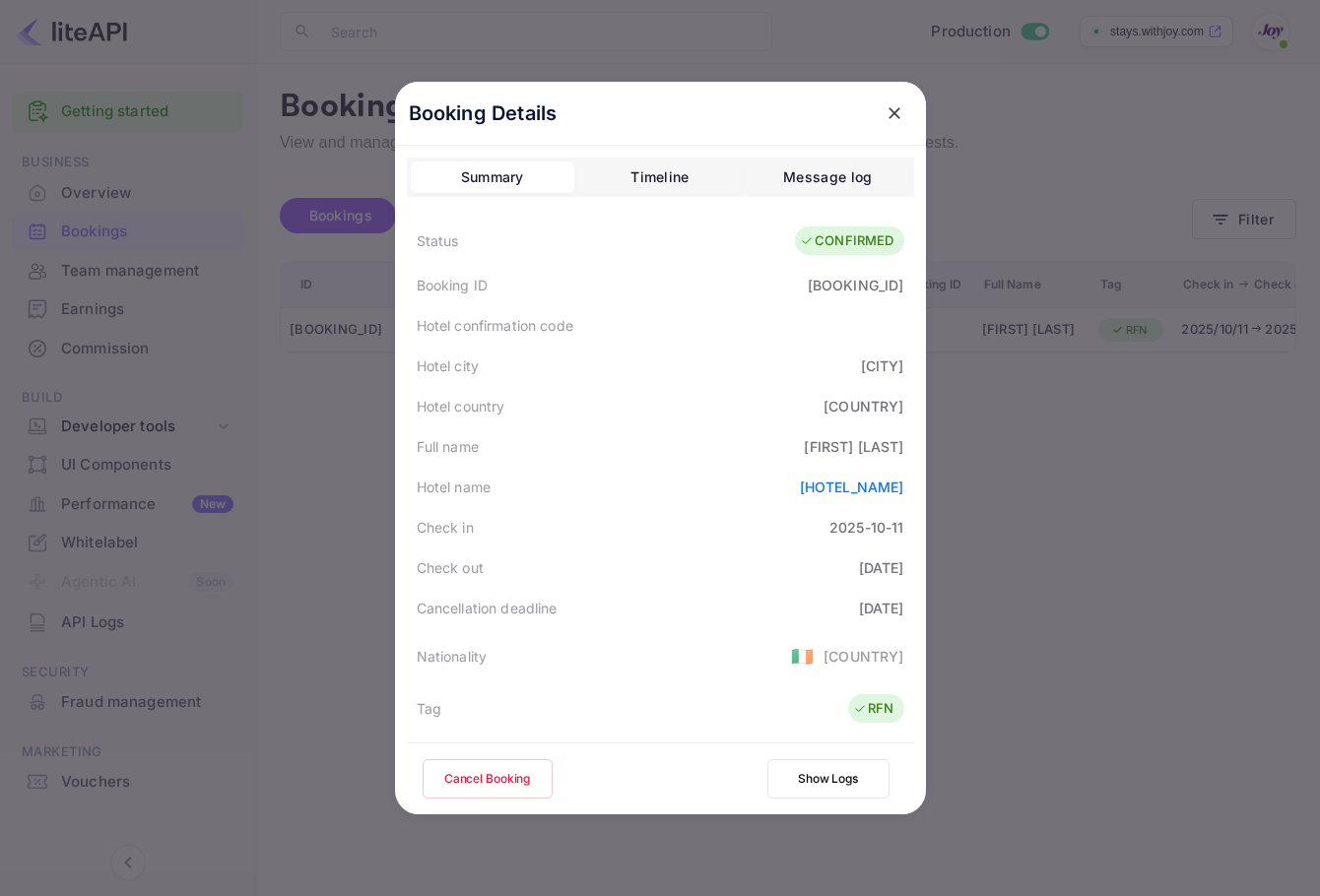 click at bounding box center (894, 113) 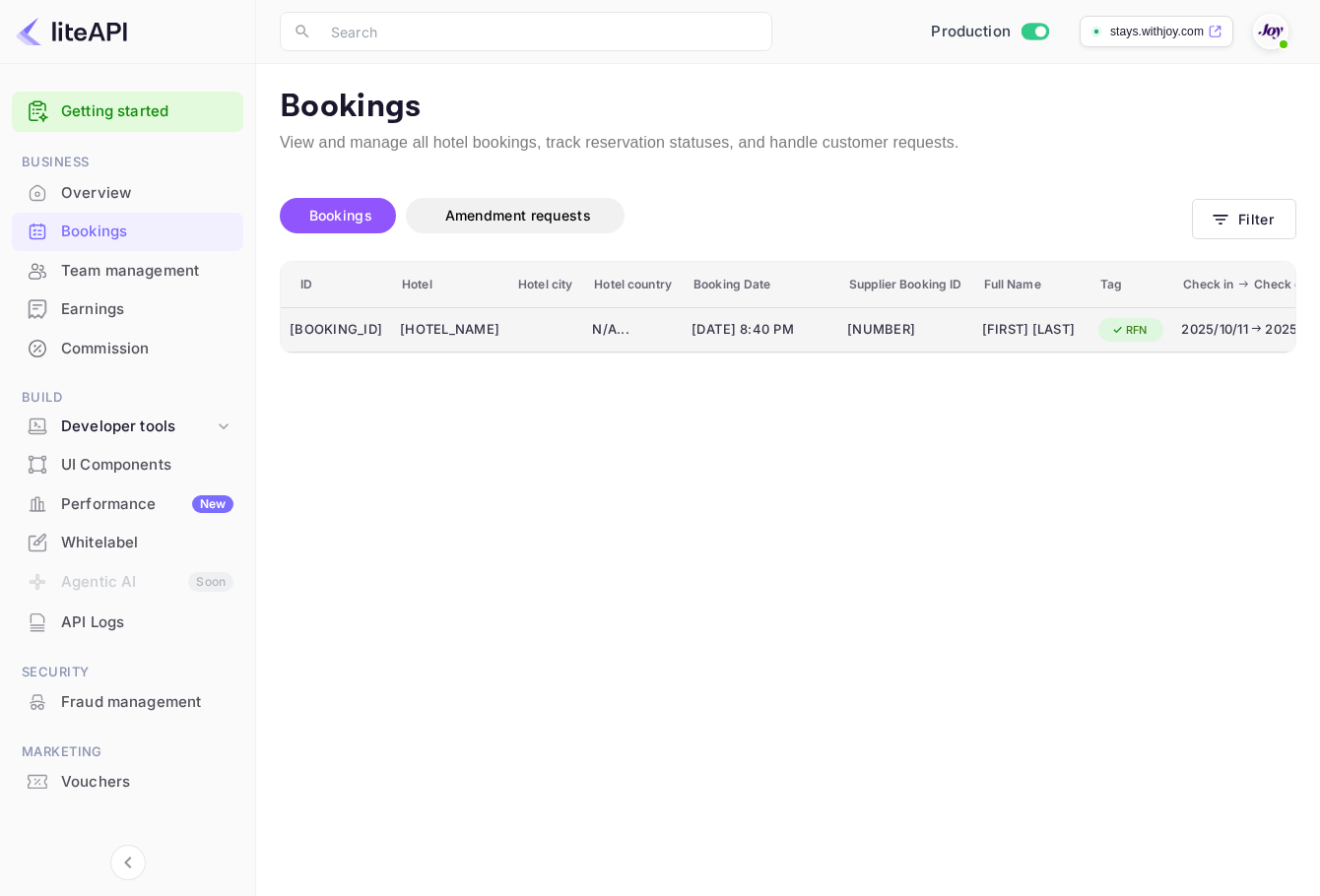 click on "[DATE]     [DATE]" at bounding box center (1265, 330) 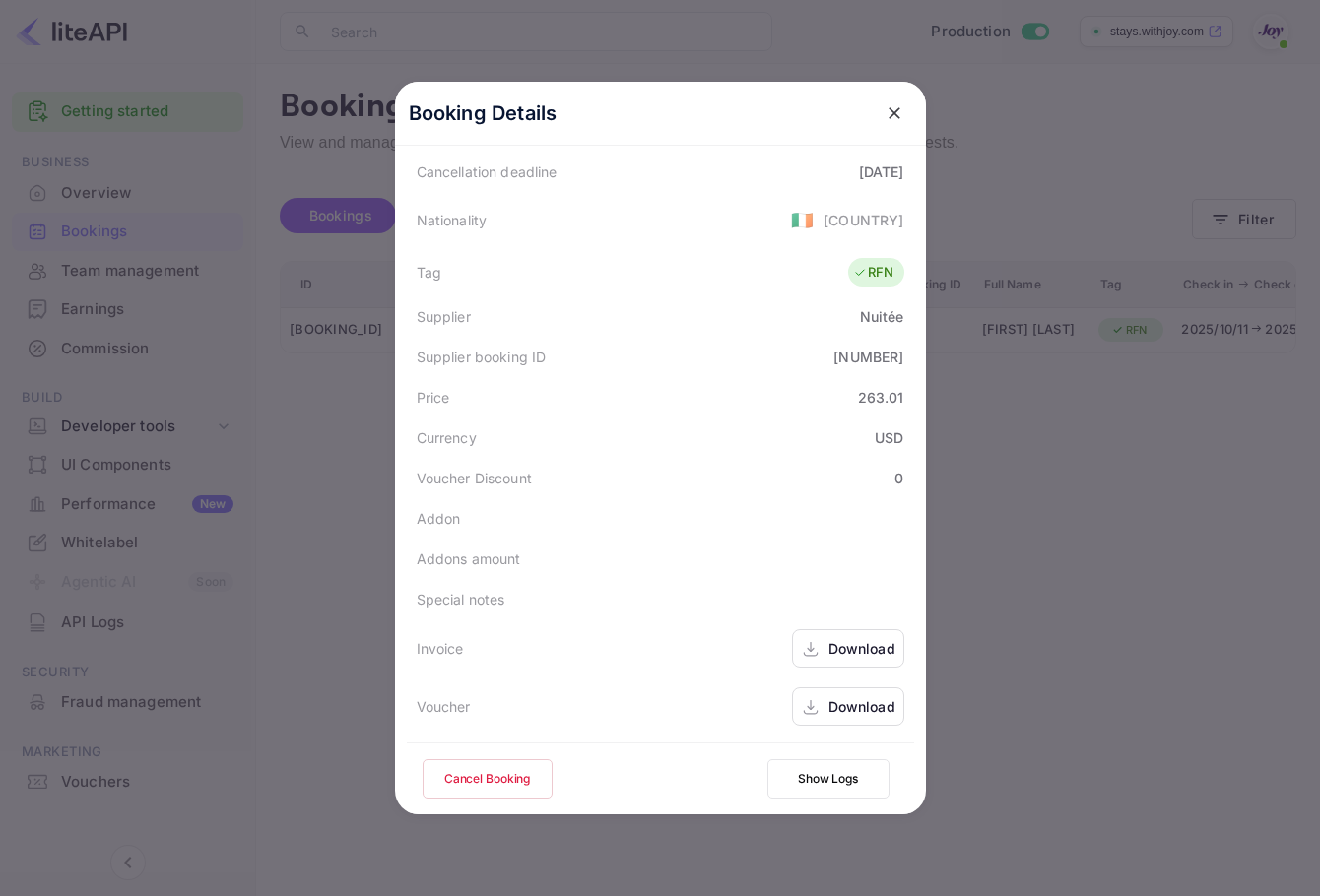 scroll, scrollTop: 437, scrollLeft: 0, axis: vertical 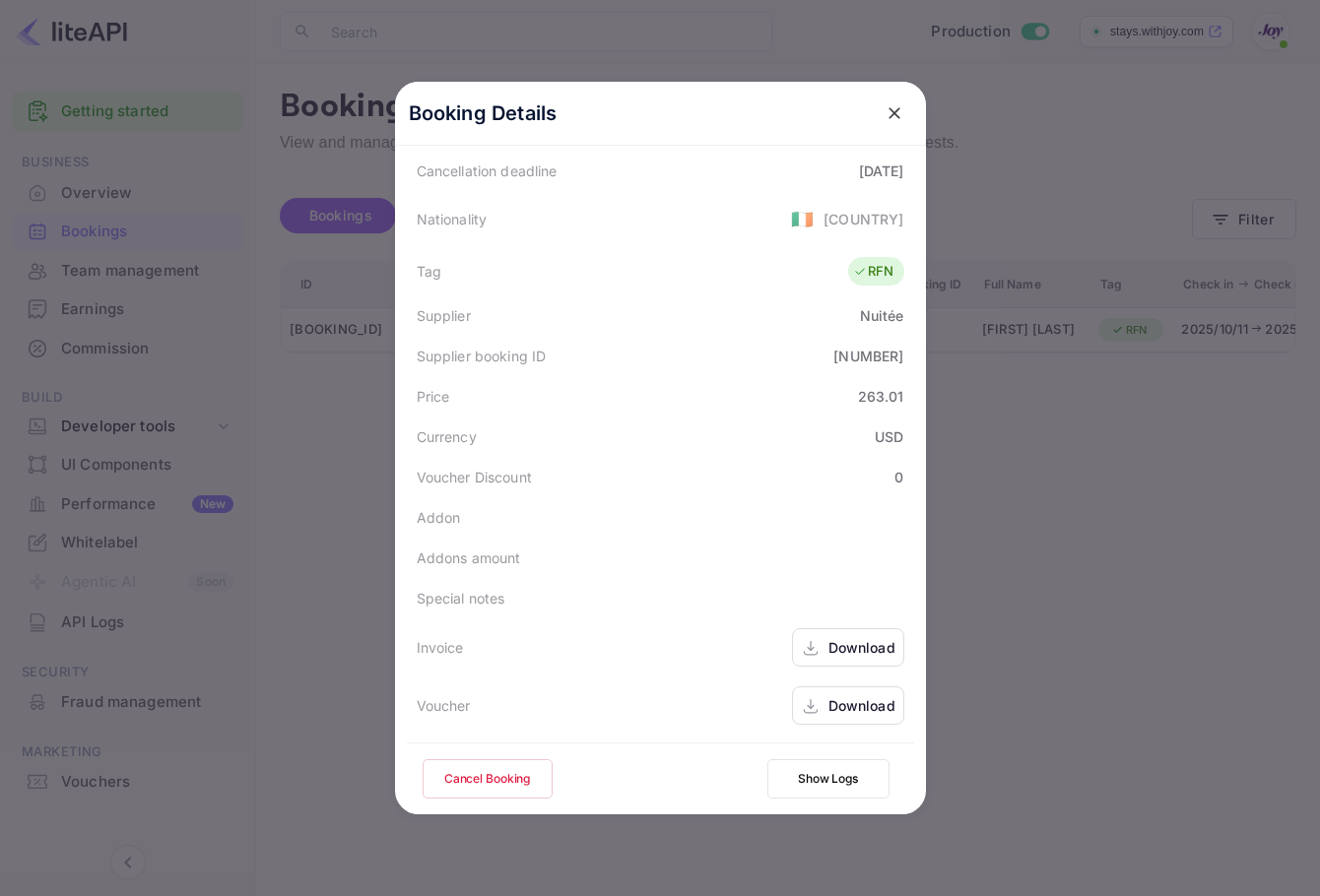 click 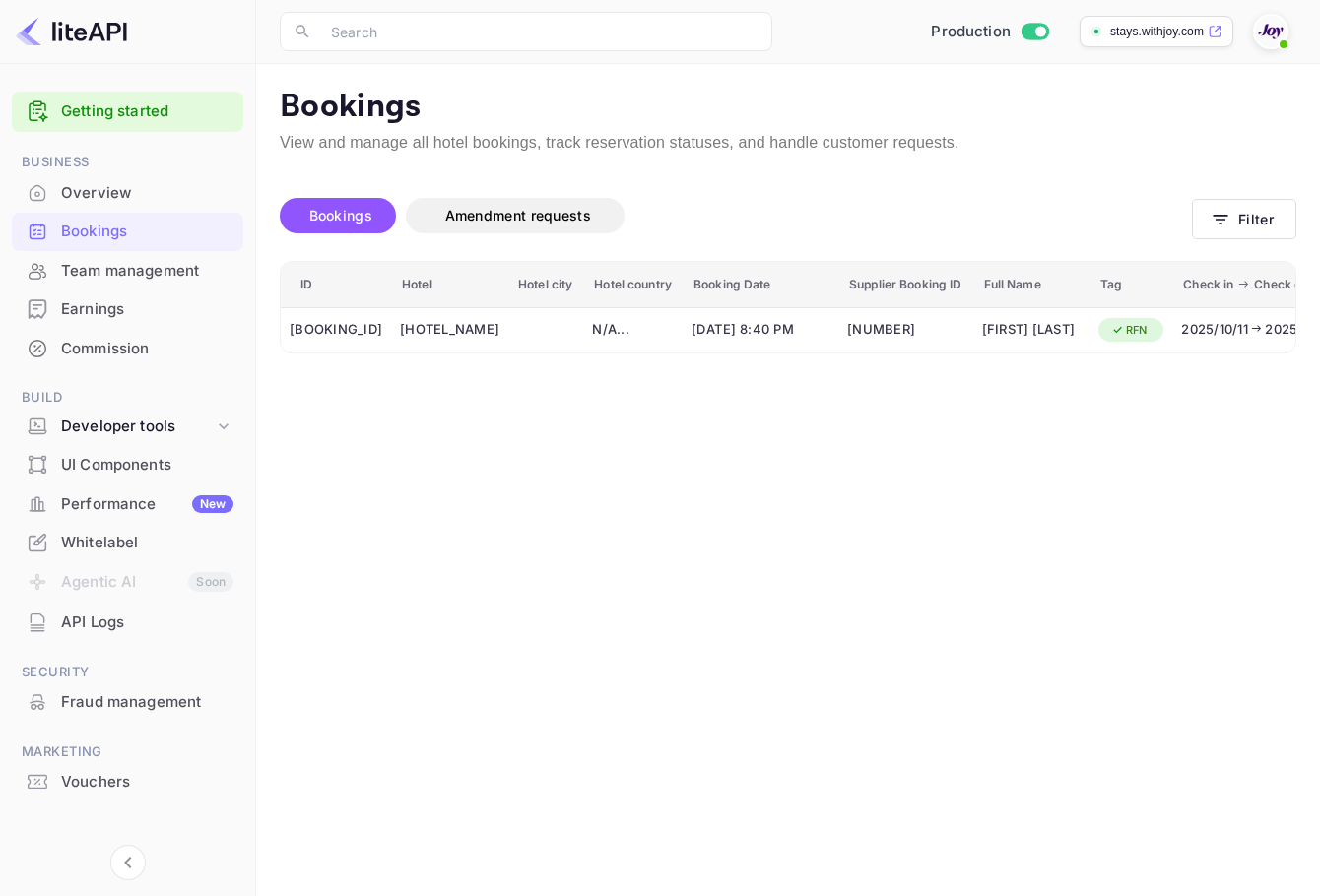 click on "Bookings View and manage all hotel bookings, track reservation statuses, and handle customer requests. Loading bookings... Bookings Amendment requests Filter ID Hotel Hotel city Hotel country Booking Date Supplier Booking ID Full Name Tag Check in   Check out Commission Price Status LuNbZJ-Vx Tulfarris Hotel & Golf Resort   N/A ...   2025-07-15   8:40 PM 8348130 Cosmina Talos   RFN 2025/10/11     2025/10/12 14.87   USD 263.01   USD   CONFIRMED Materio - React Admin Template Materio Admin is the most developer friendly & highly customizable Admin Dashboard Template based on MUI and NextJS. Click on below buttons to explore PRO version. Demo Download" at bounding box center [788, 480] 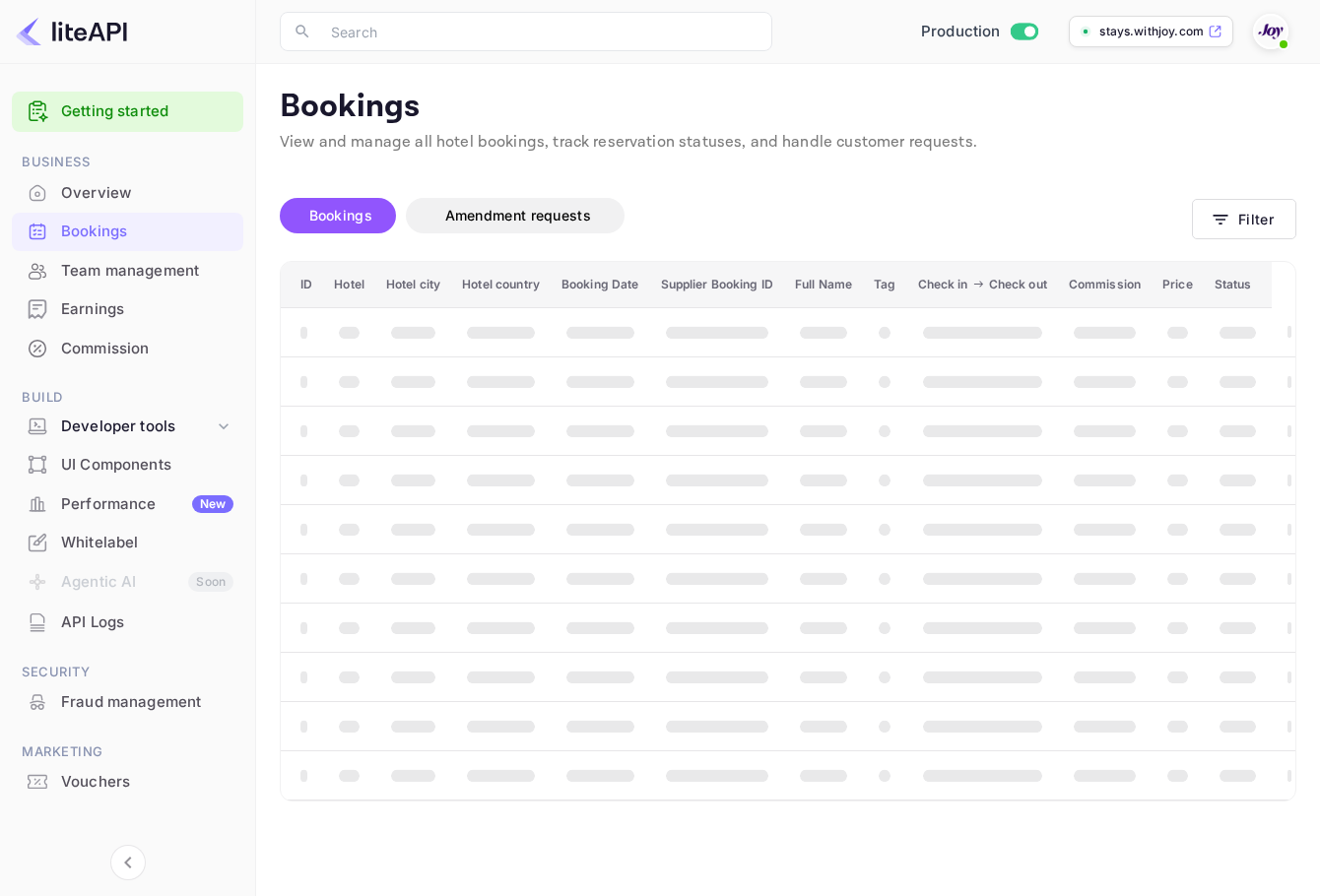 scroll, scrollTop: 0, scrollLeft: 0, axis: both 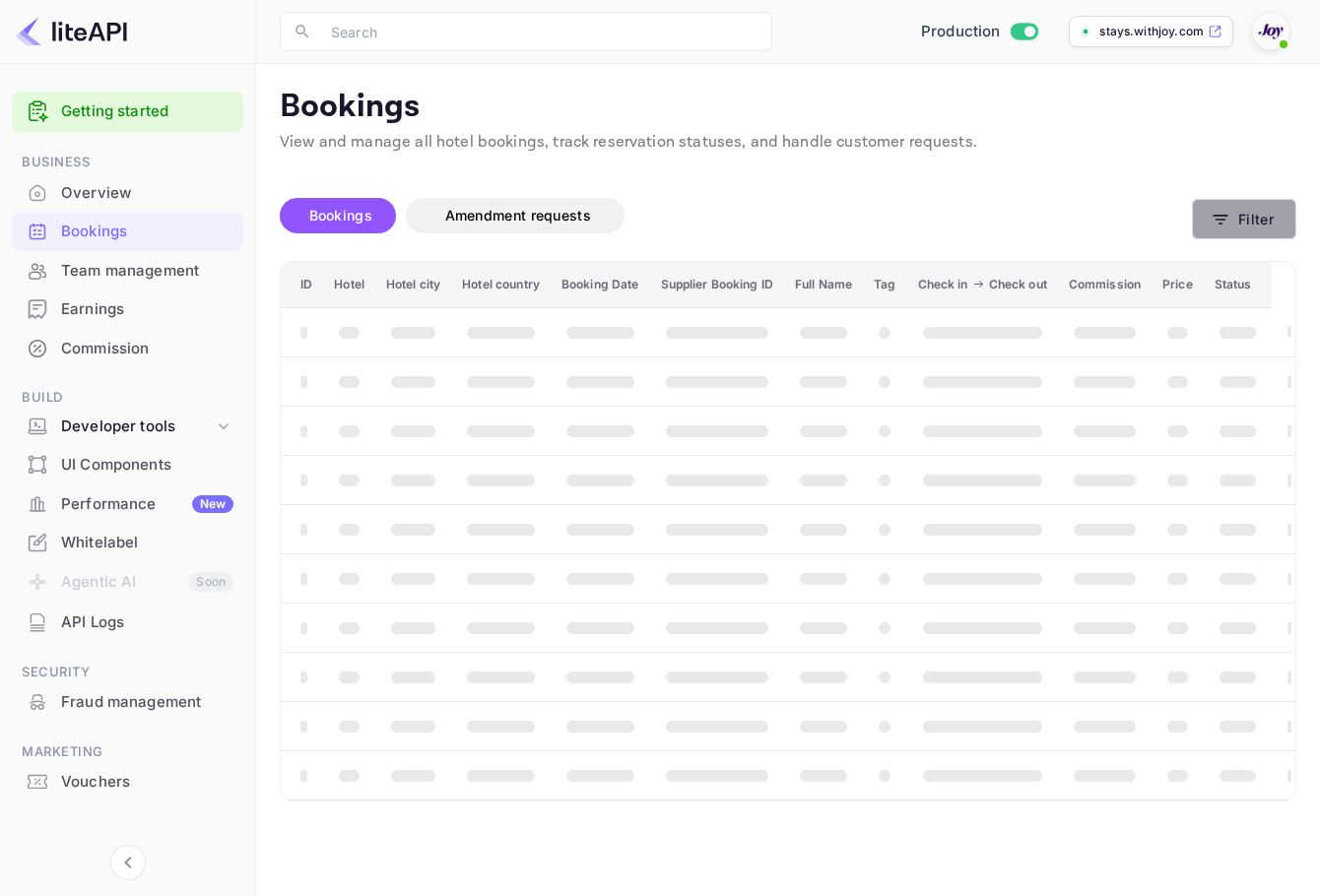 click on "Filter" at bounding box center (1244, 219) 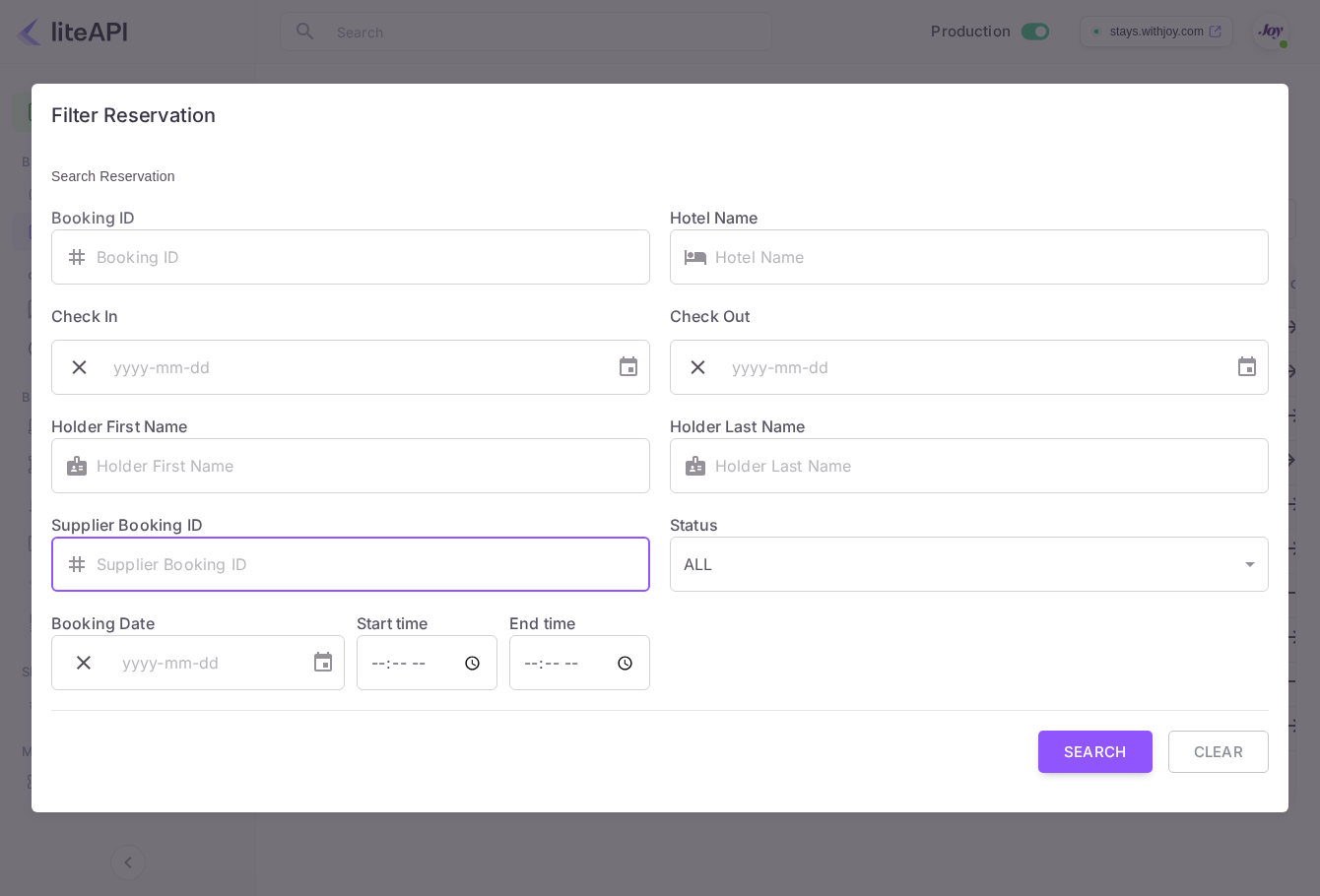 click at bounding box center (373, 564) 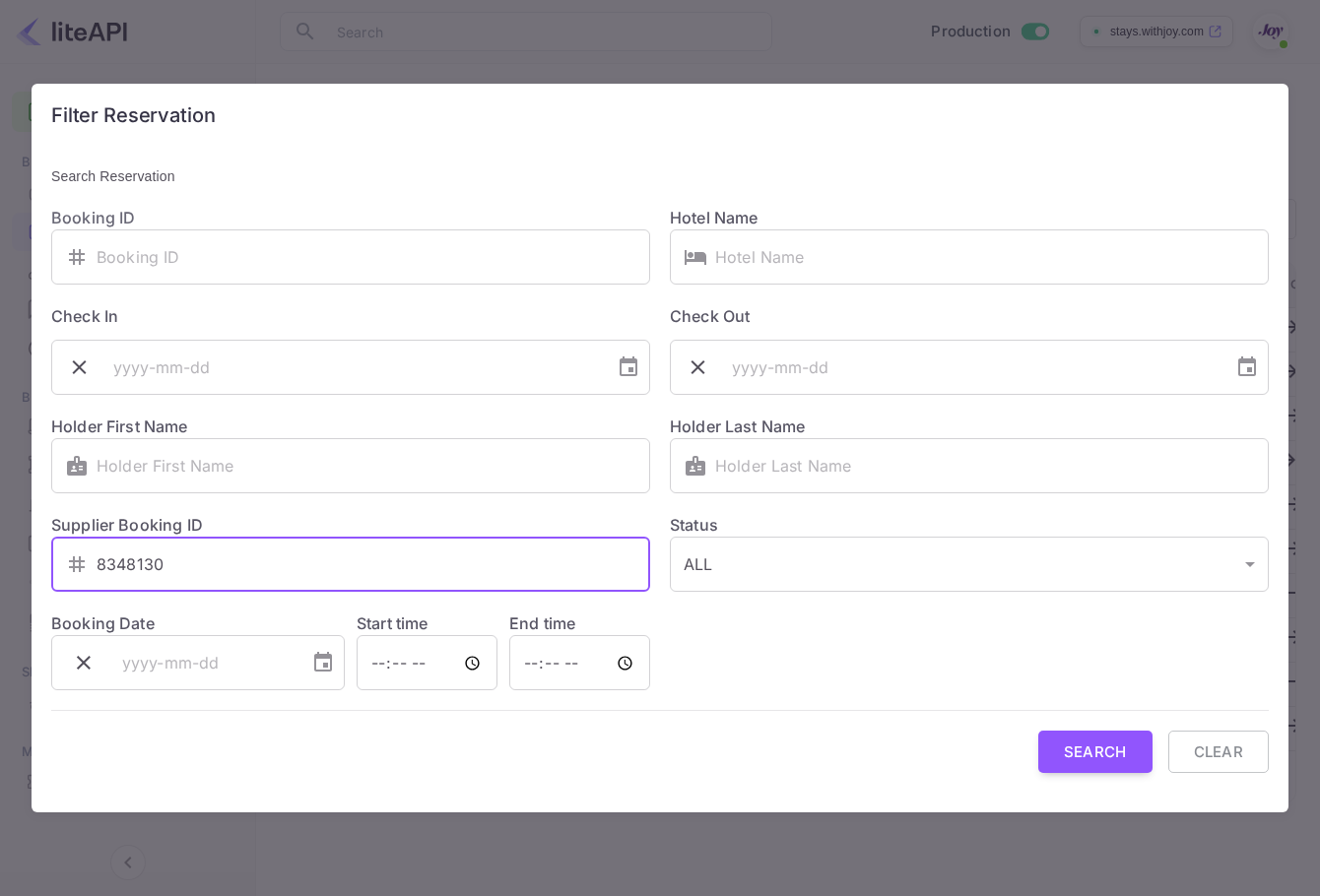 click on "8348130" at bounding box center [373, 564] 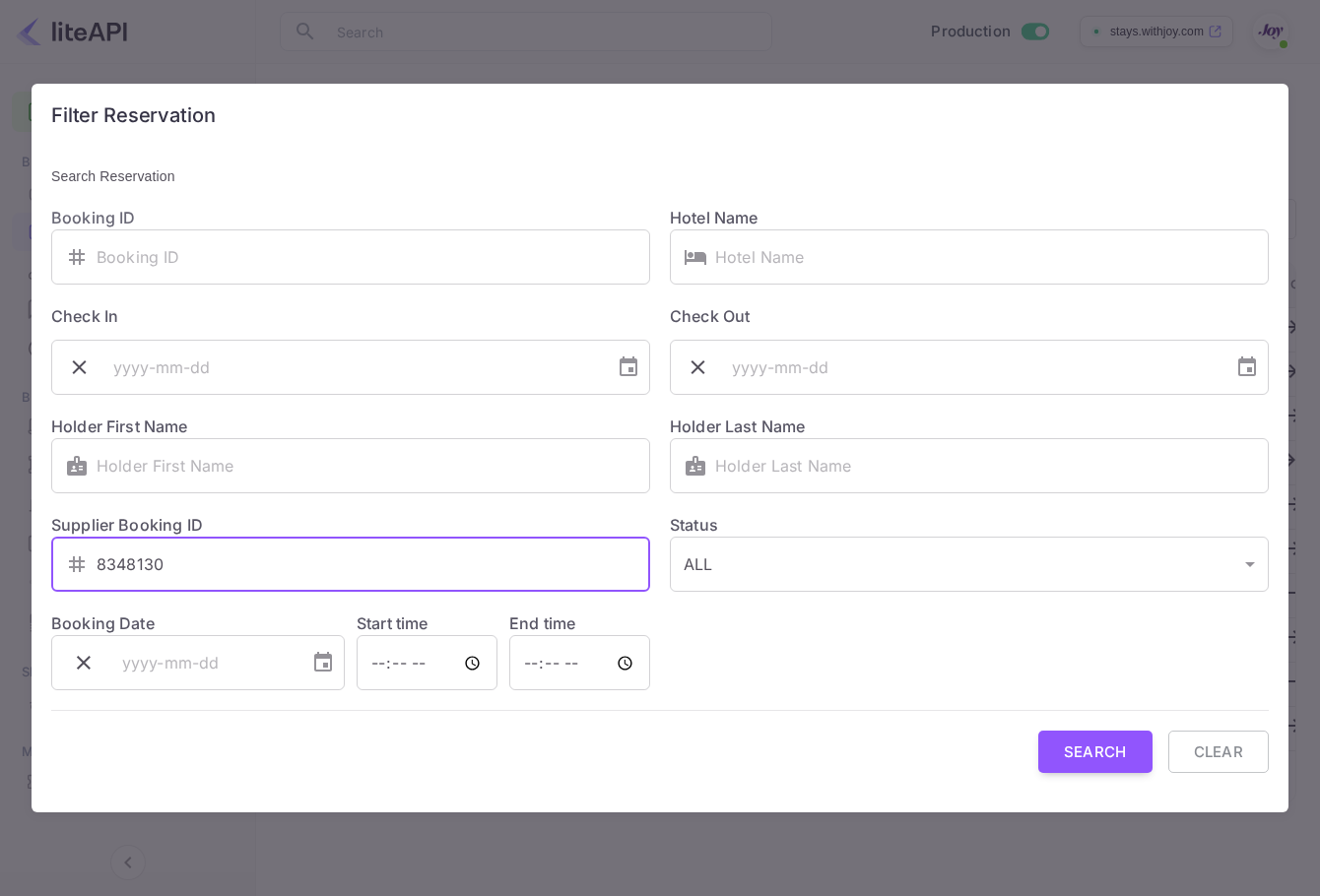 click on "8348130" at bounding box center (373, 564) 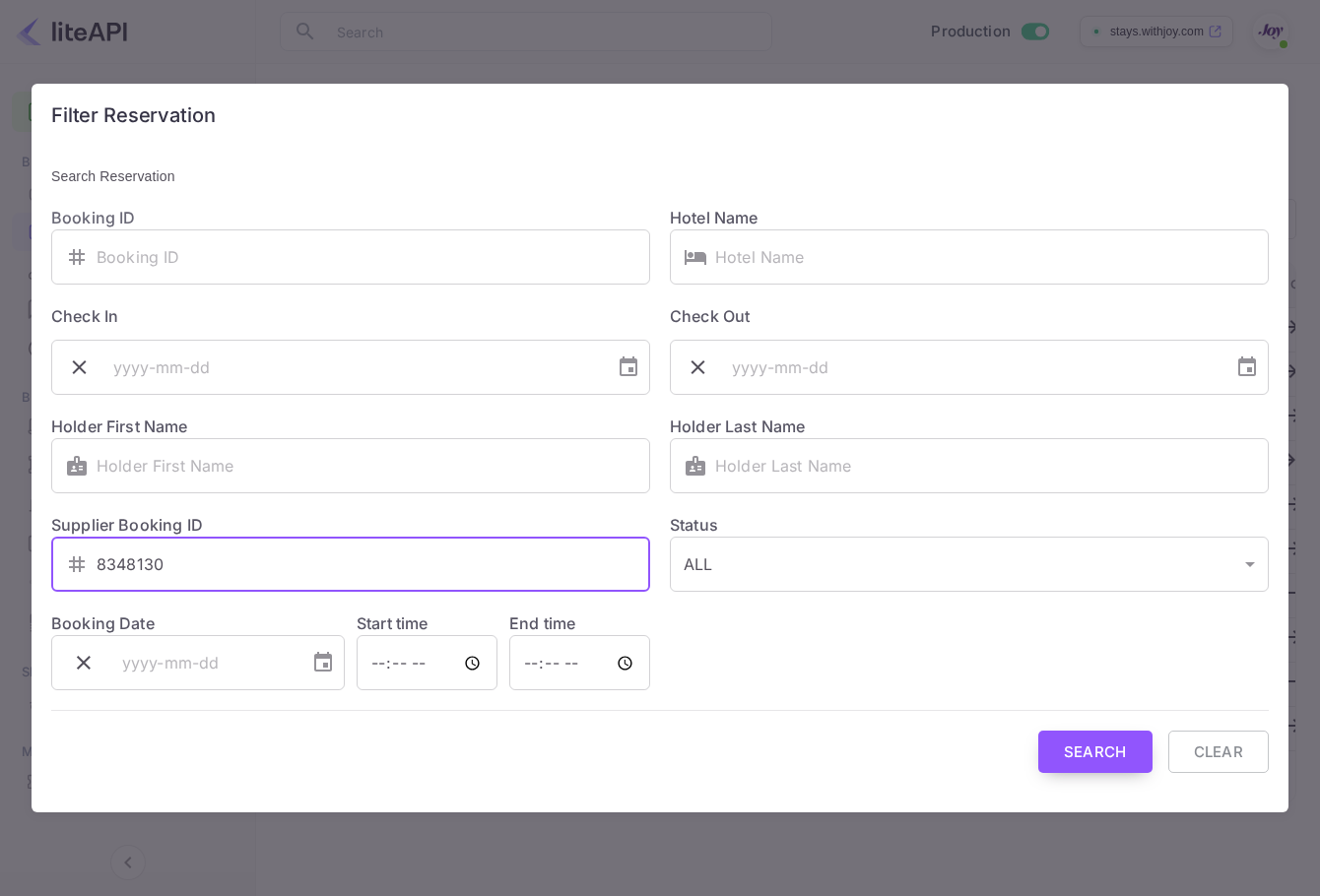type on "8348130" 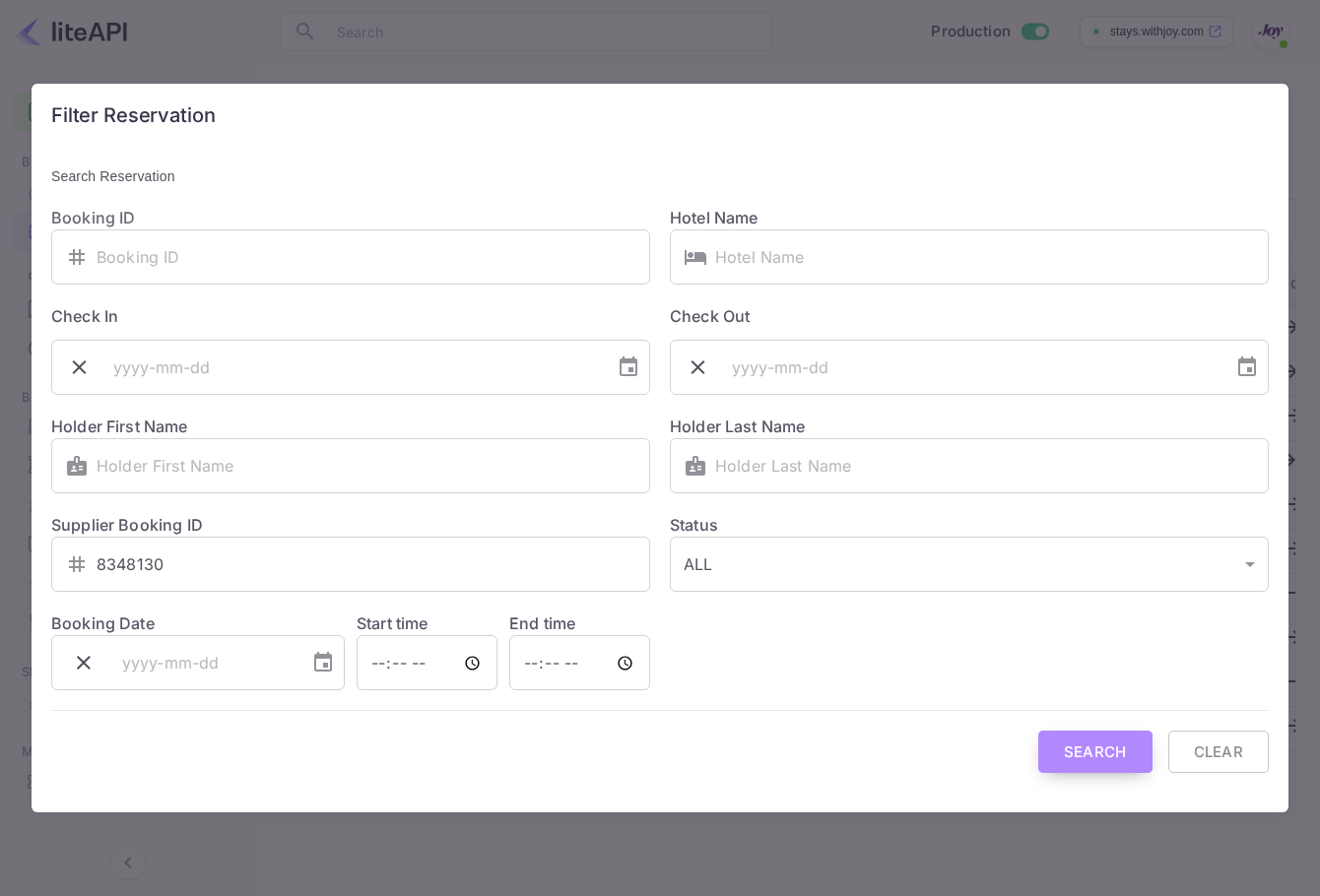 click on "Search" at bounding box center [1095, 751] 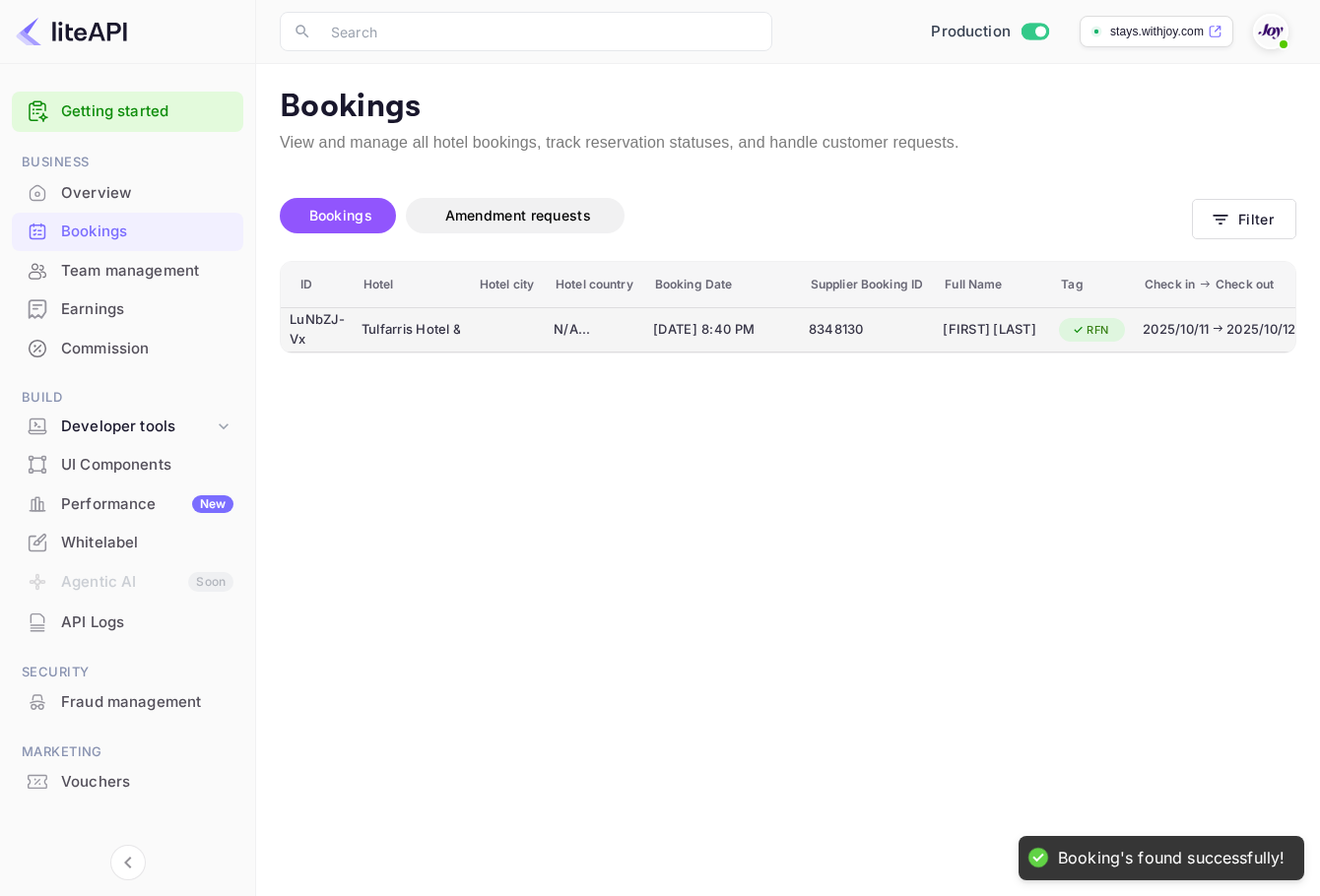 click on "RFN" at bounding box center [1091, 330] 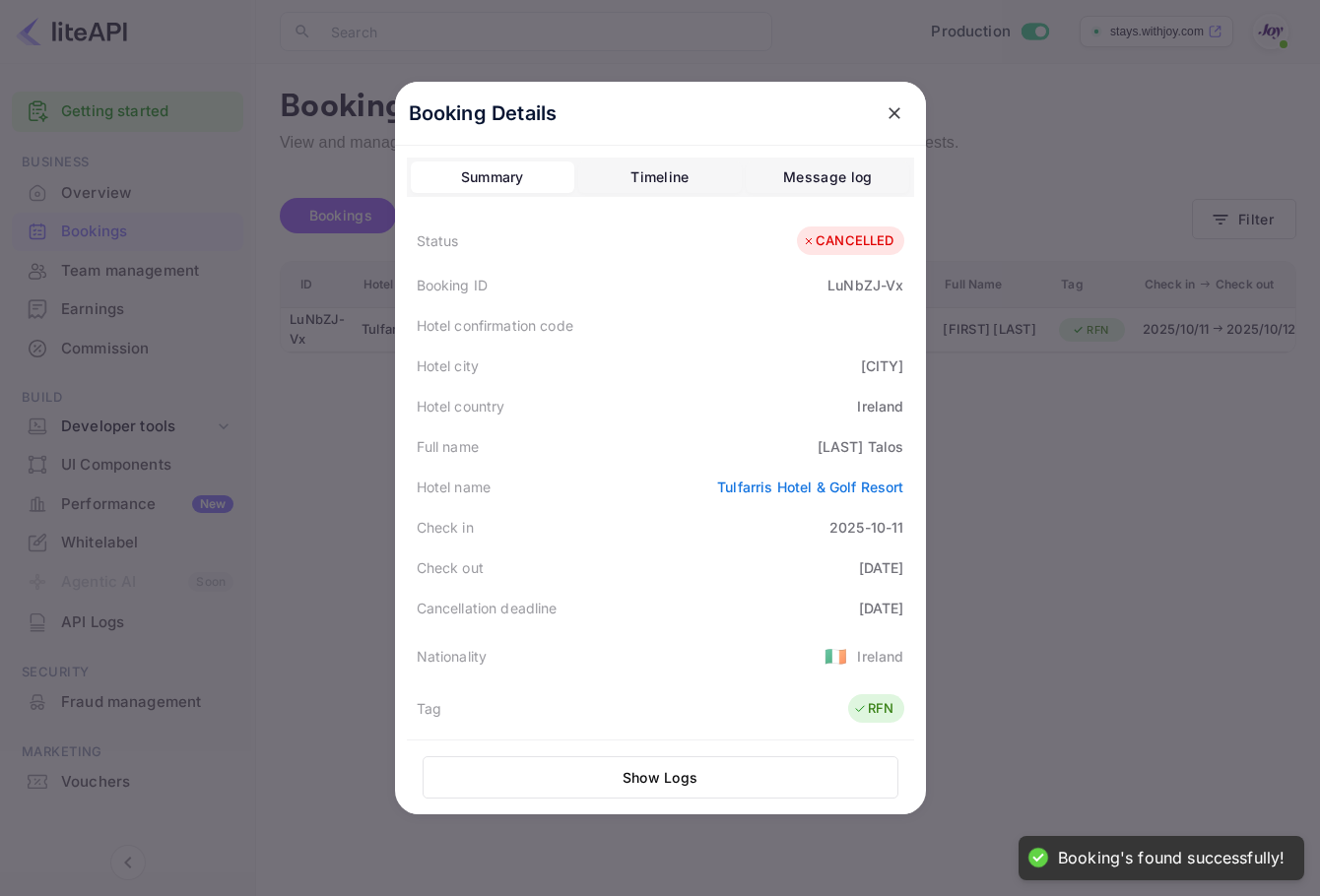 click on "Booking Details" at bounding box center [660, 113] 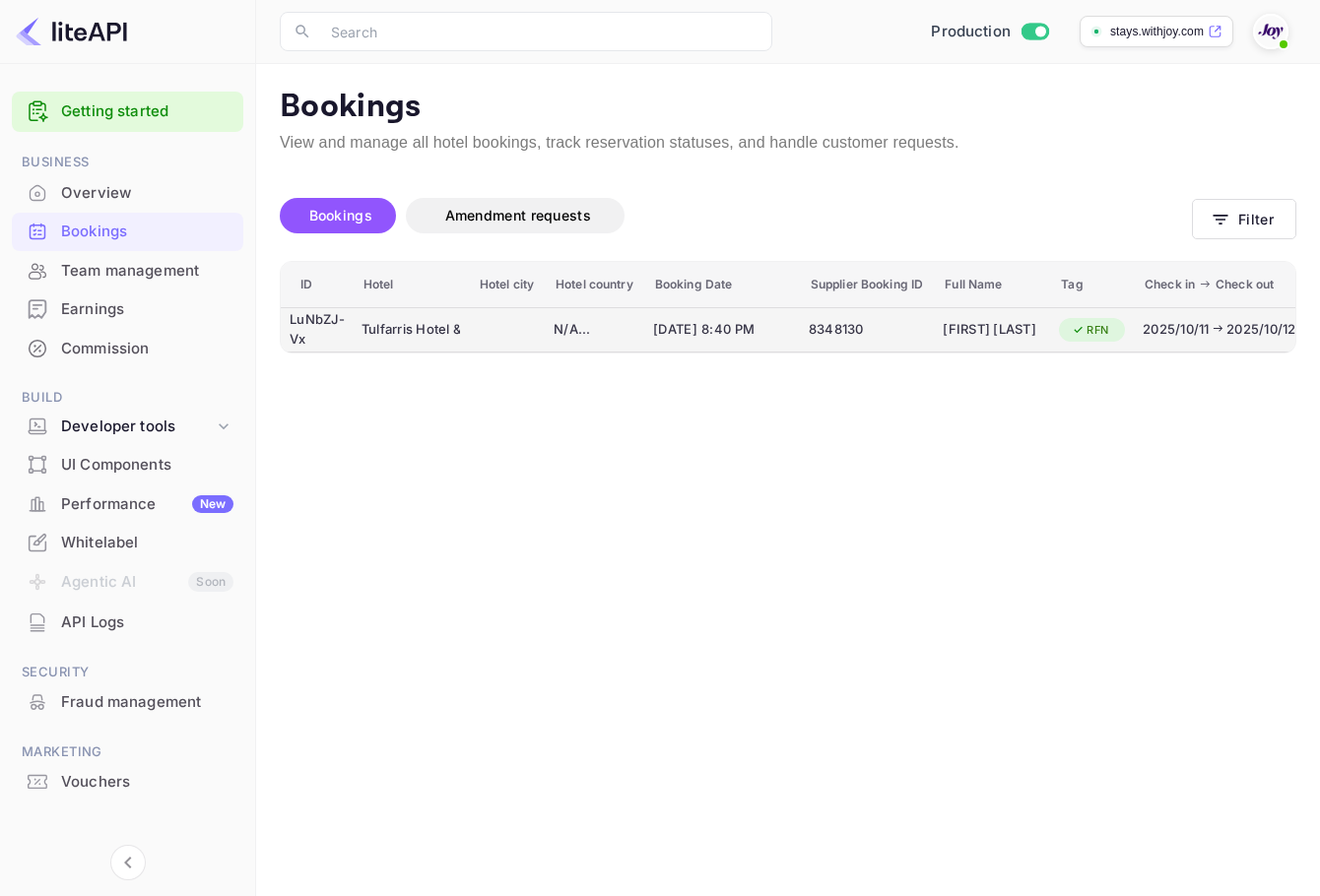 click on "[DATE]     [DATE]" at bounding box center [1226, 330] 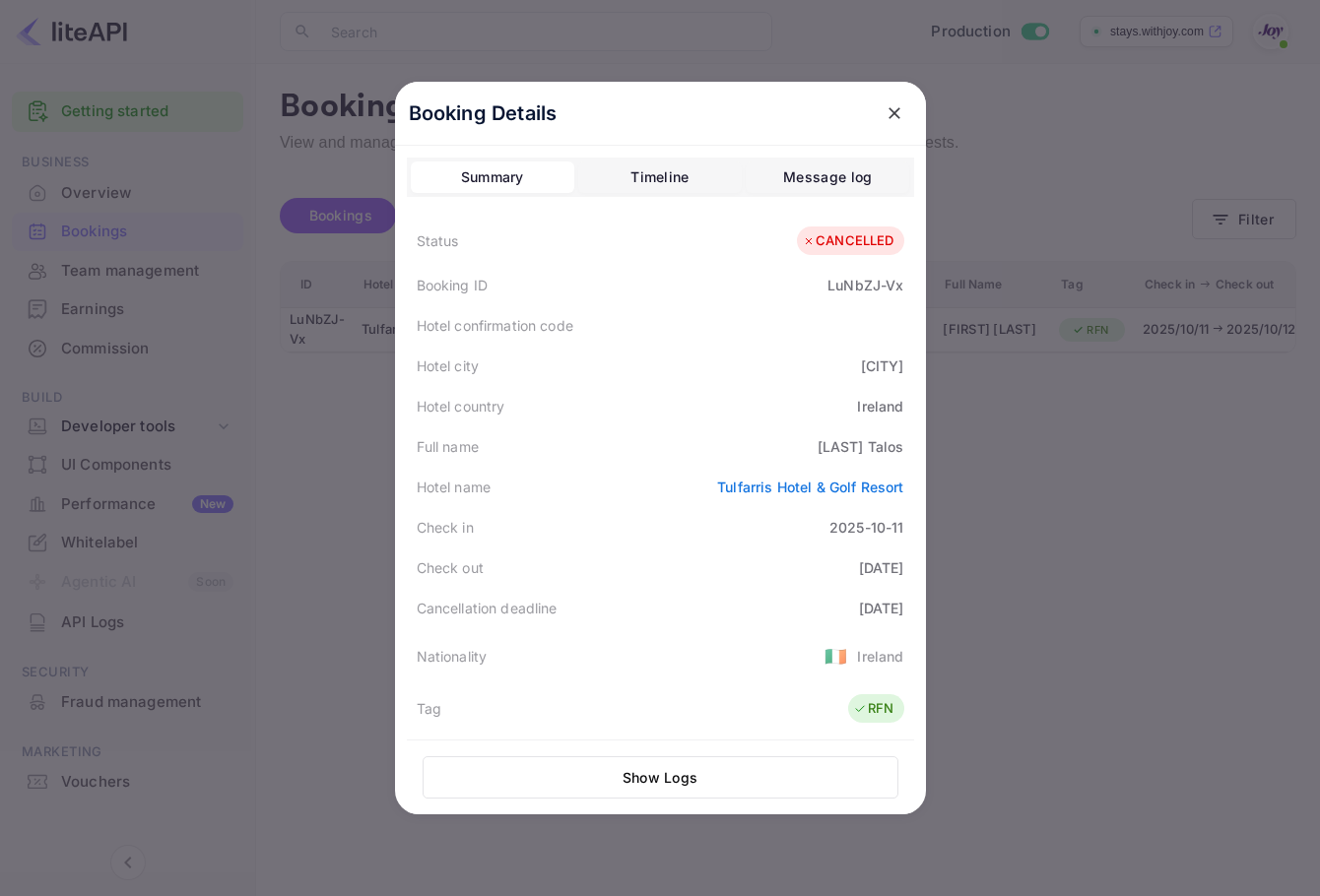 click 